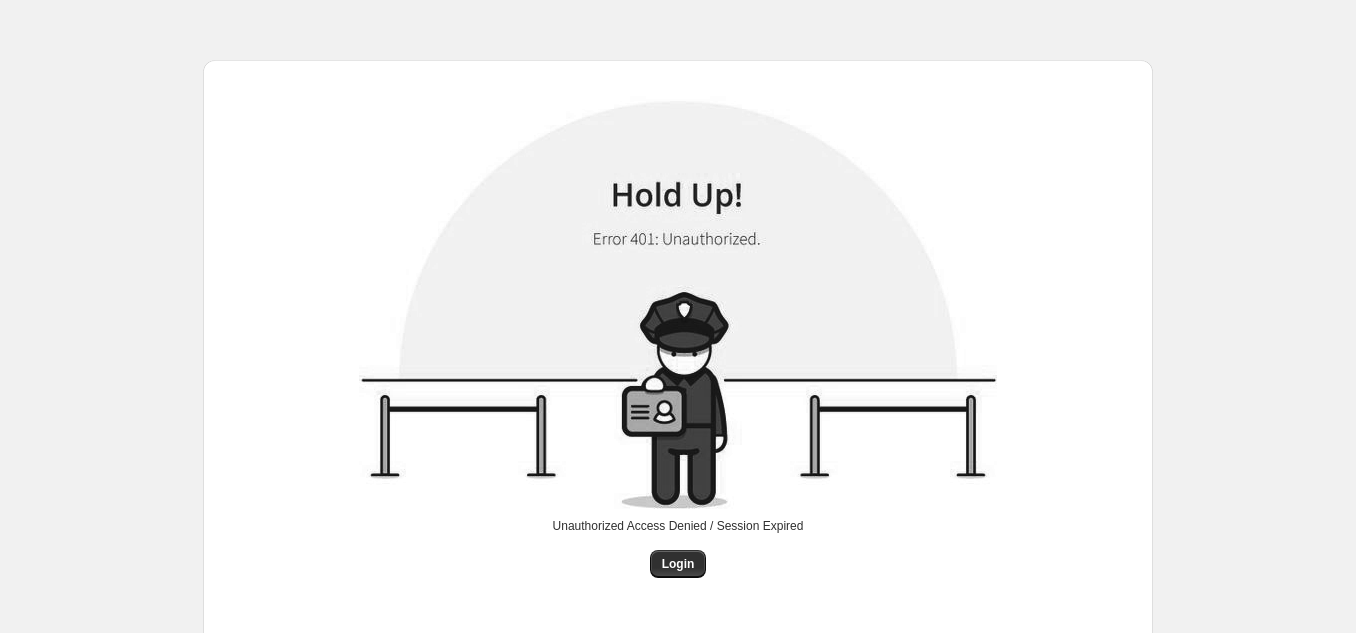 scroll, scrollTop: 0, scrollLeft: 0, axis: both 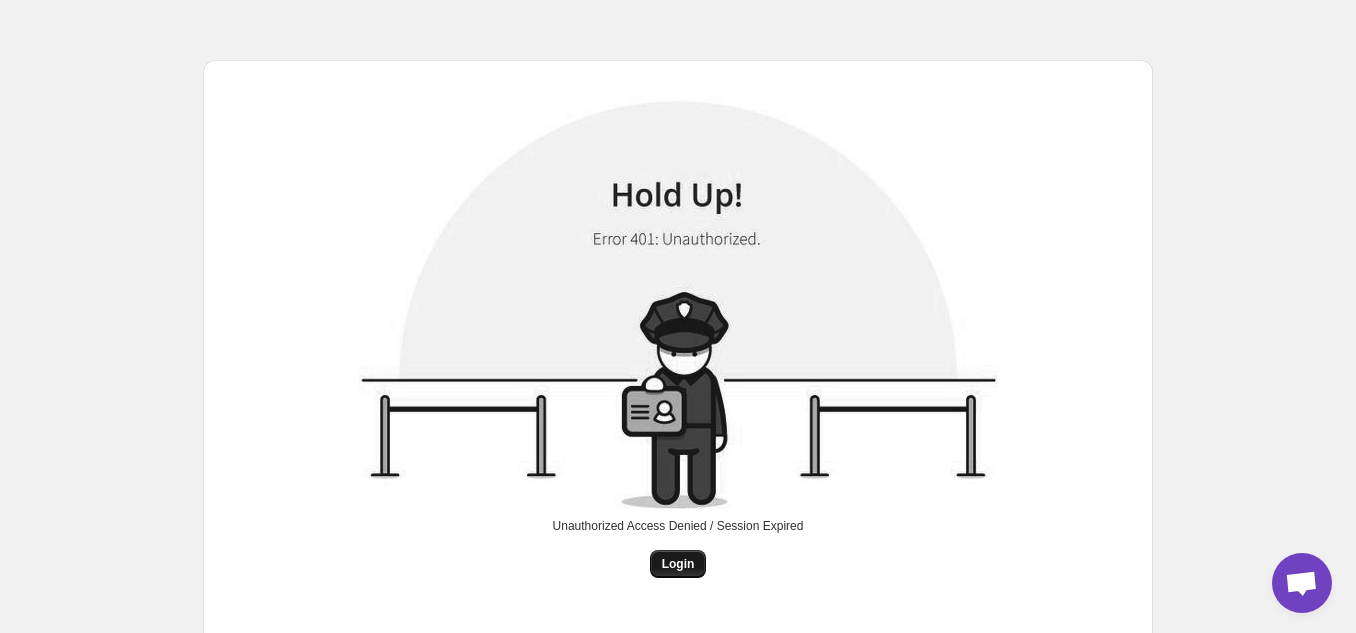 click on "Login" at bounding box center (678, 564) 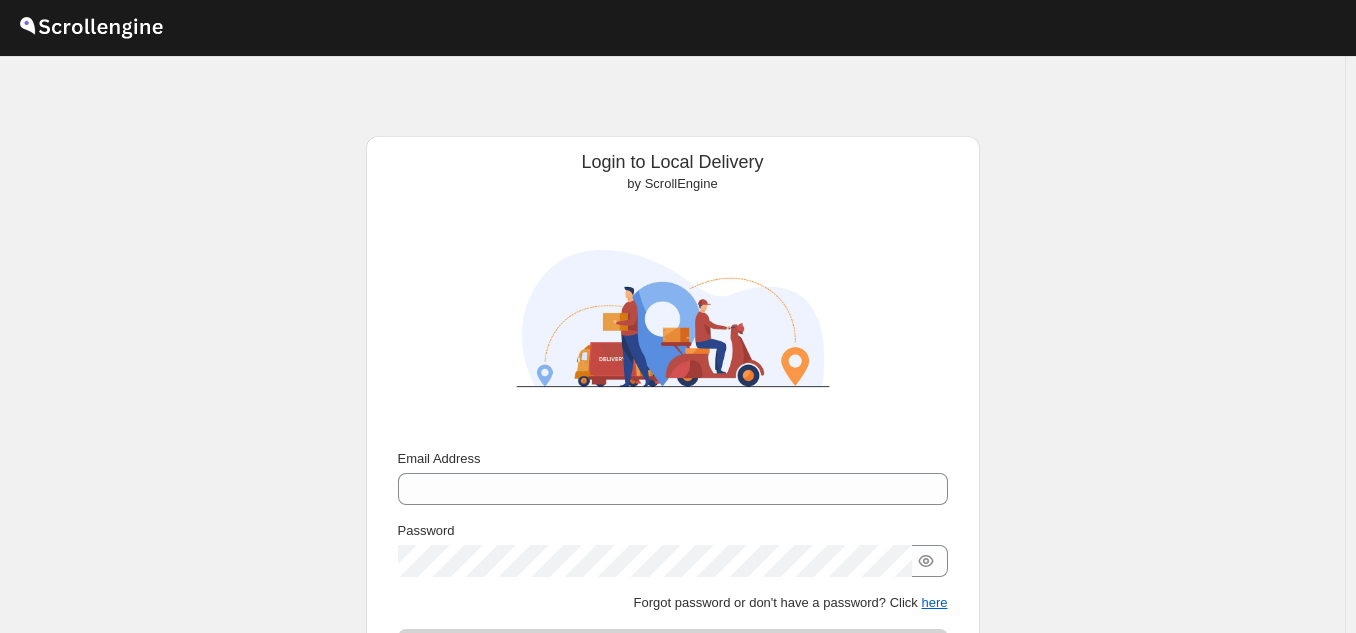 scroll, scrollTop: 0, scrollLeft: 0, axis: both 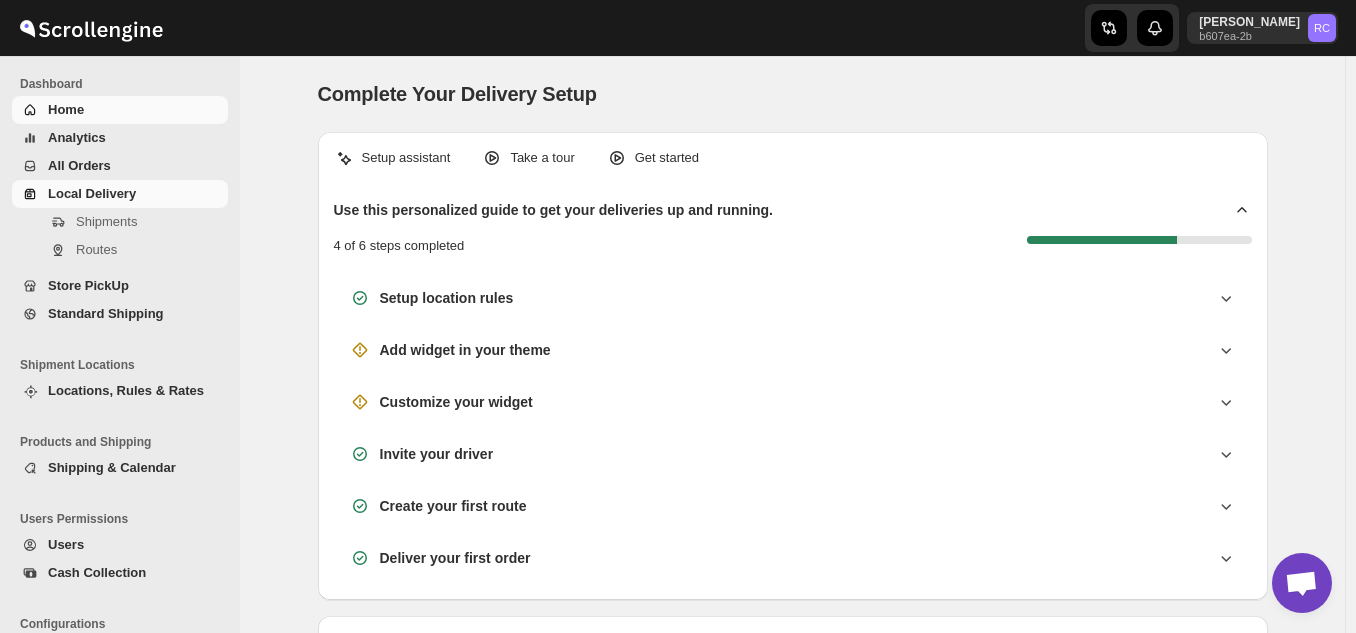 click on "Local Delivery" at bounding box center [120, 194] 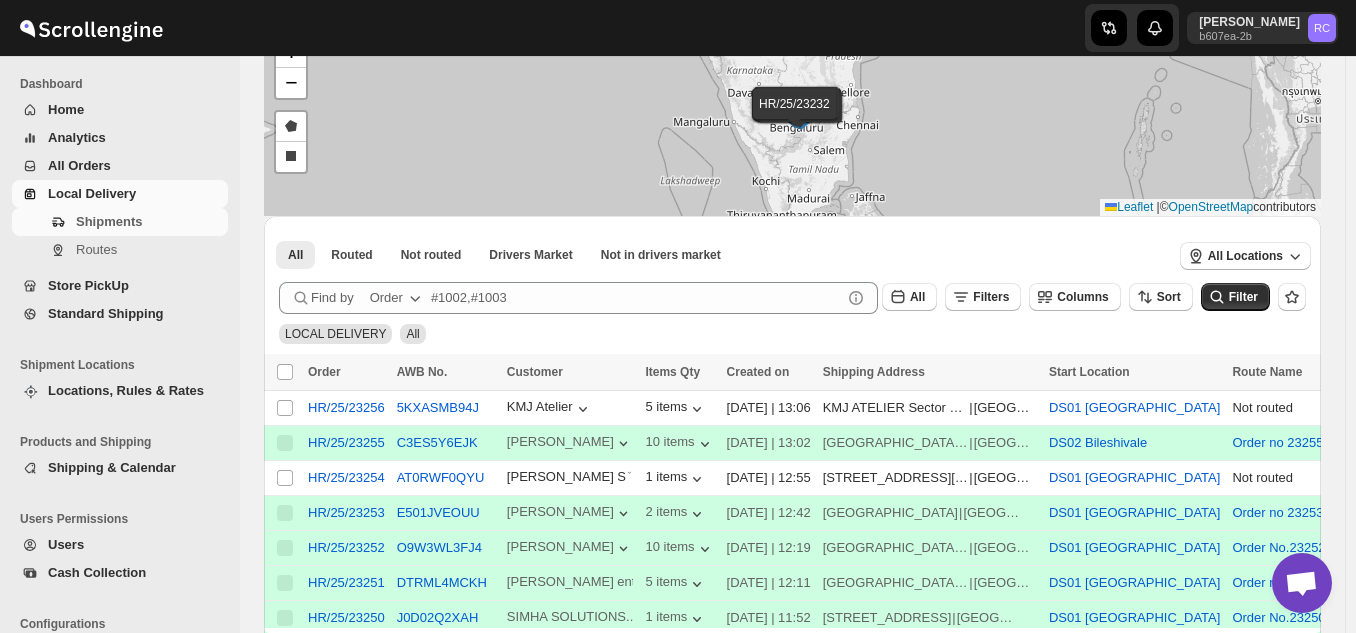 scroll, scrollTop: 125, scrollLeft: 0, axis: vertical 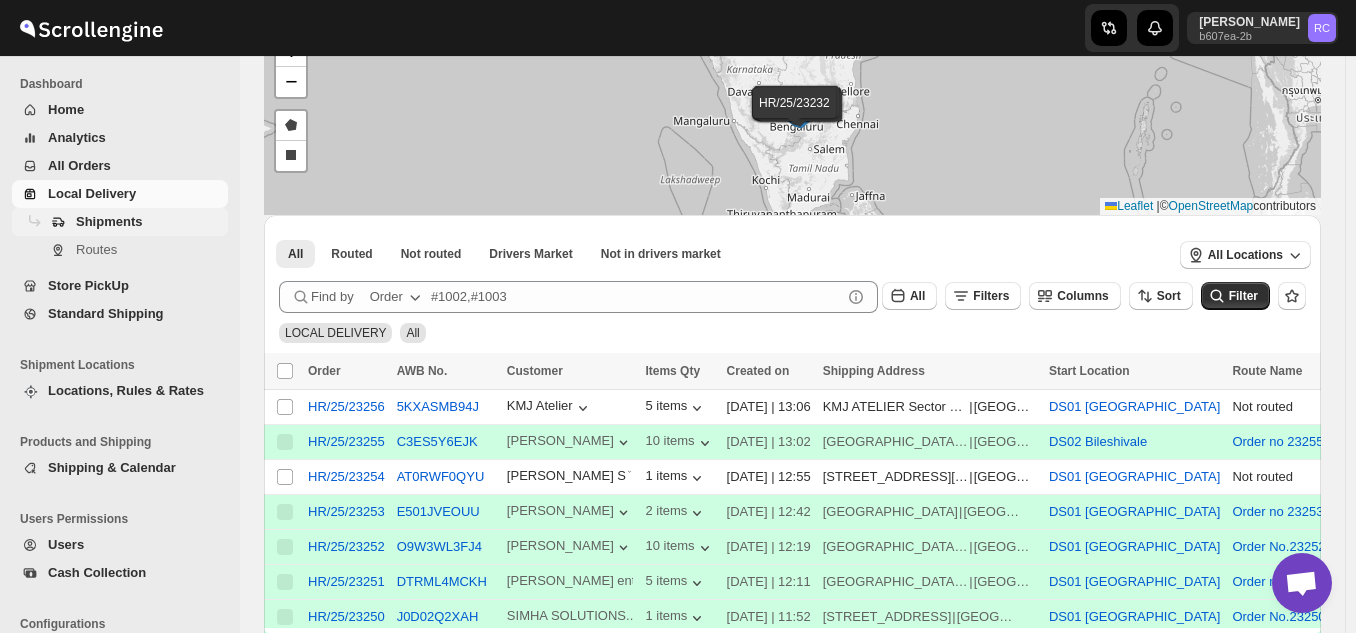click on "Shipments" at bounding box center [150, 222] 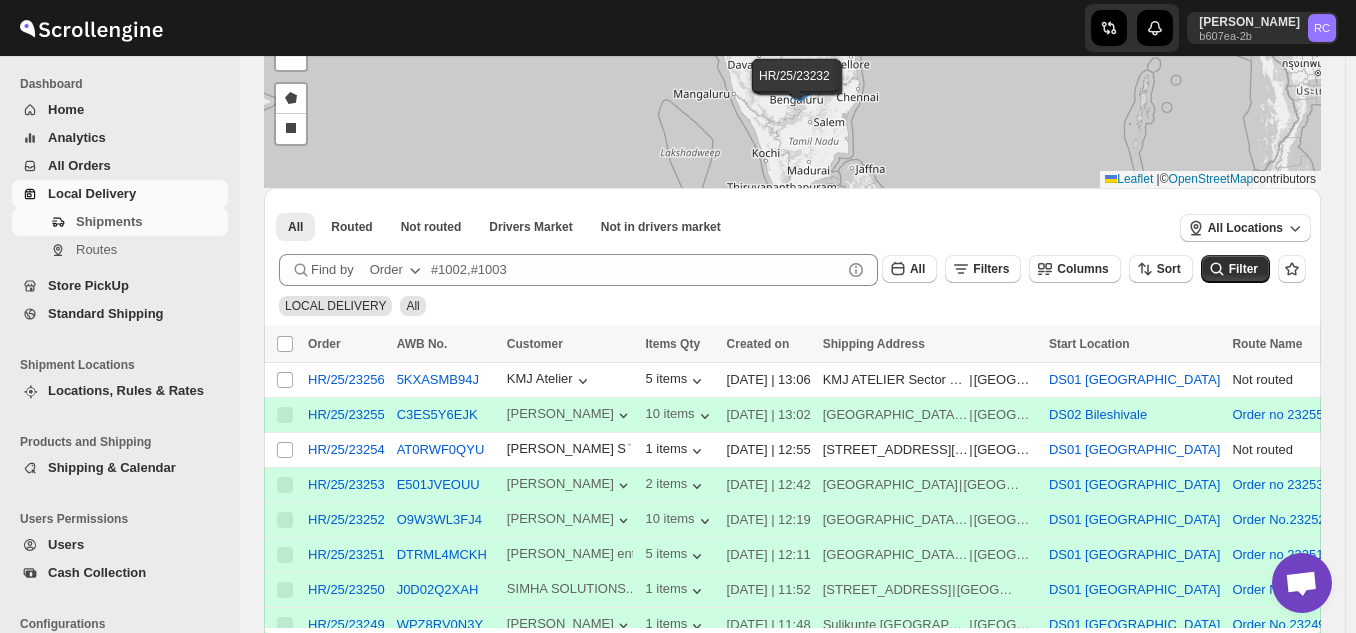 scroll, scrollTop: 163, scrollLeft: 0, axis: vertical 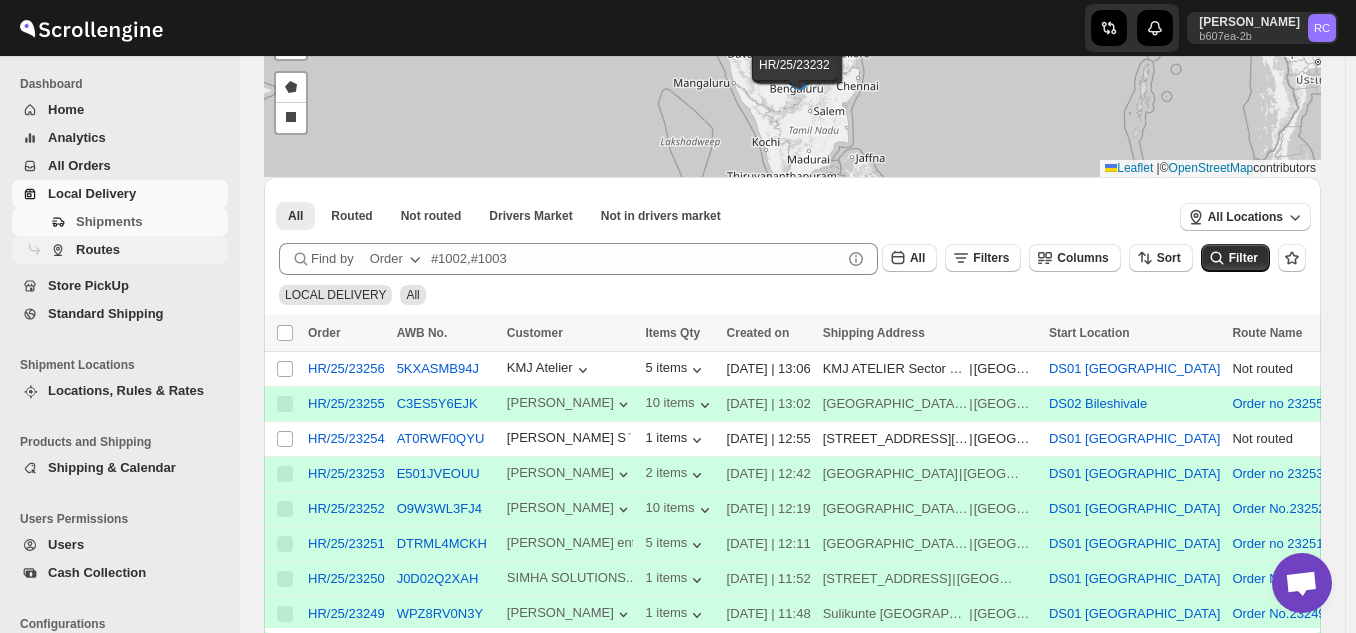 click on "Routes" at bounding box center (150, 250) 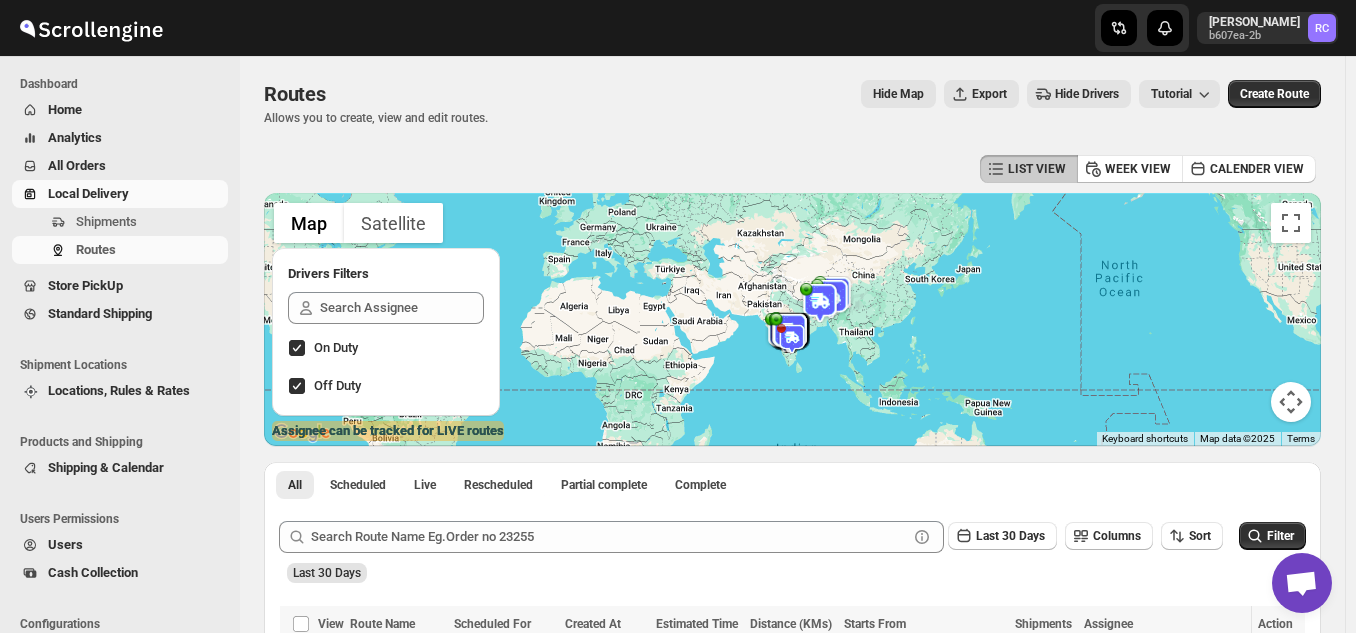 scroll, scrollTop: 240, scrollLeft: 0, axis: vertical 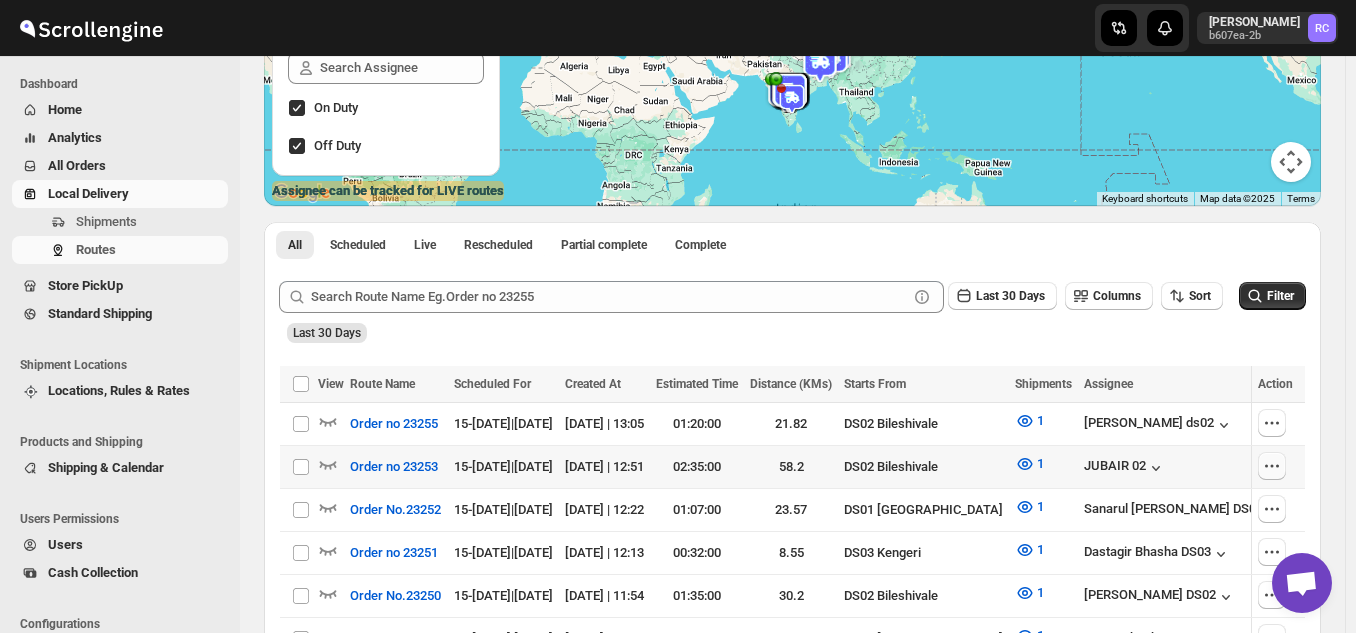 click 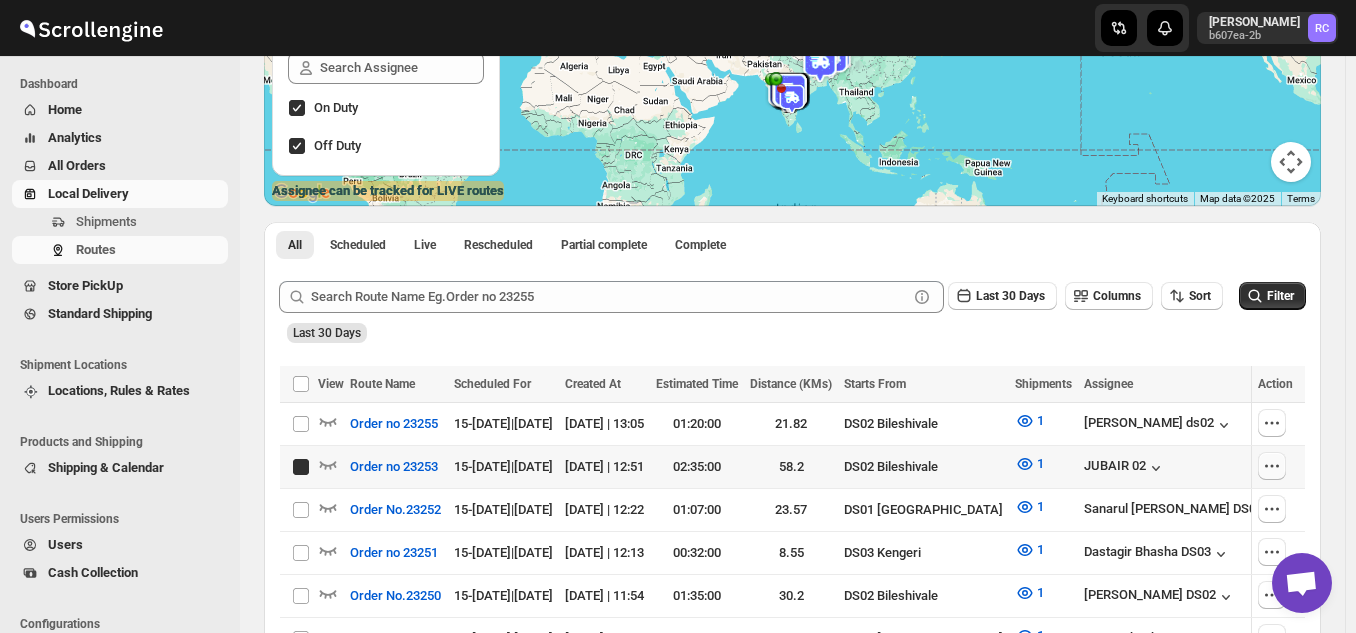 click 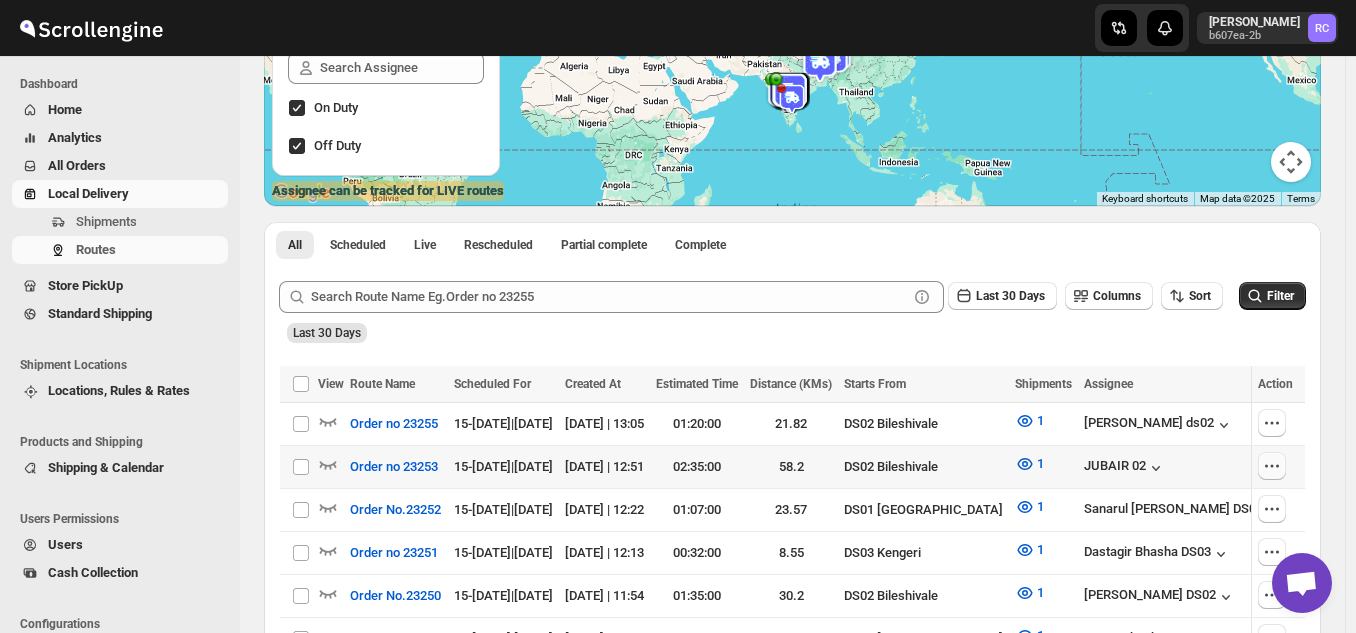 click 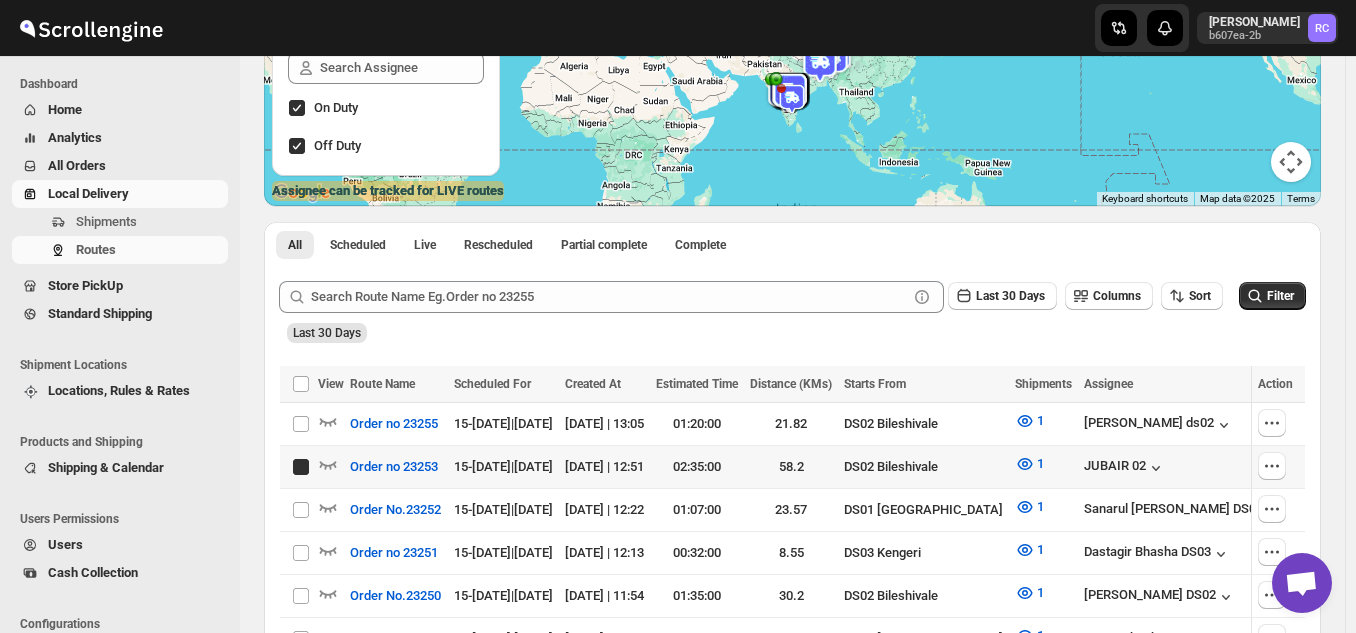 click 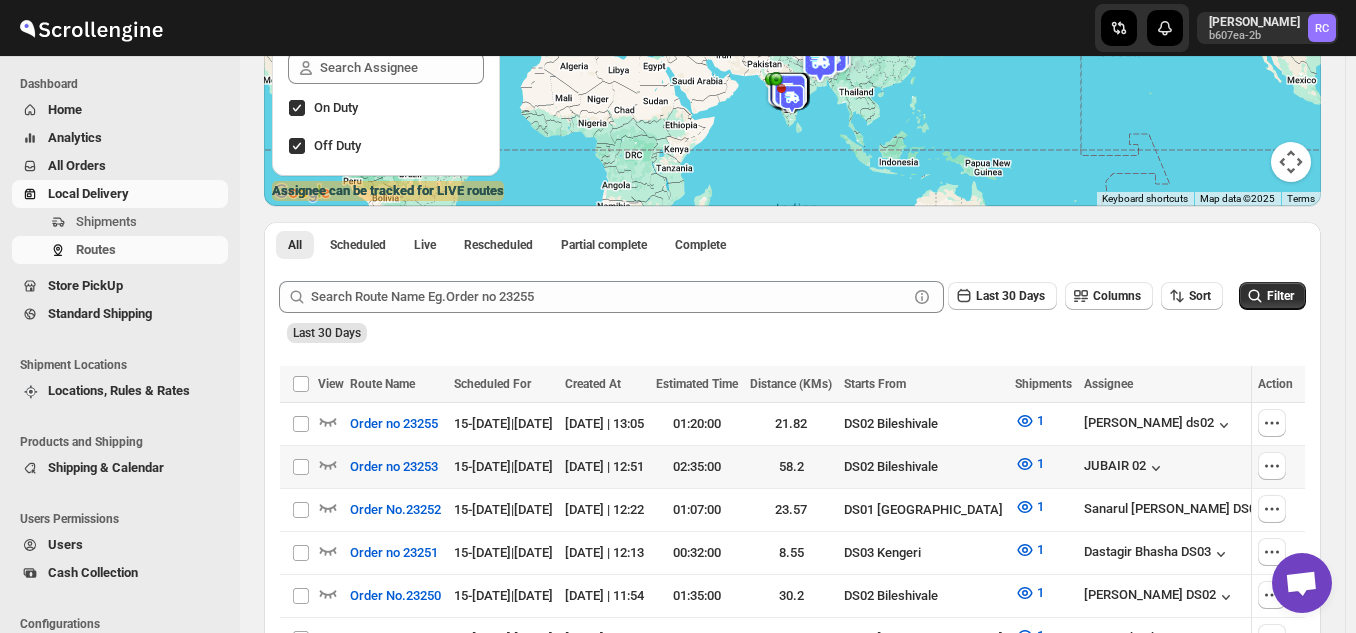 click 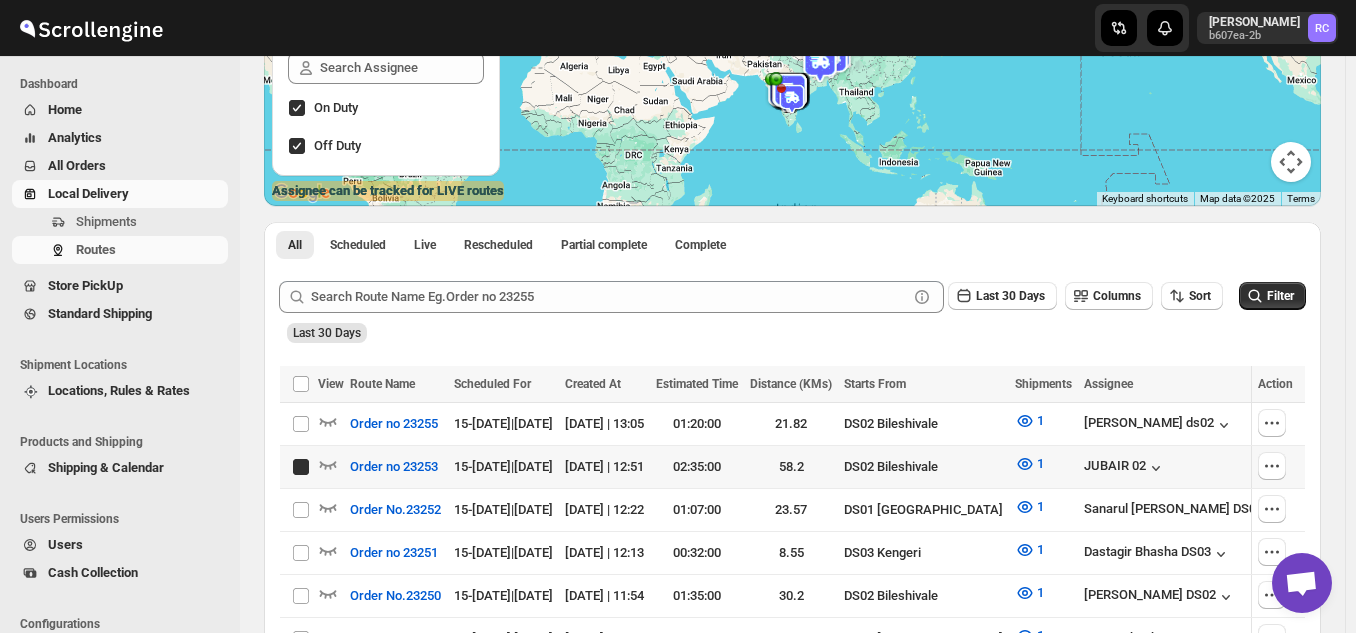 click 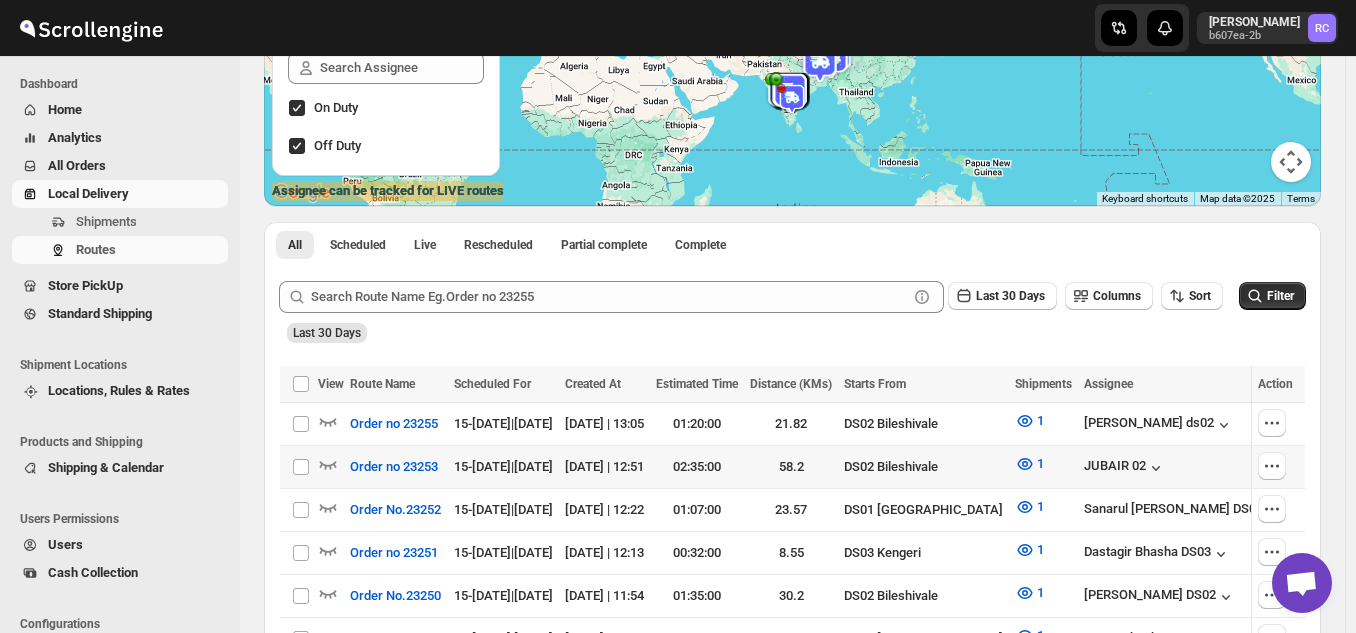 click on "Select all Routes View Route Name Scheduled For Created At Estimated Time Distance (KMs) Starts From Shipments Assignee Route Status Optimization Status Action Select all 70 Routes 0 selected Select all Routes View Route Name Scheduled For Created At Estimated Time Distance (KMs) Starts From Shipments Assignee Route Status Optimization Status Action Select route Order no 23255   15-Jul  |  Today 15-Jul-25 | 13:05 01:20:00 21.82 DS02 Bileshivale 1 Rashidul ds02 Warning LIVE Success COMPLETED Select route Order no 23253   15-Jul  |  Today 15-Jul-25 | 12:51 02:35:00 58.2 DS02 Bileshivale 1 JUBAIR  02 Info SCHEDULED Success COMPLETED Select route Order No.23252   15-Jul  |  Today 15-Jul-25 | 12:22 01:07:00 23.57 DS01 Sarjapur 1 Sanarul Haque DS01 Warning LIVE Success COMPLETED Select route Order no 23251   15-Jul  |  Today 15-Jul-25 | 12:13 00:32:00 8.55 DS03 Kengeri 1 Dastagir Bhasha DS03 Success COMPLETE Success COMPLETED Select route Order No.23250   15-Jul  |  Today 15-Jul-25 | 11:54 01:35:00 30.2 1 Warning" at bounding box center [792, 1889] 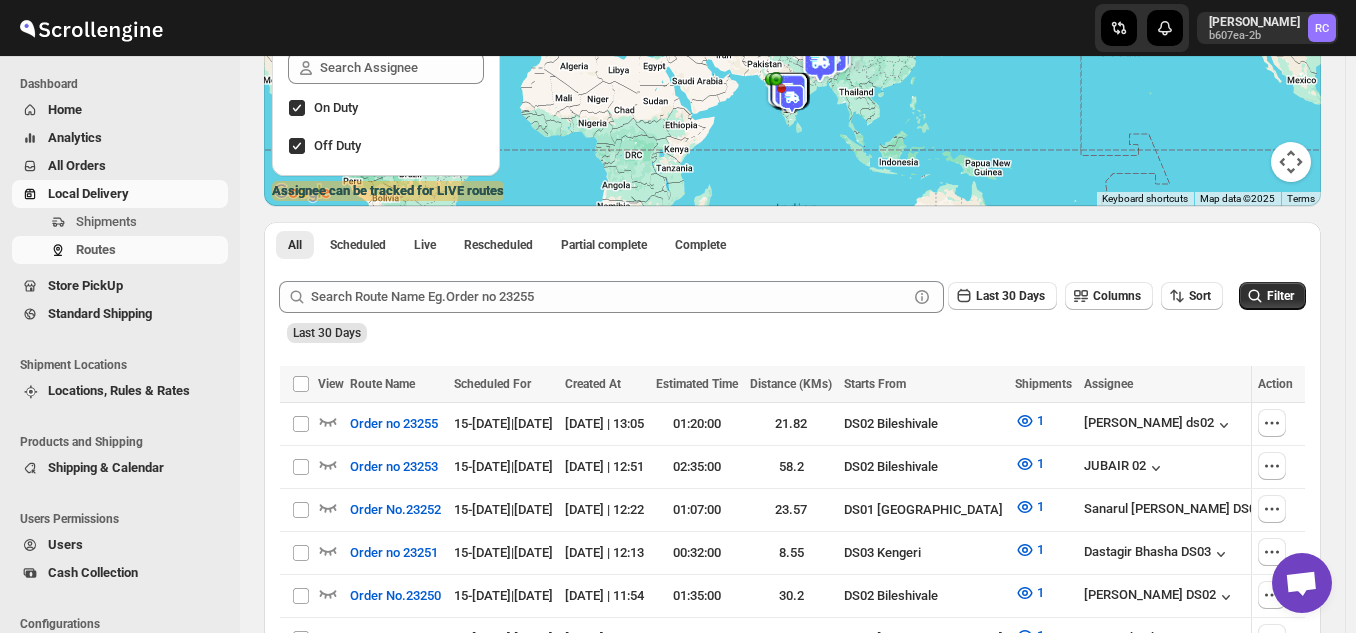 drag, startPoint x: 1246, startPoint y: 355, endPoint x: 876, endPoint y: 264, distance: 381.02625 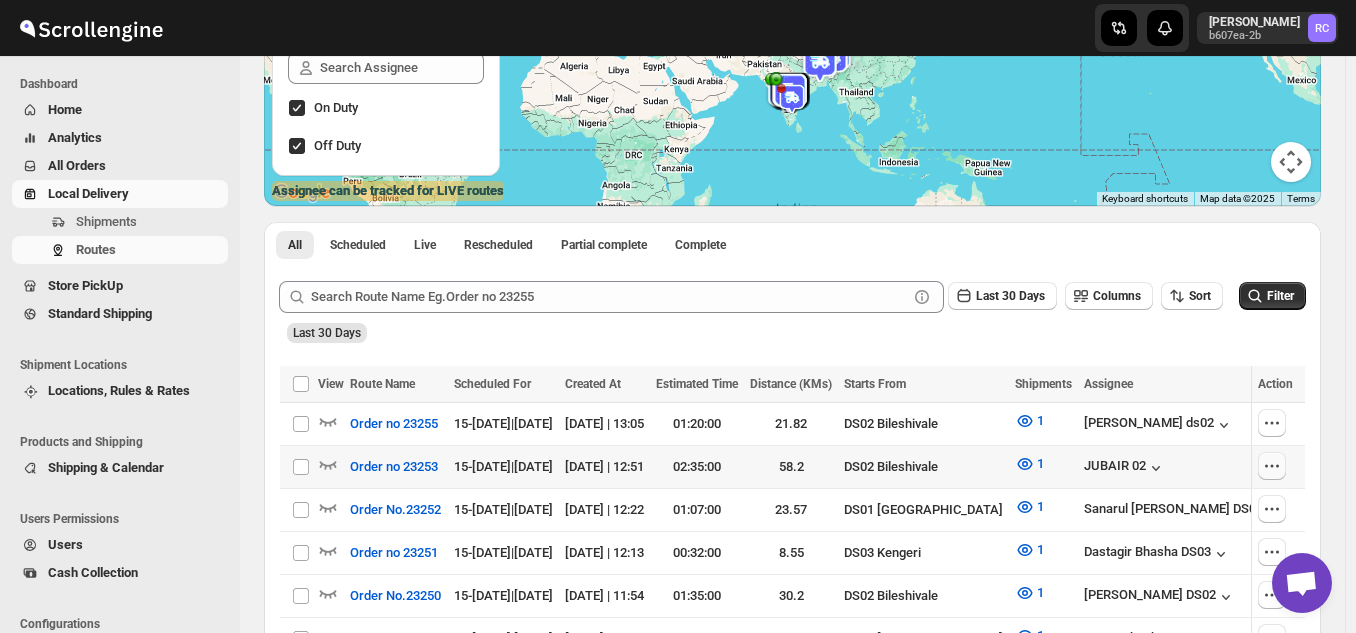 click 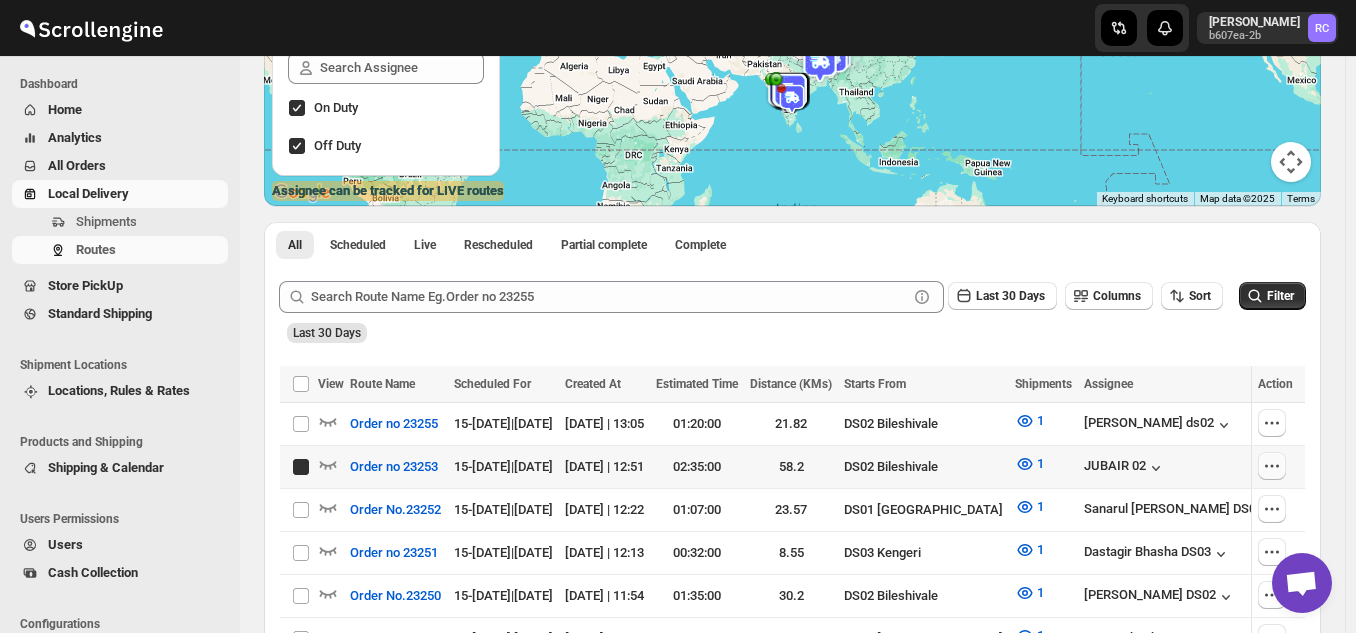 click 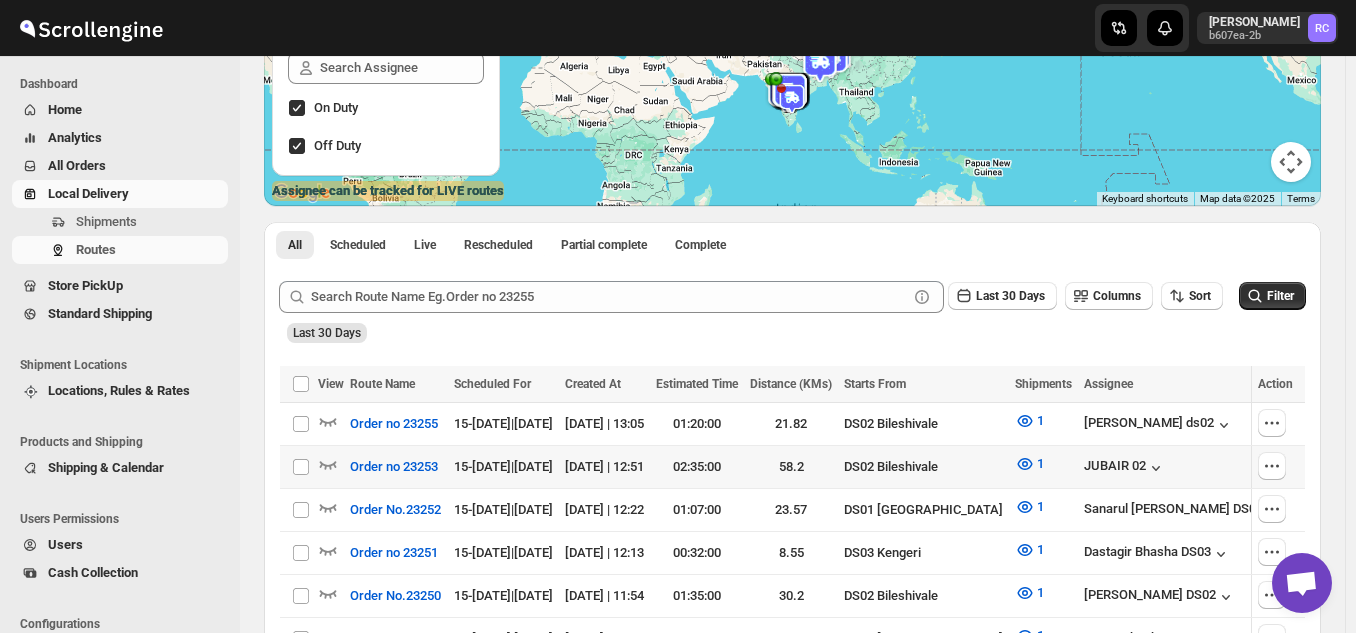 drag, startPoint x: 1283, startPoint y: 463, endPoint x: 868, endPoint y: 253, distance: 465.1075 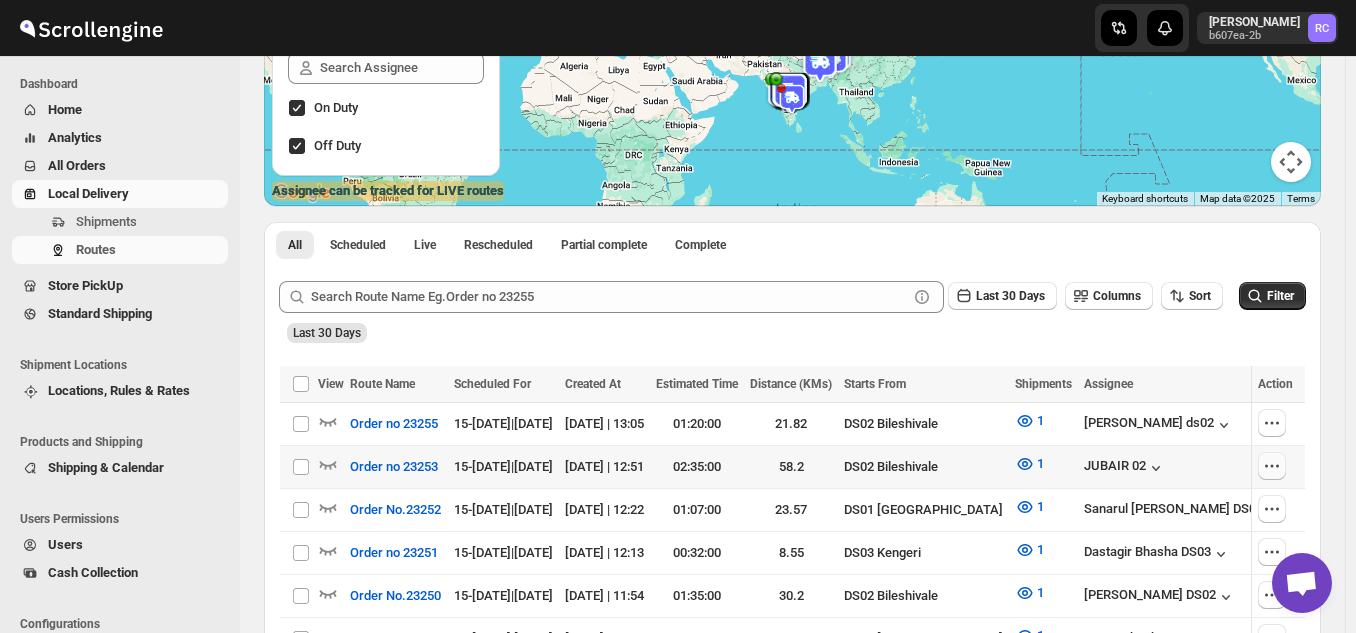 click 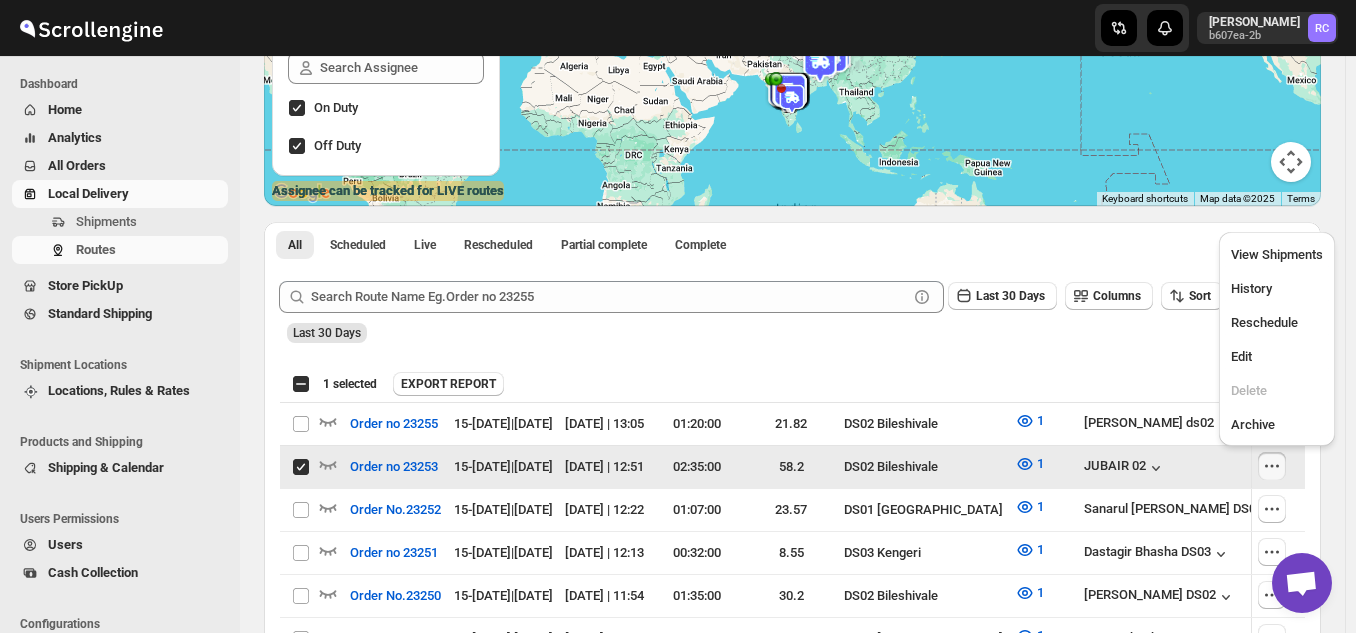 click 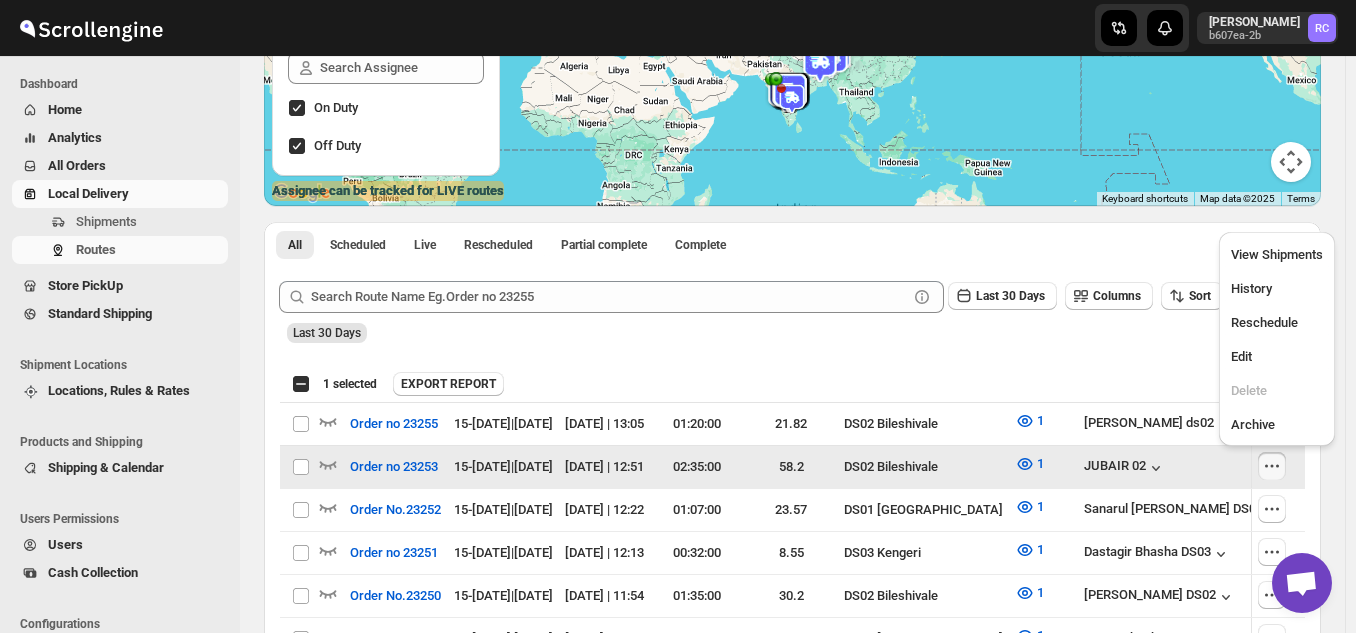 click on "Submit Last 30 Days   Columns Sort Filter Last 30 Days" at bounding box center [792, 312] 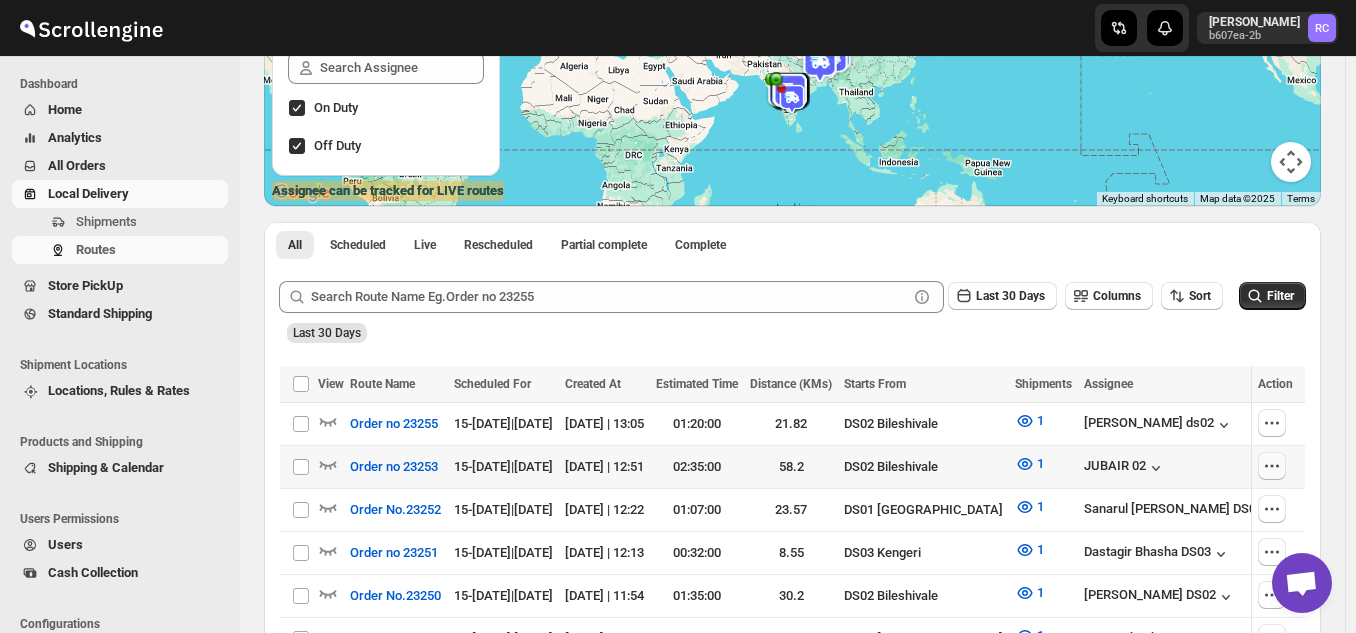 click 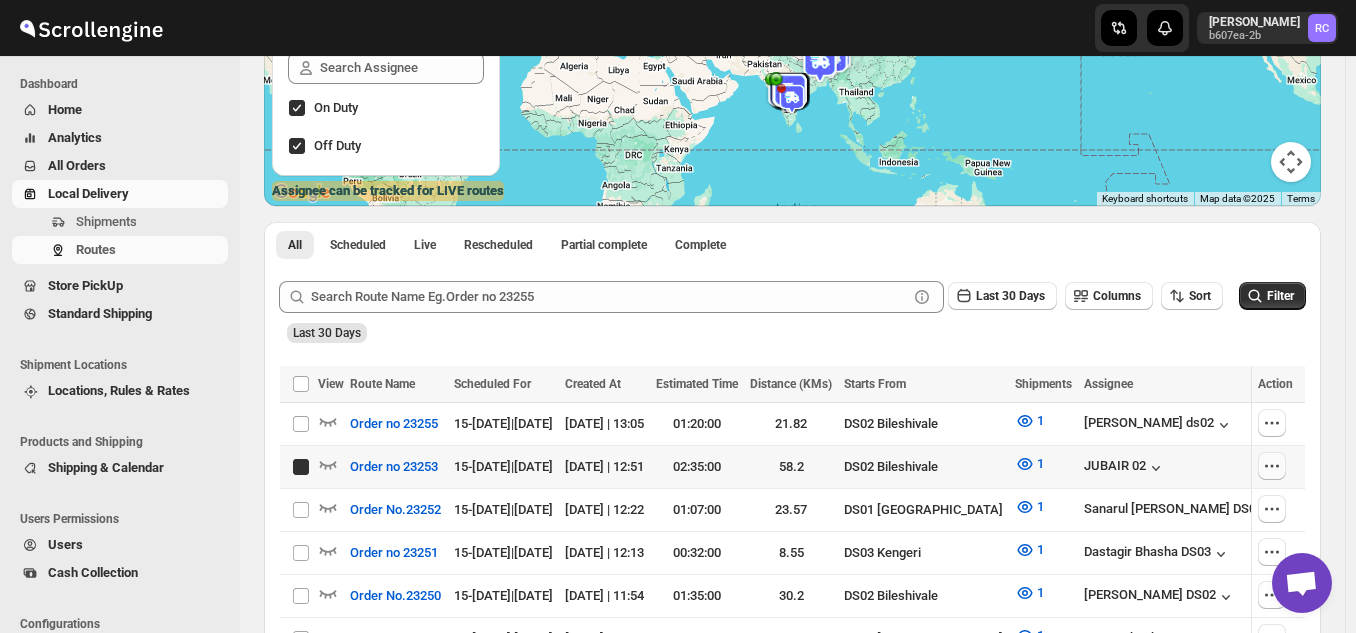click 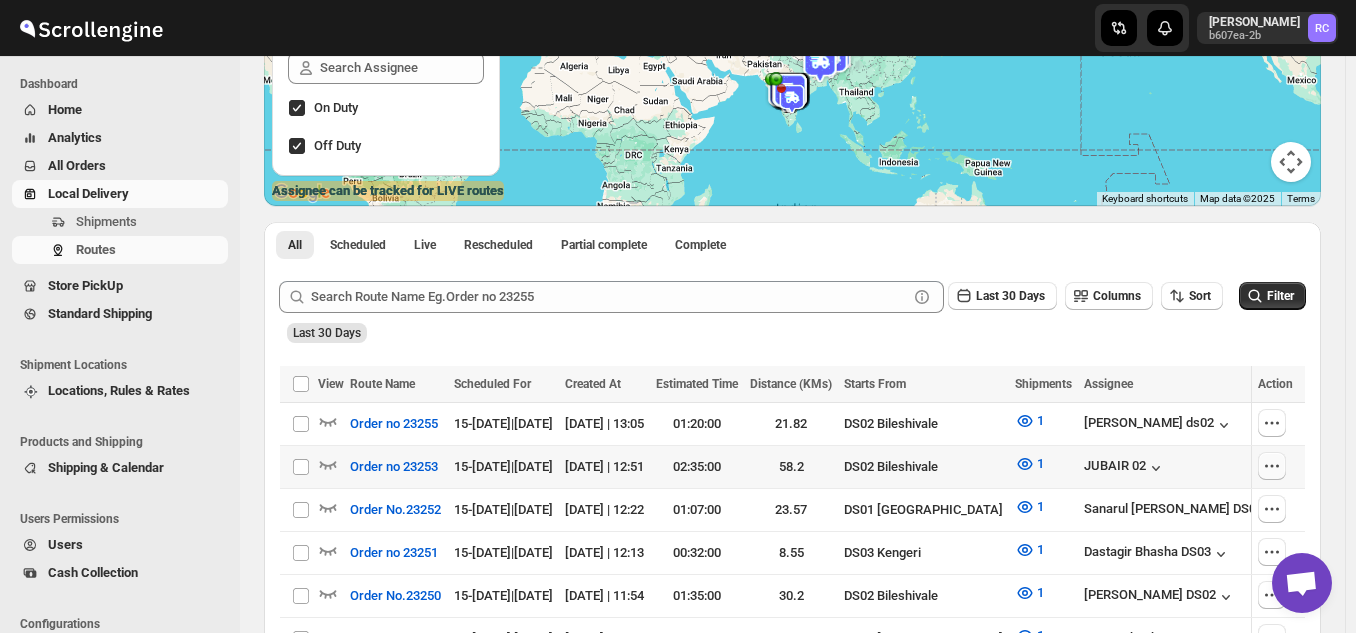 click 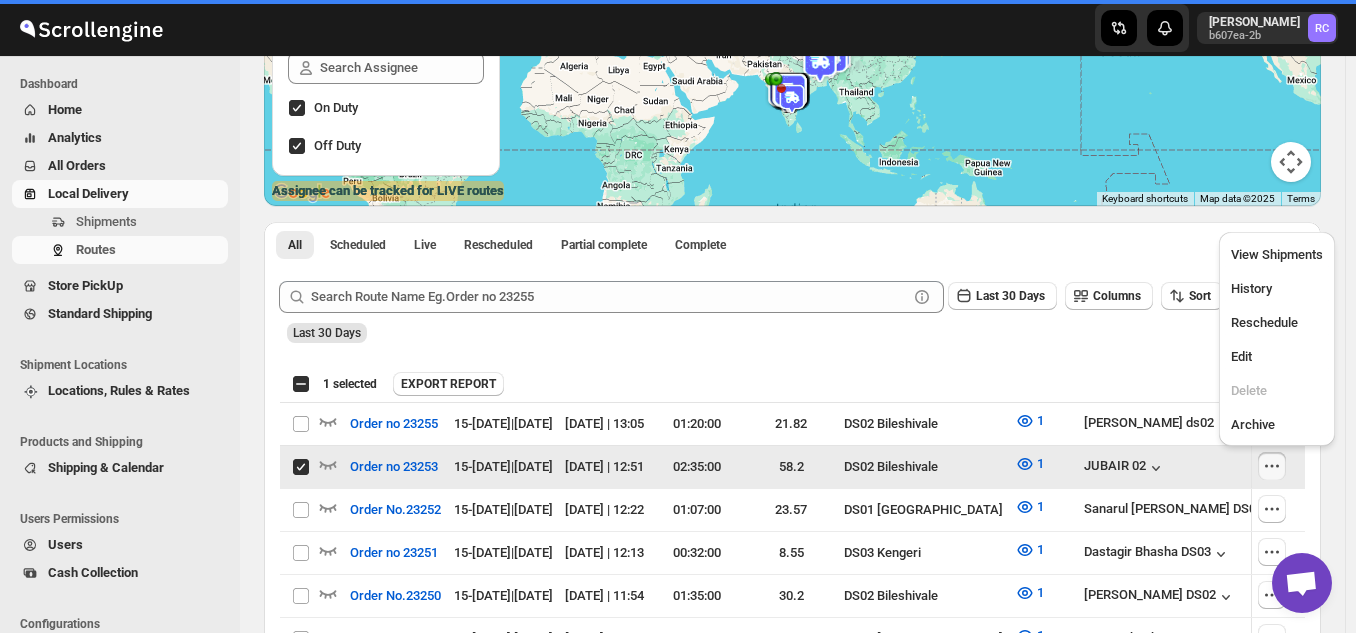 click on "Edit" at bounding box center [1241, 356] 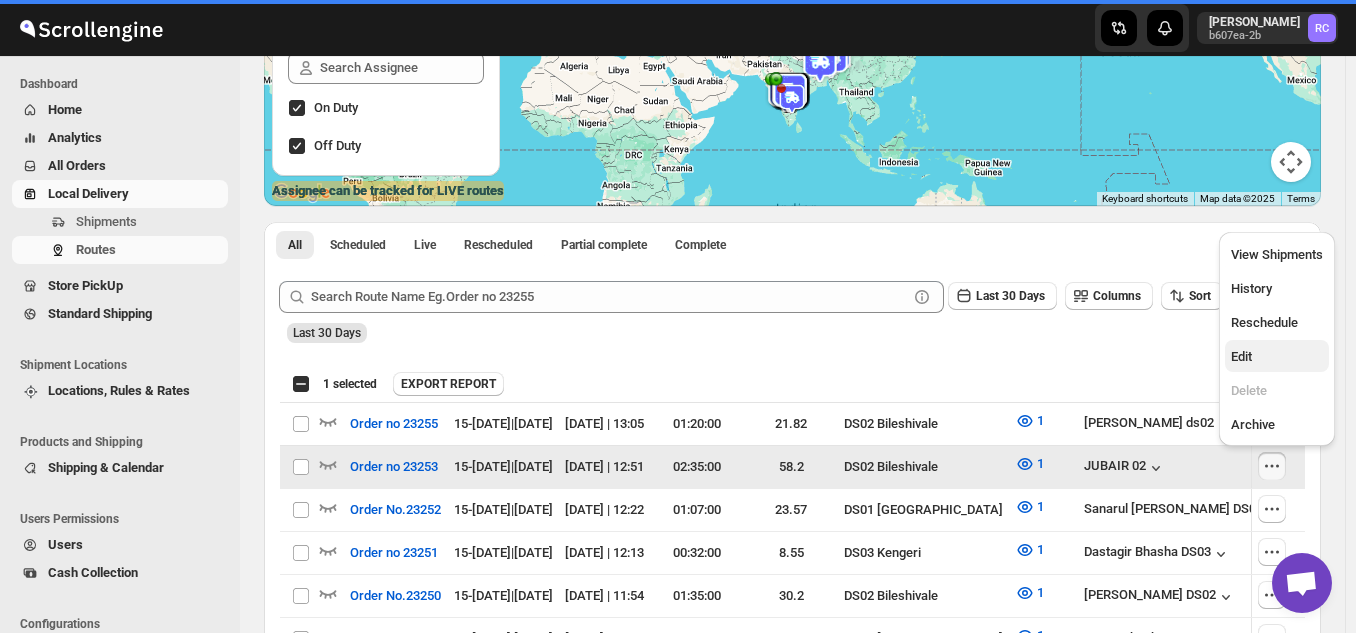 click on "Edit" at bounding box center (1241, 356) 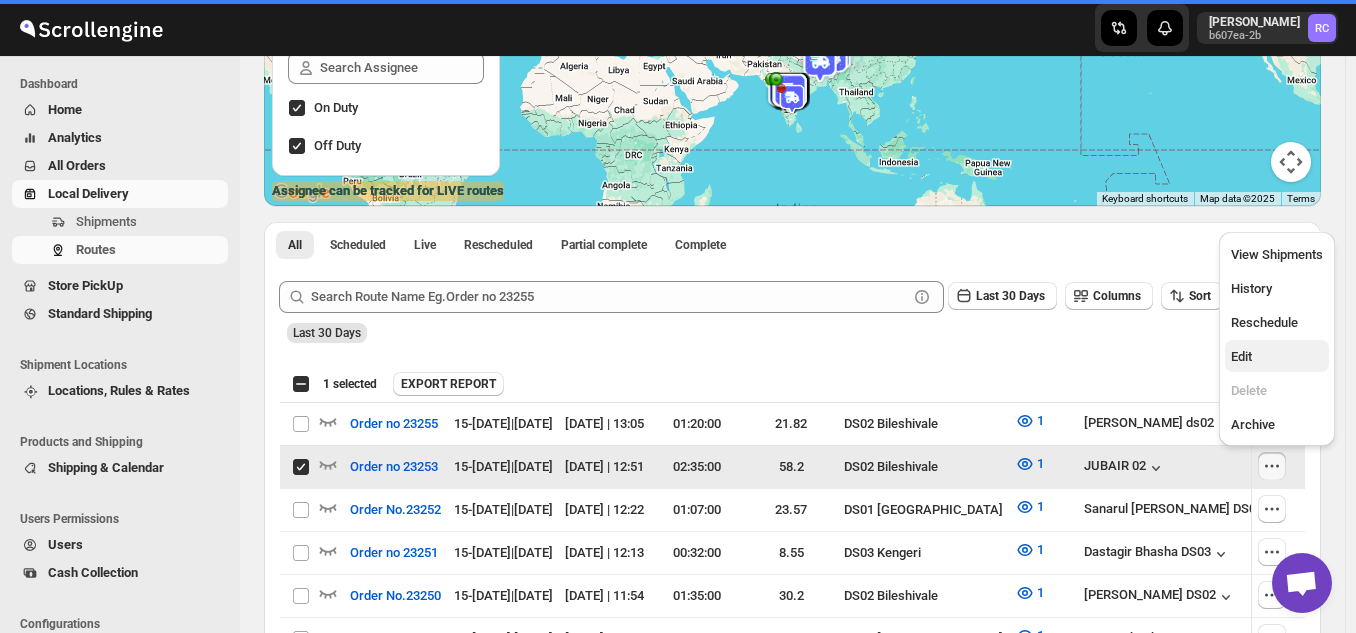 click on "Edit" at bounding box center (1241, 356) 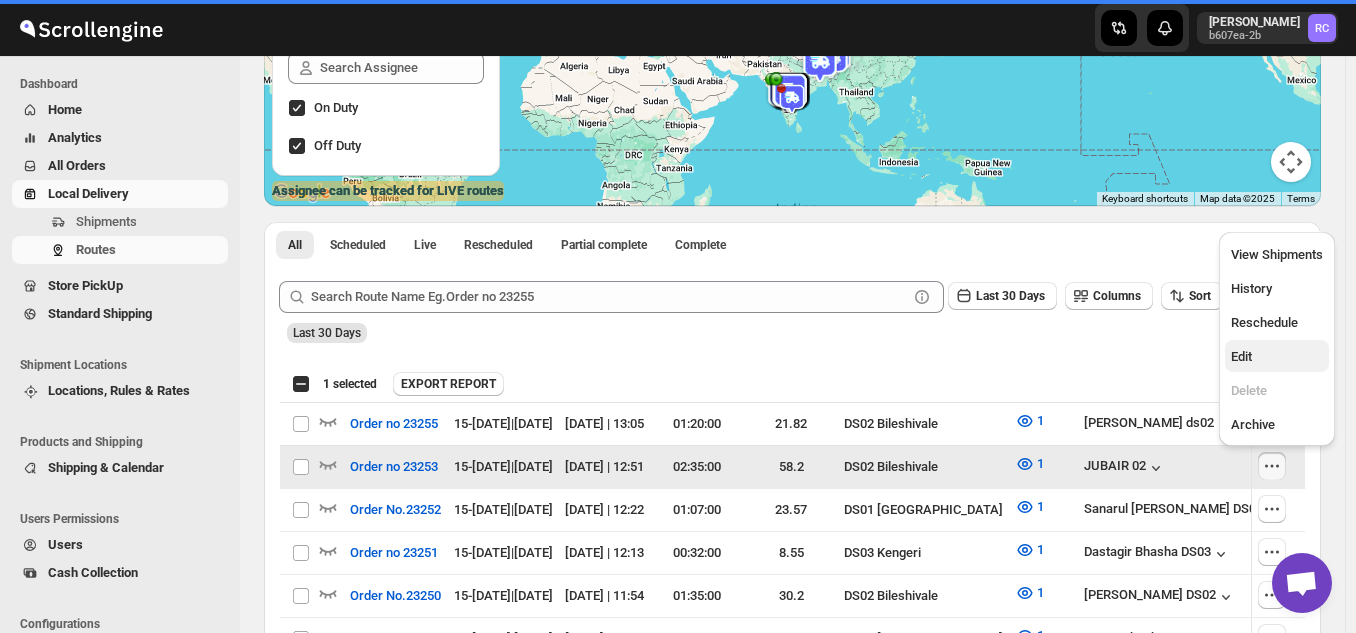 click on "Edit" at bounding box center (1241, 356) 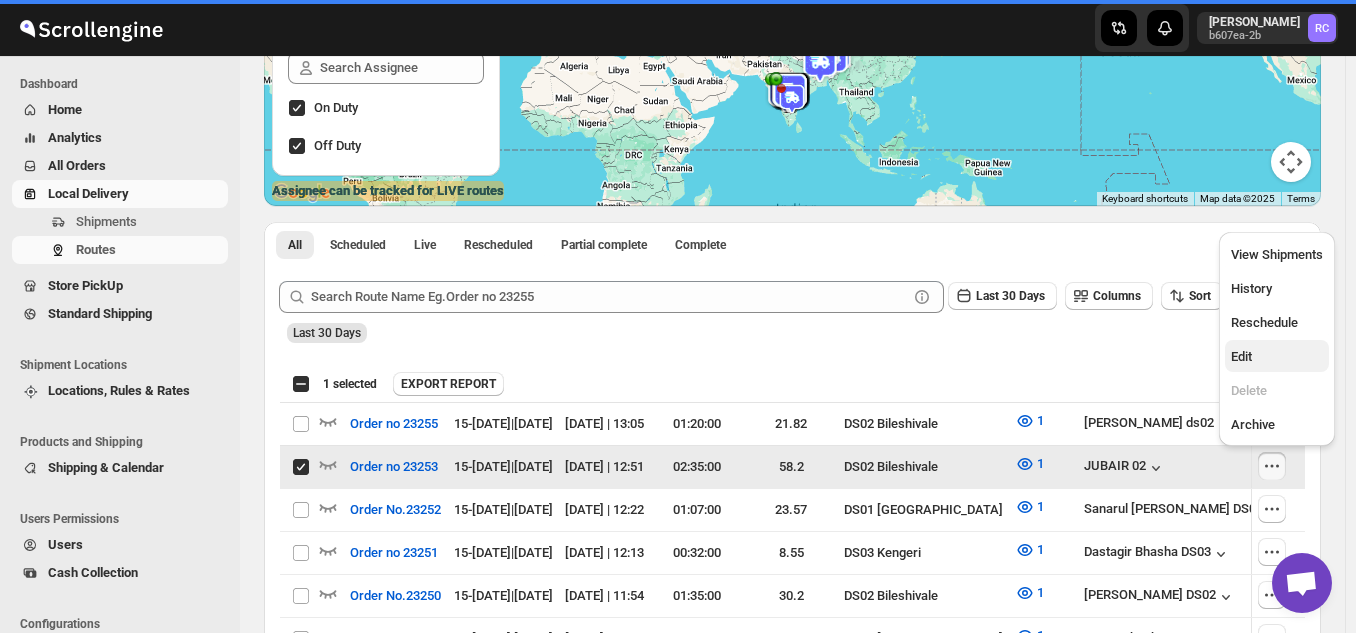 click on "Edit" at bounding box center [1241, 356] 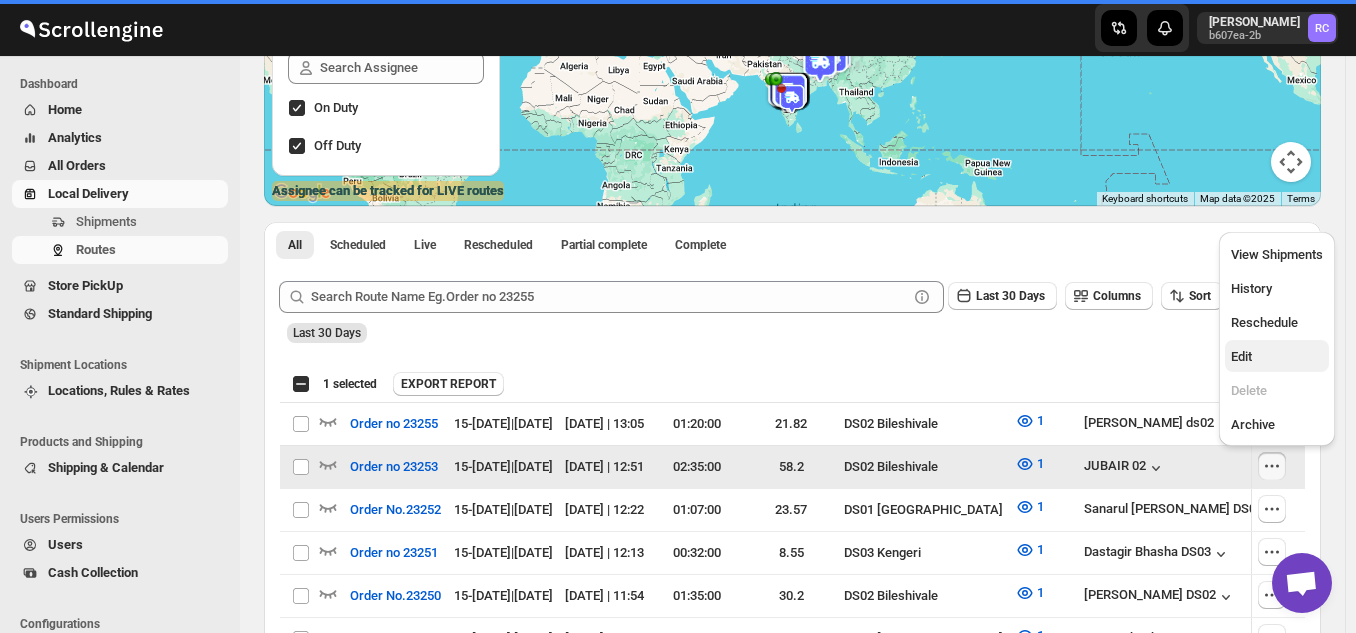 click on "Edit" at bounding box center (1241, 356) 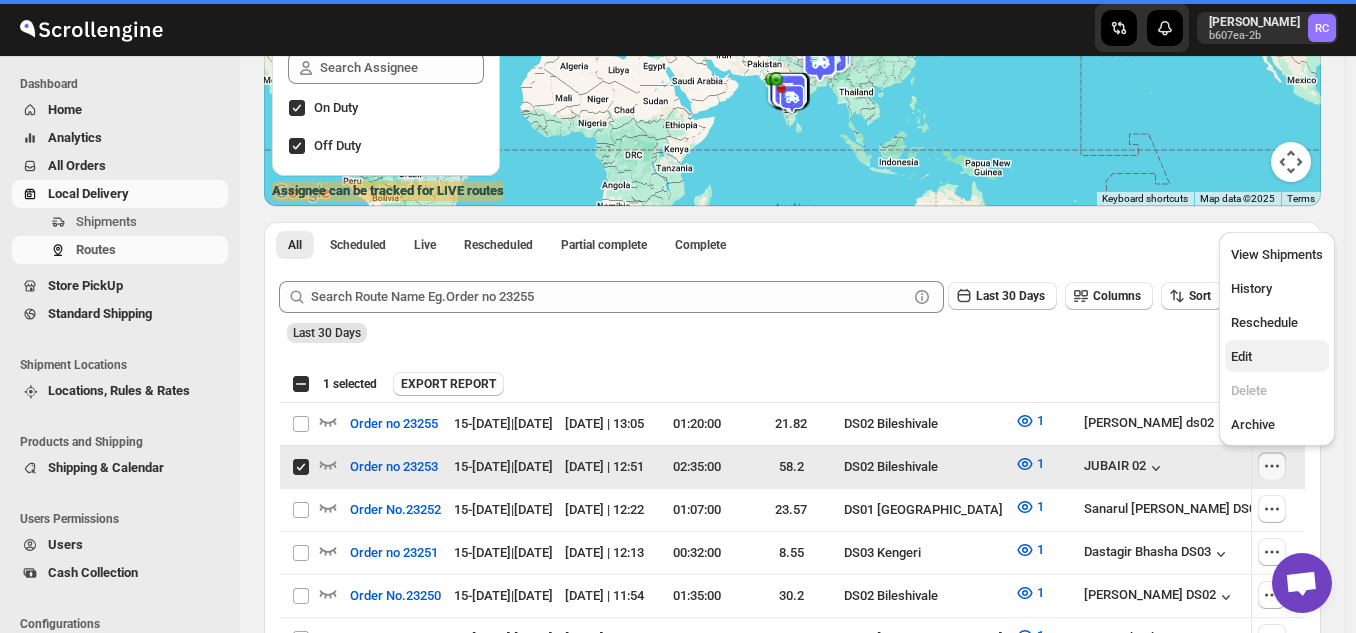 click on "Edit" at bounding box center (1277, 357) 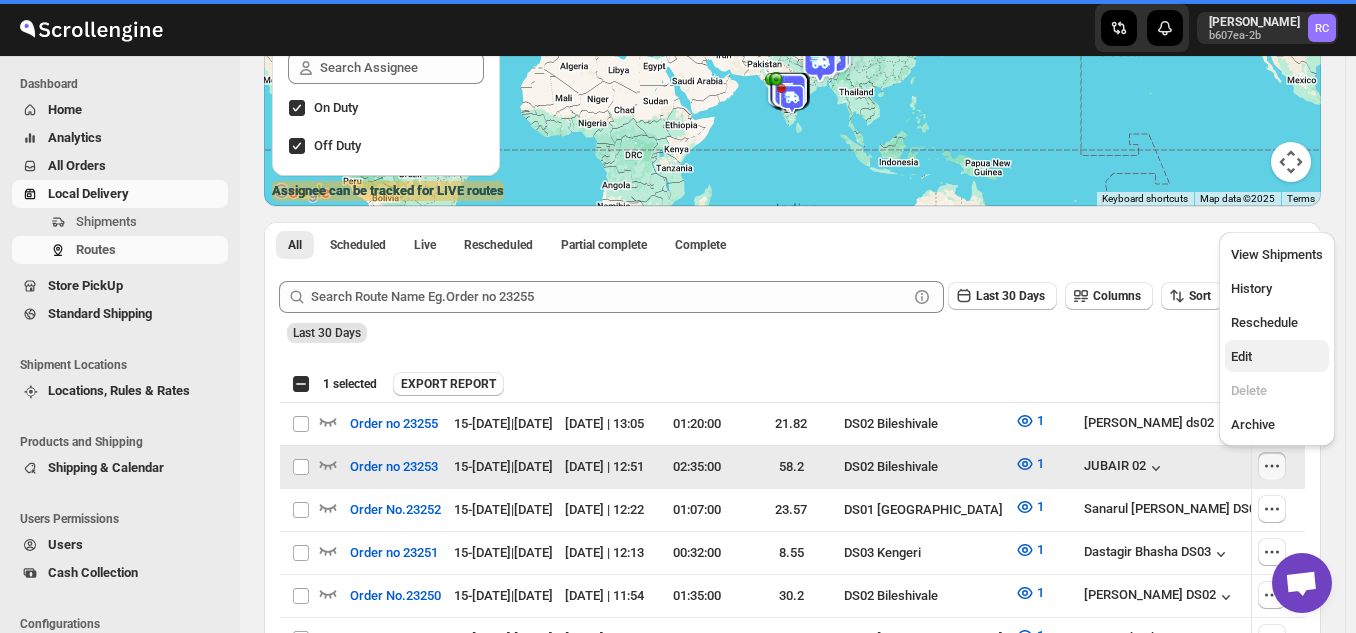 click on "Edit" at bounding box center (1277, 357) 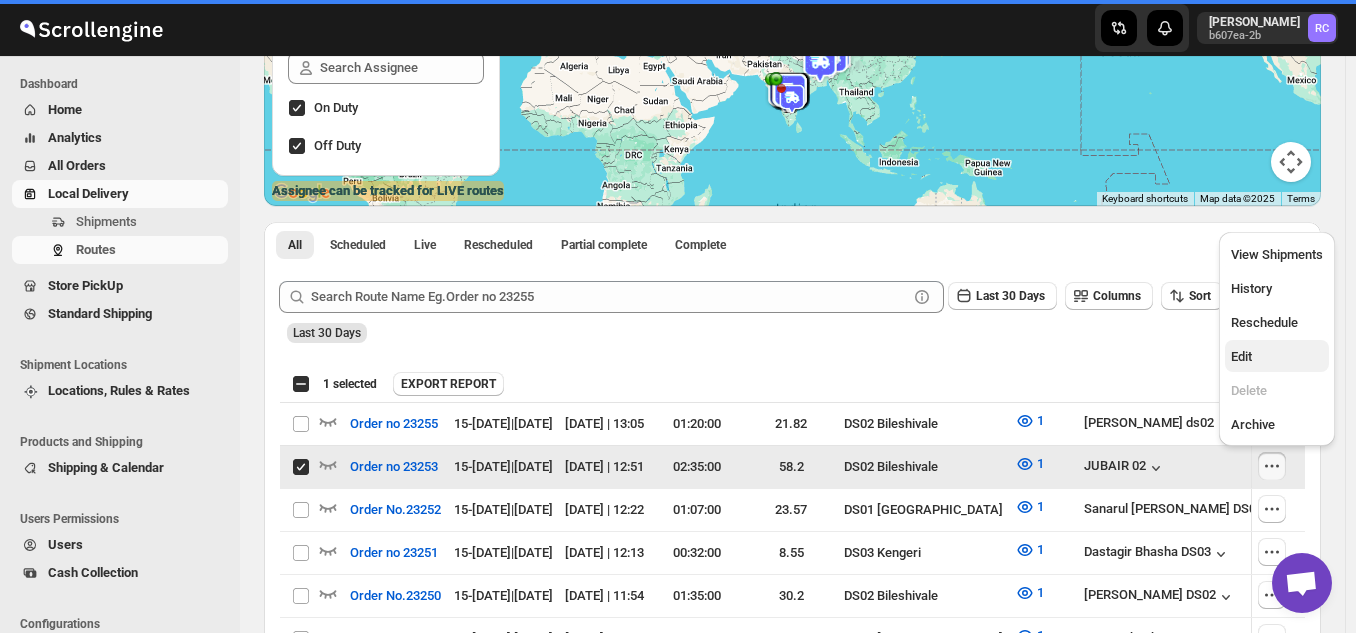 click on "Edit" at bounding box center (1277, 357) 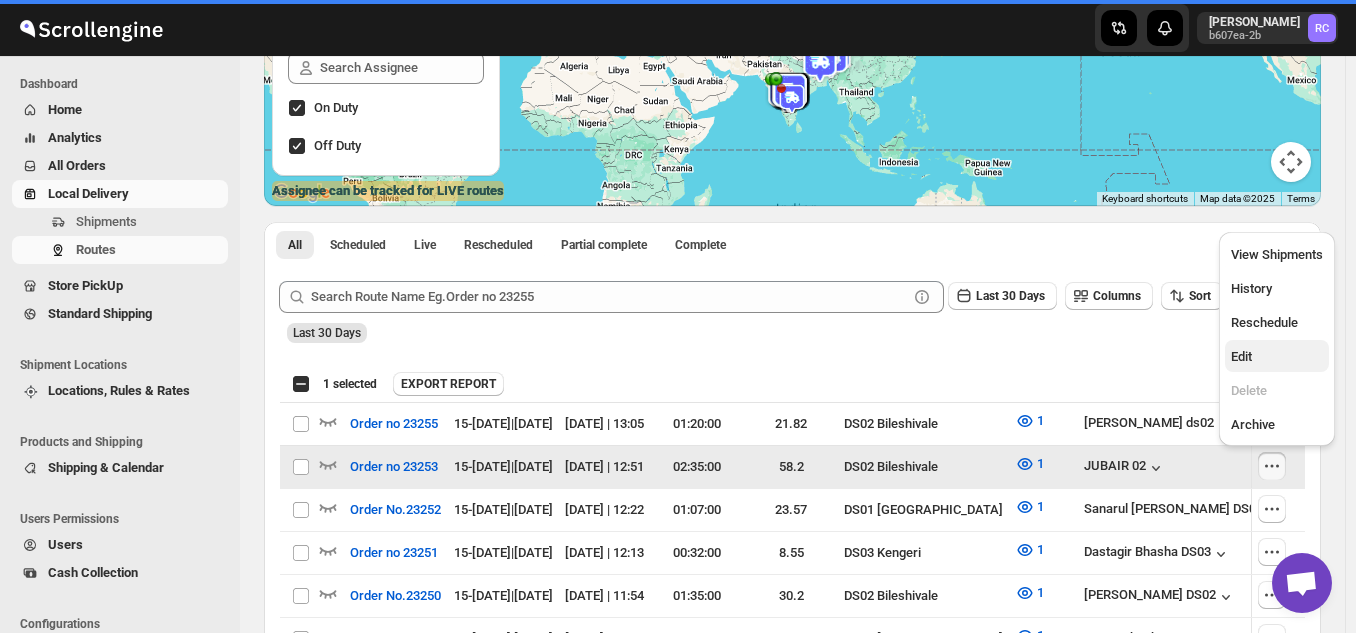 click on "Edit" at bounding box center [1277, 357] 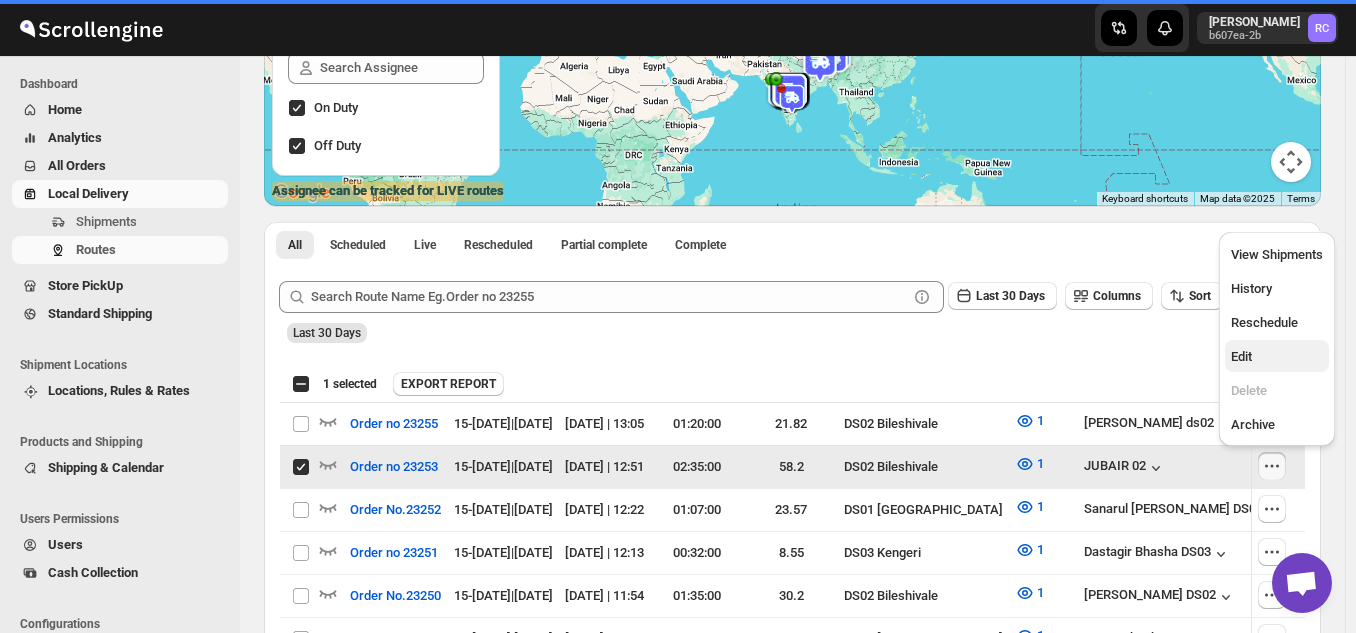click on "Edit" at bounding box center (1277, 357) 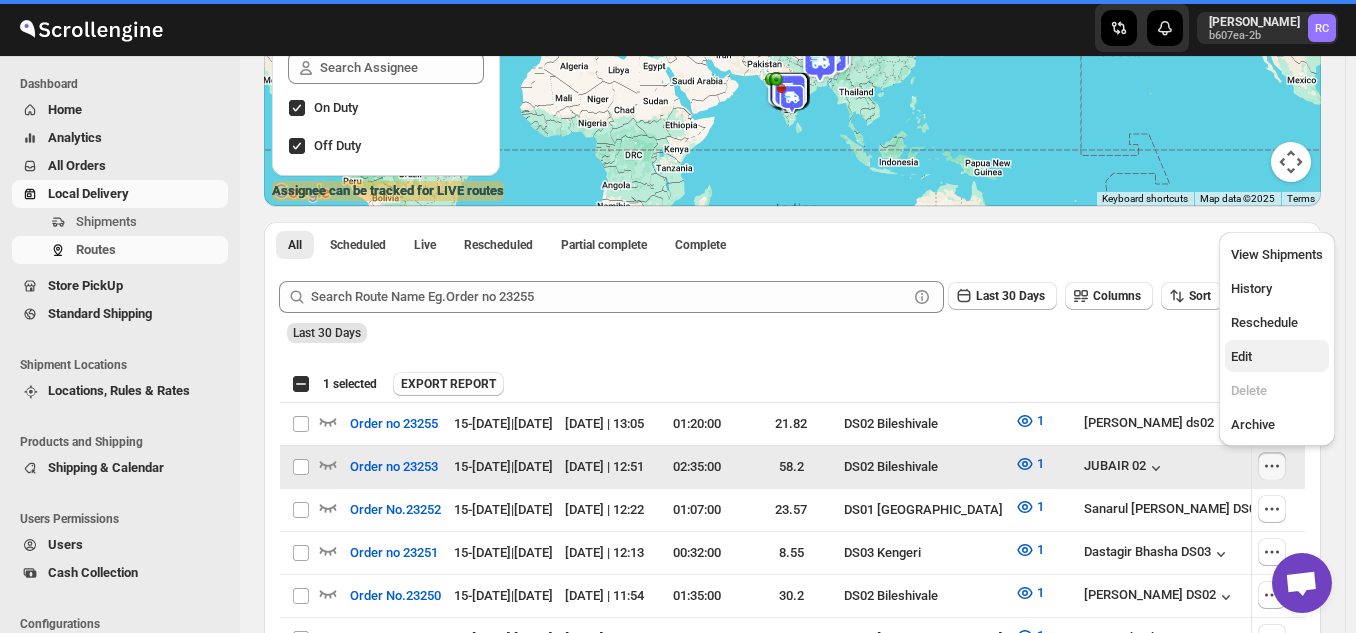 click on "Edit" at bounding box center (1277, 357) 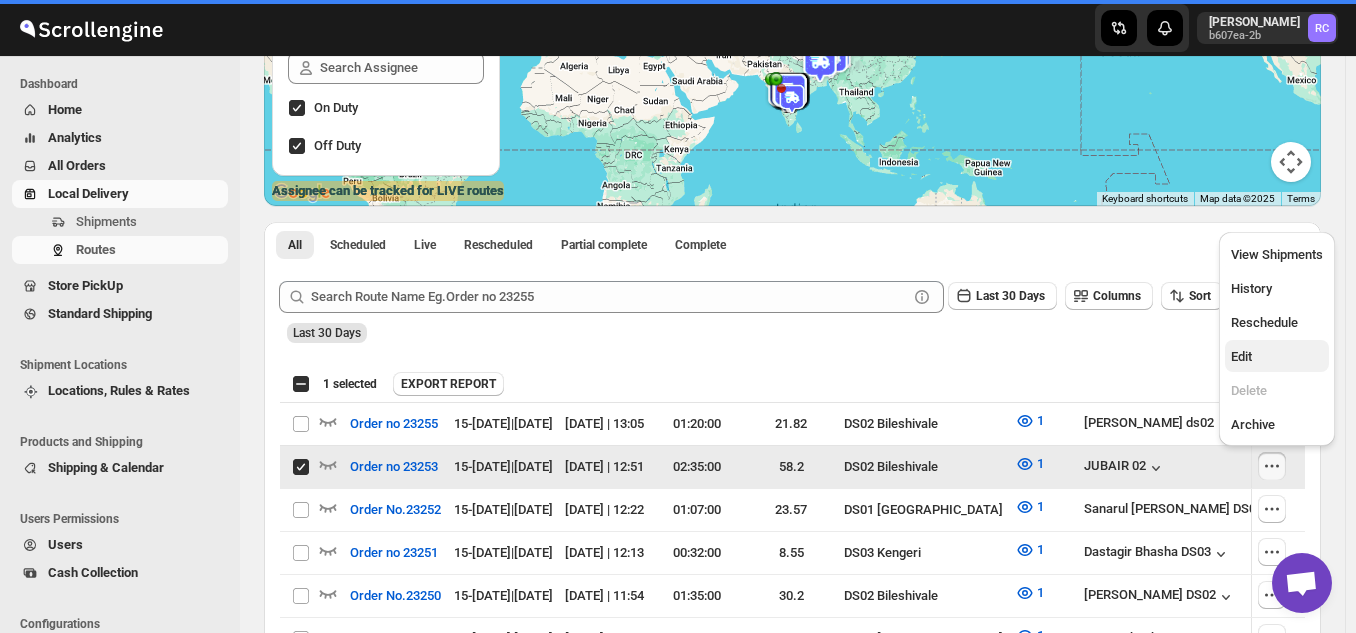 click on "Edit" at bounding box center [1277, 357] 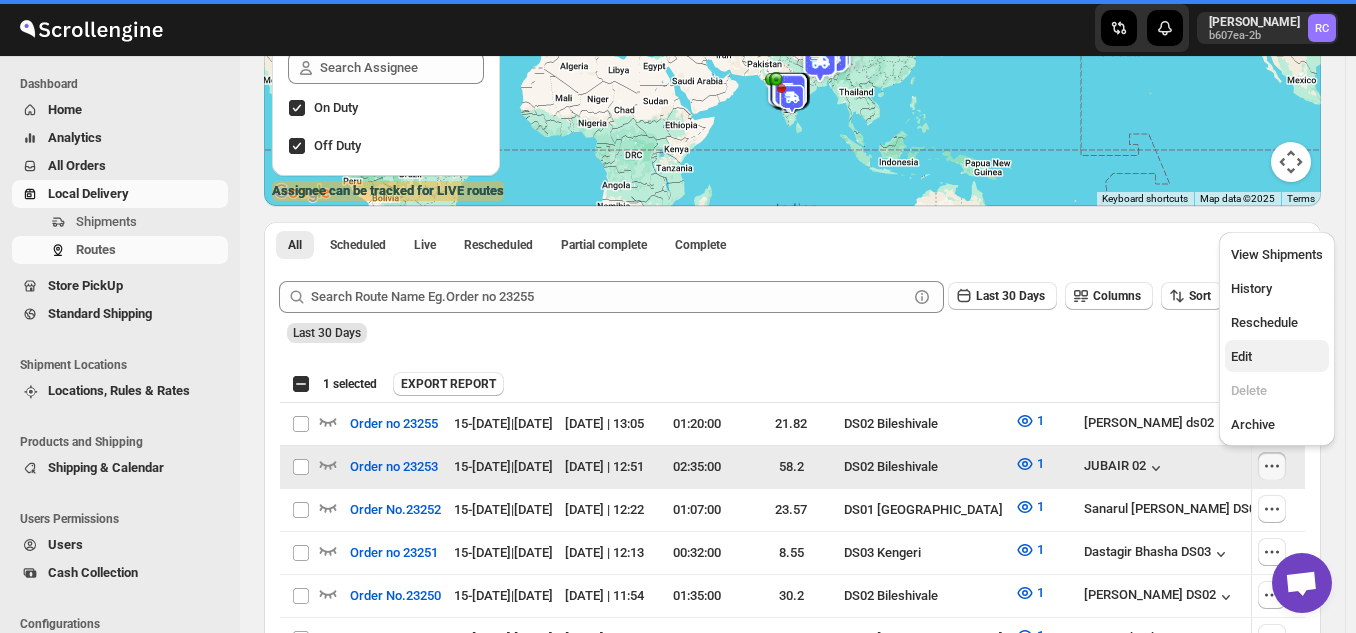 click on "Edit" at bounding box center (1277, 357) 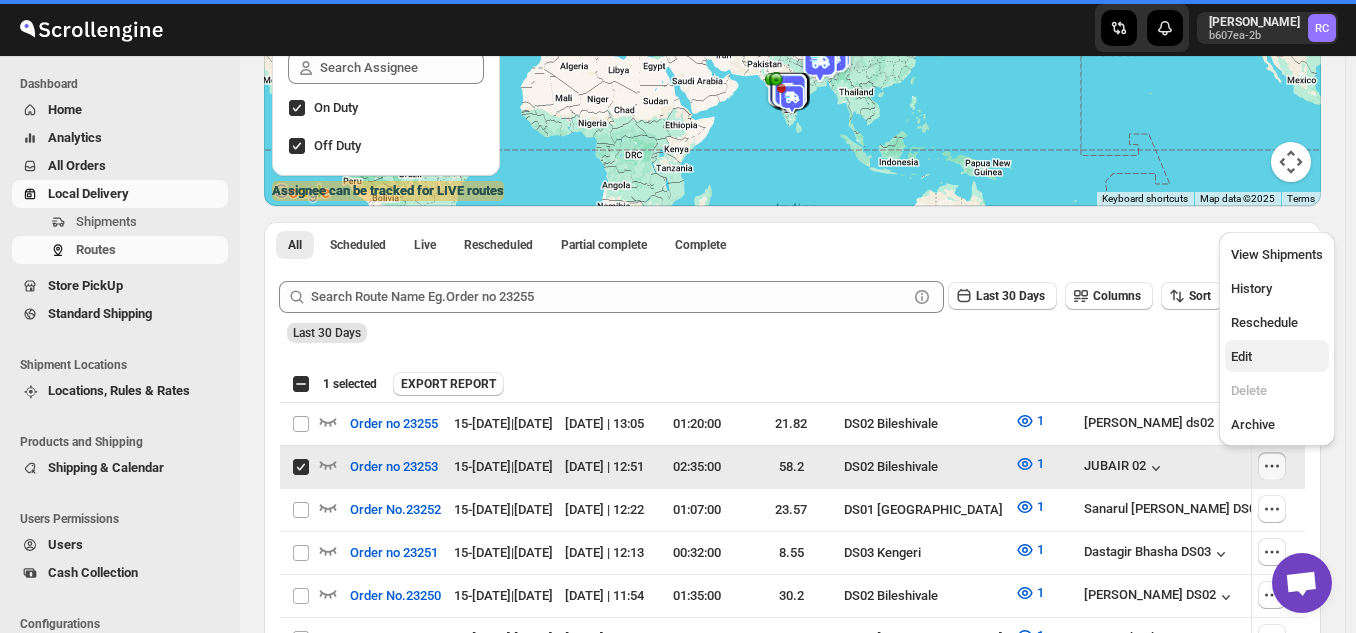 click on "Edit" at bounding box center (1277, 357) 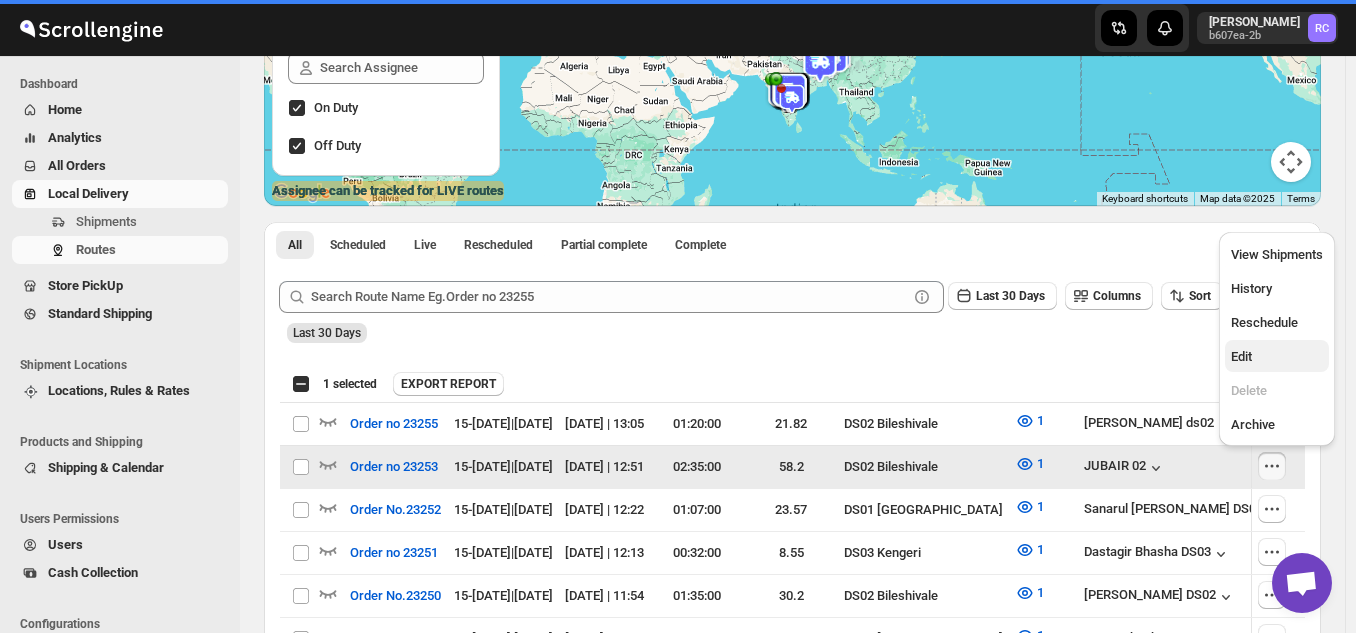 click on "Edit" at bounding box center (1277, 357) 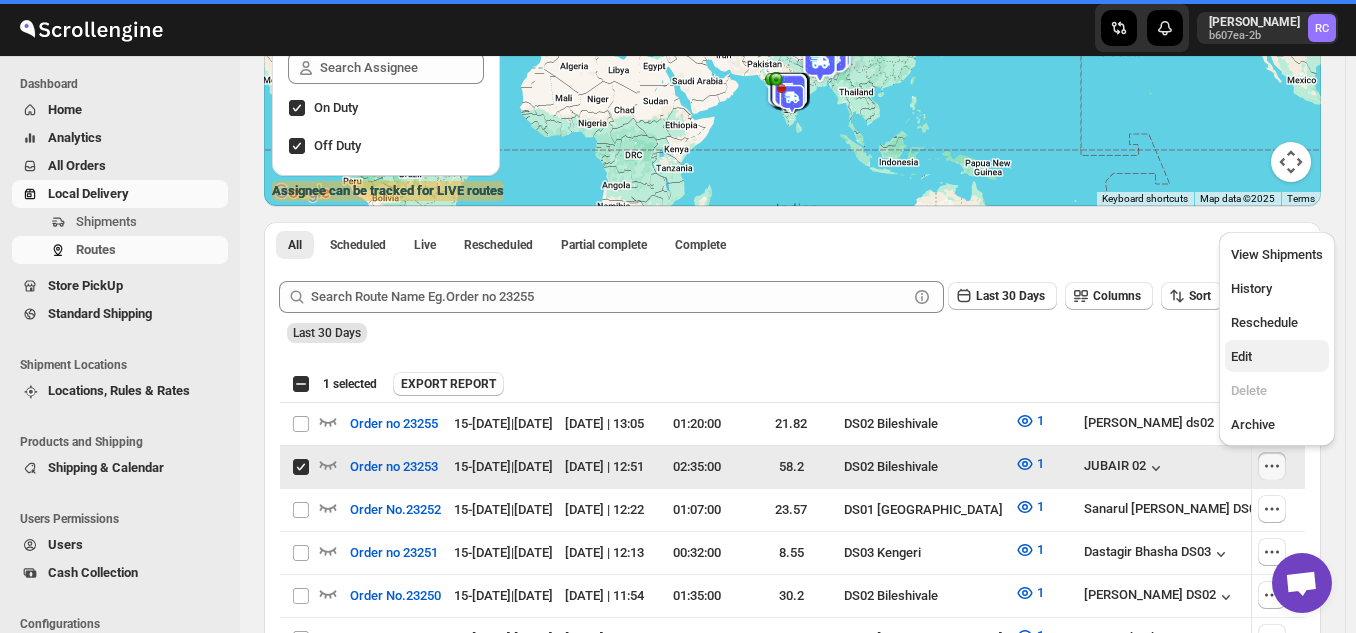 click on "Edit" at bounding box center (1277, 357) 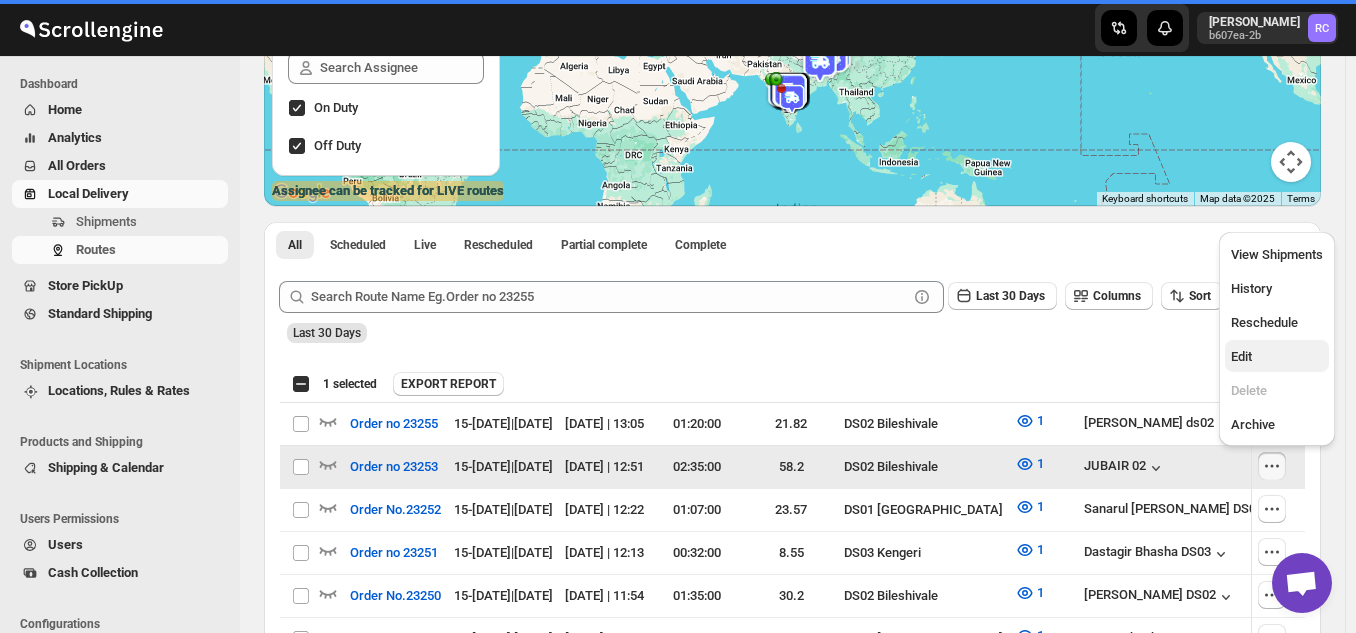 click on "Last 30 Days" at bounding box center [788, 324] 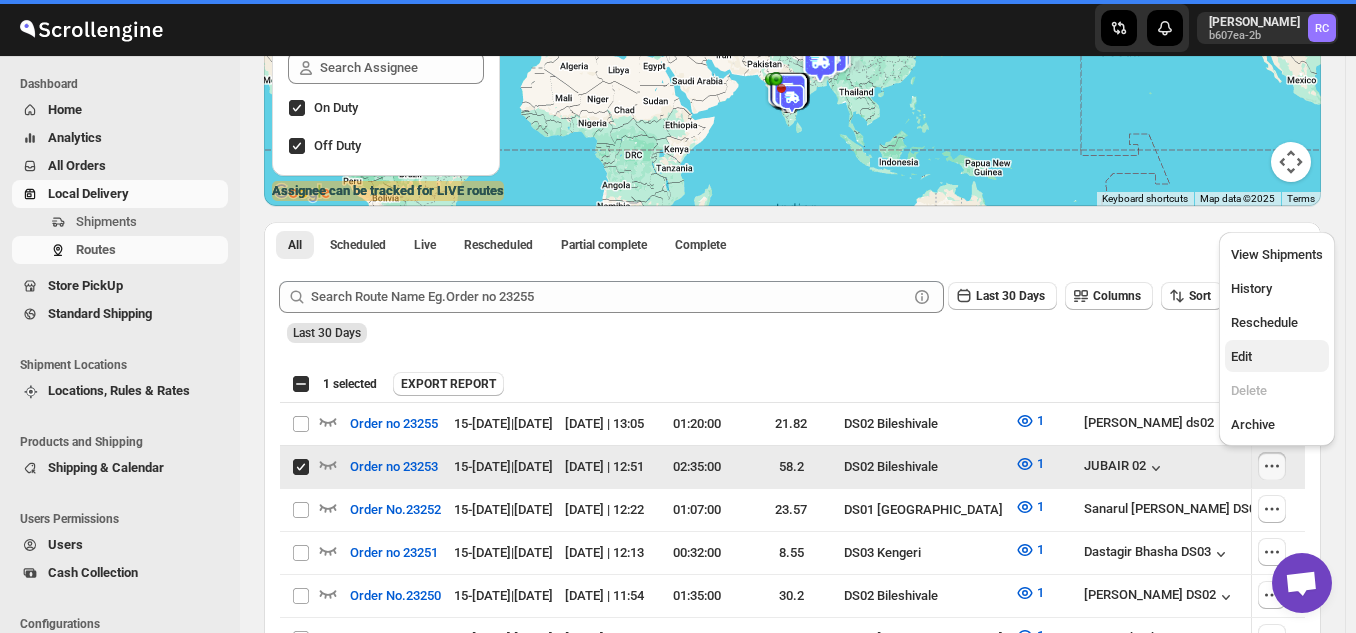 click on "Edit" at bounding box center (1277, 357) 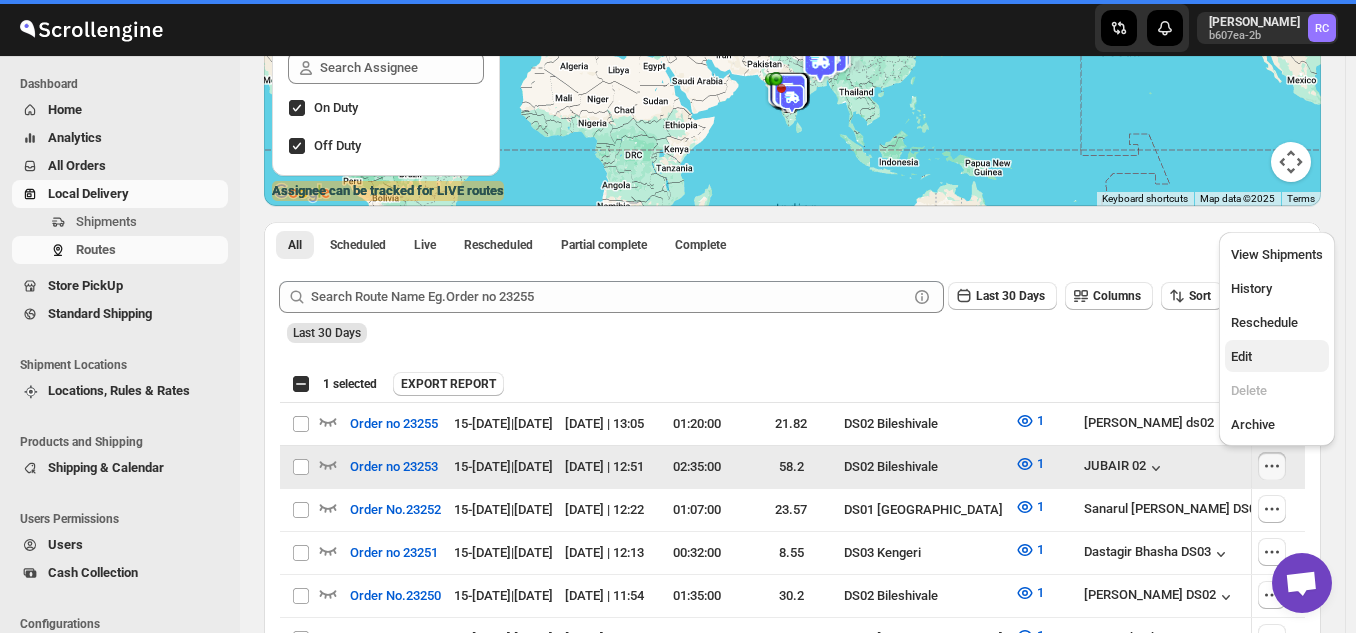 click on "Edit" at bounding box center (1277, 357) 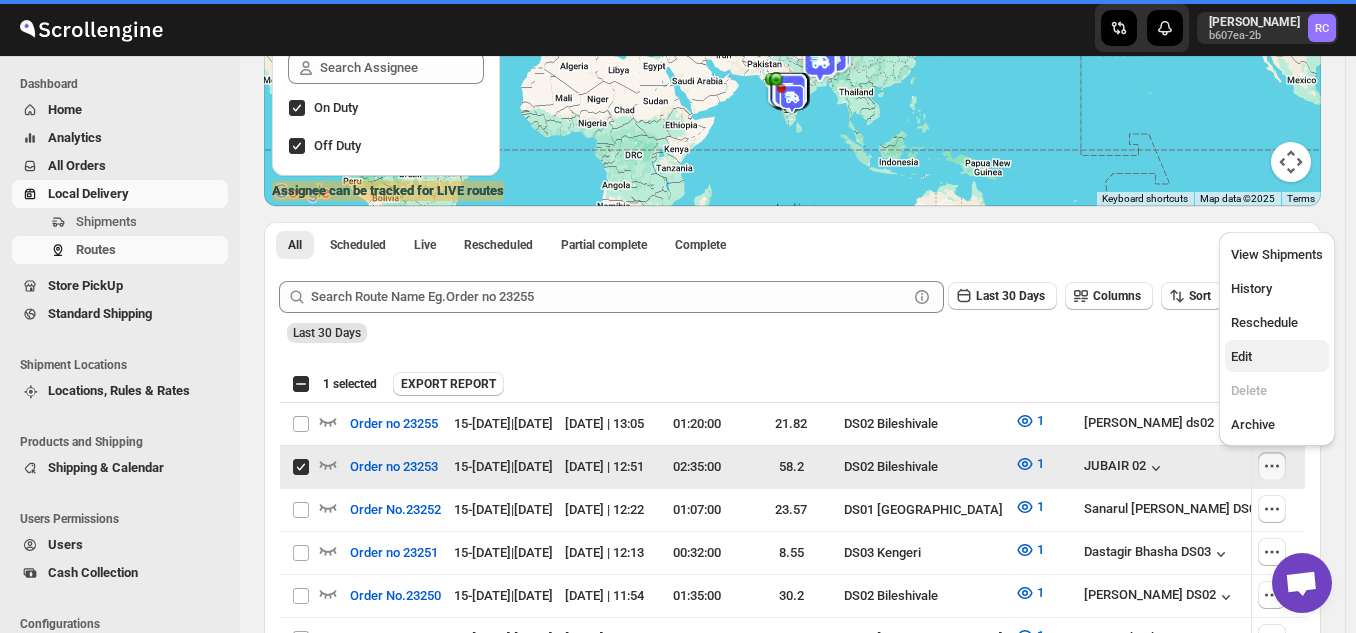 click on "Edit" at bounding box center (1277, 357) 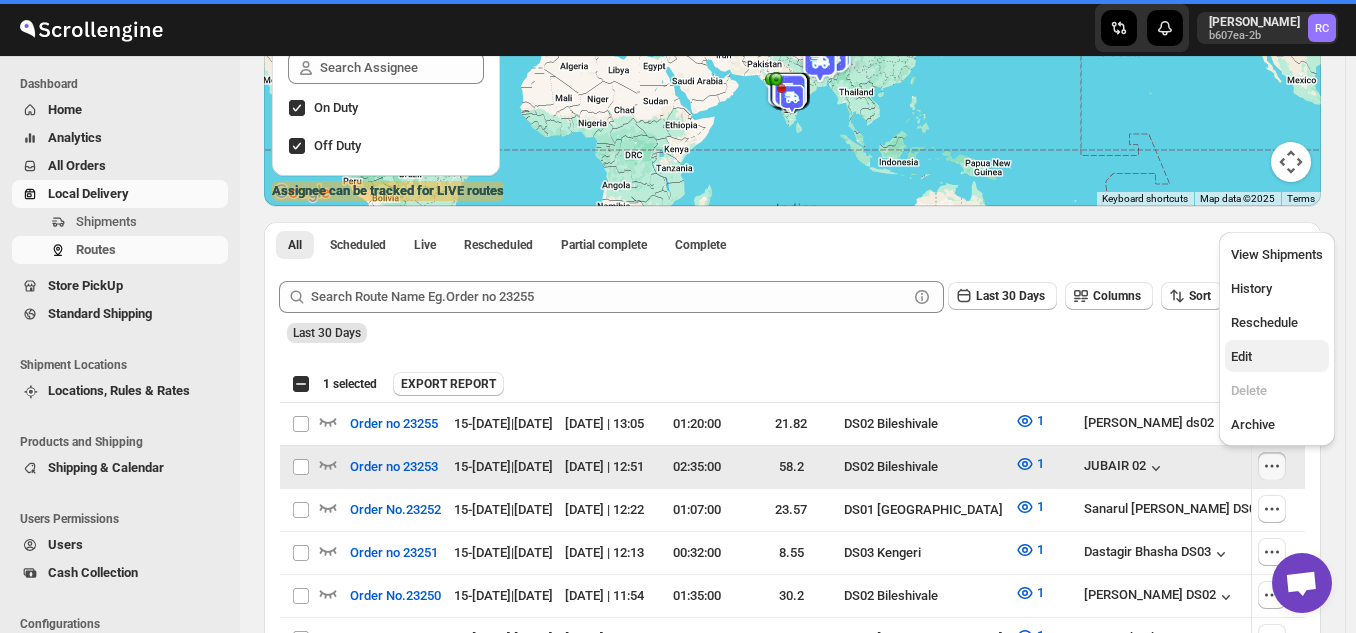 click on "Edit" at bounding box center [1277, 357] 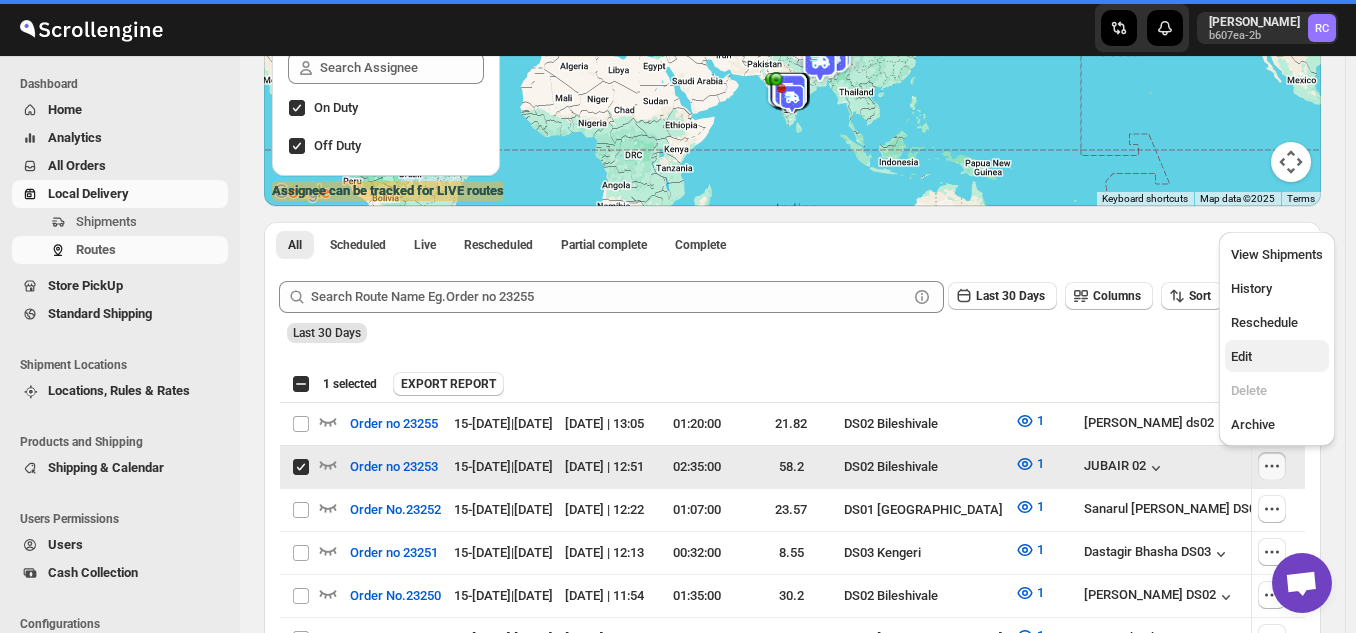 click on "Edit" at bounding box center [1277, 357] 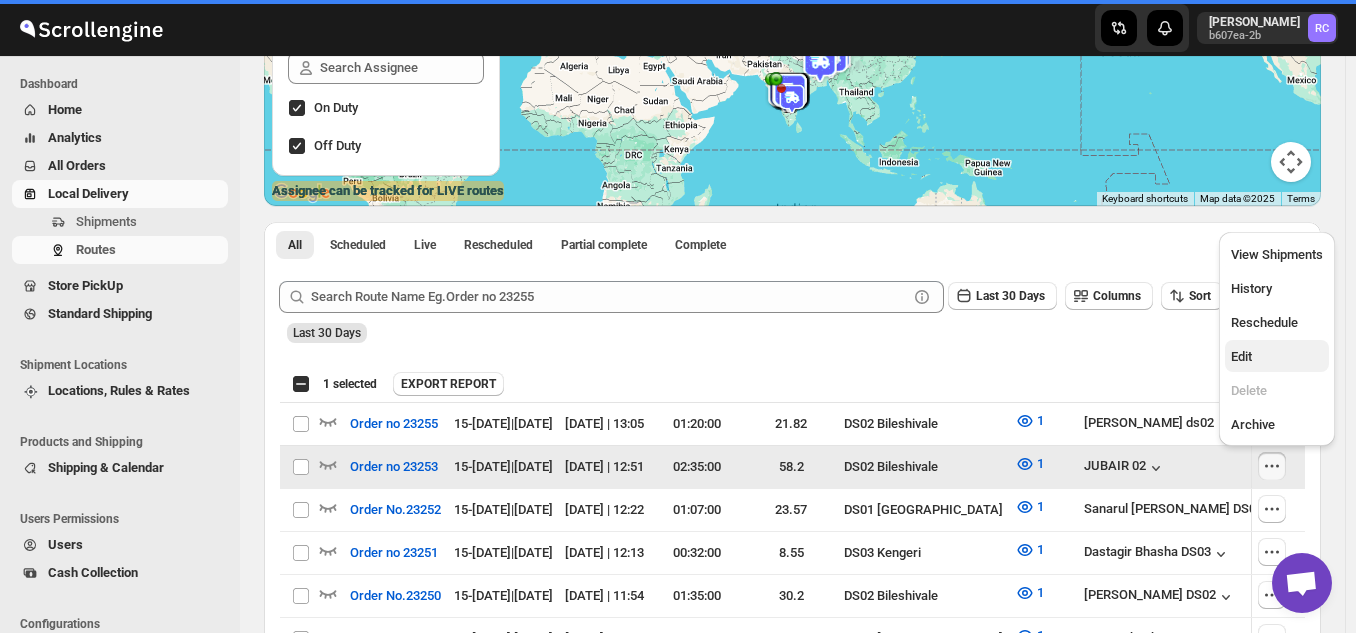 click on "Edit" at bounding box center (1277, 357) 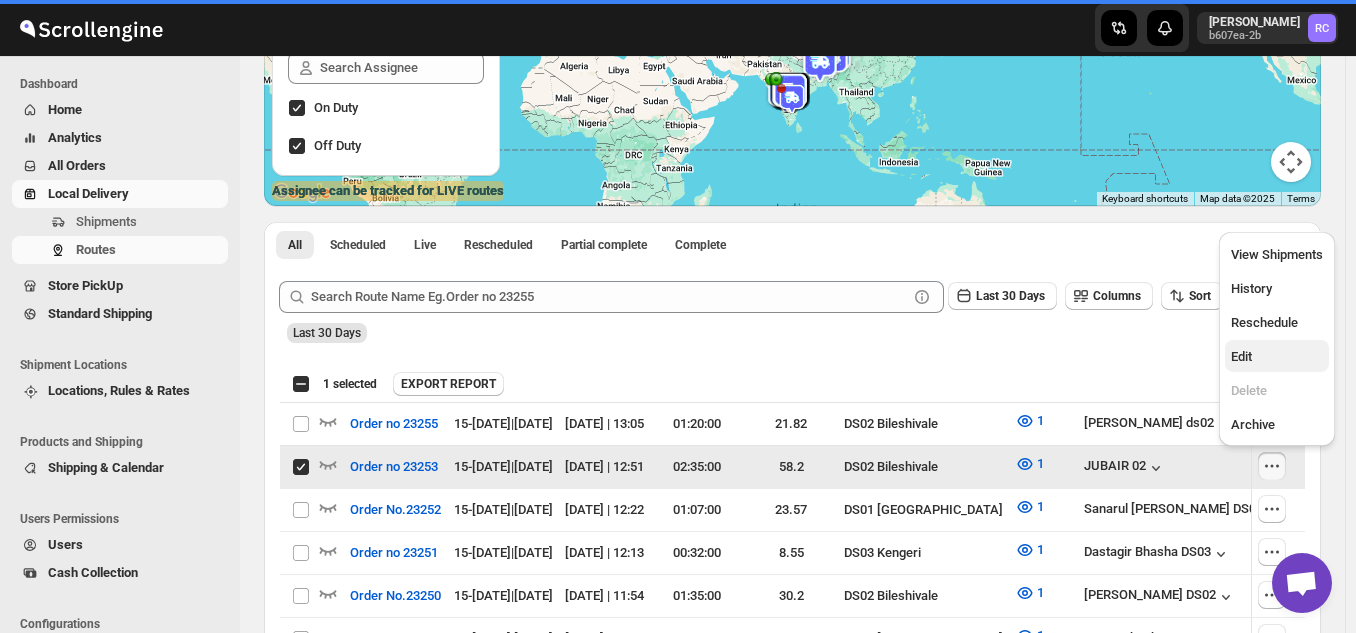 click on "Edit" at bounding box center [1277, 357] 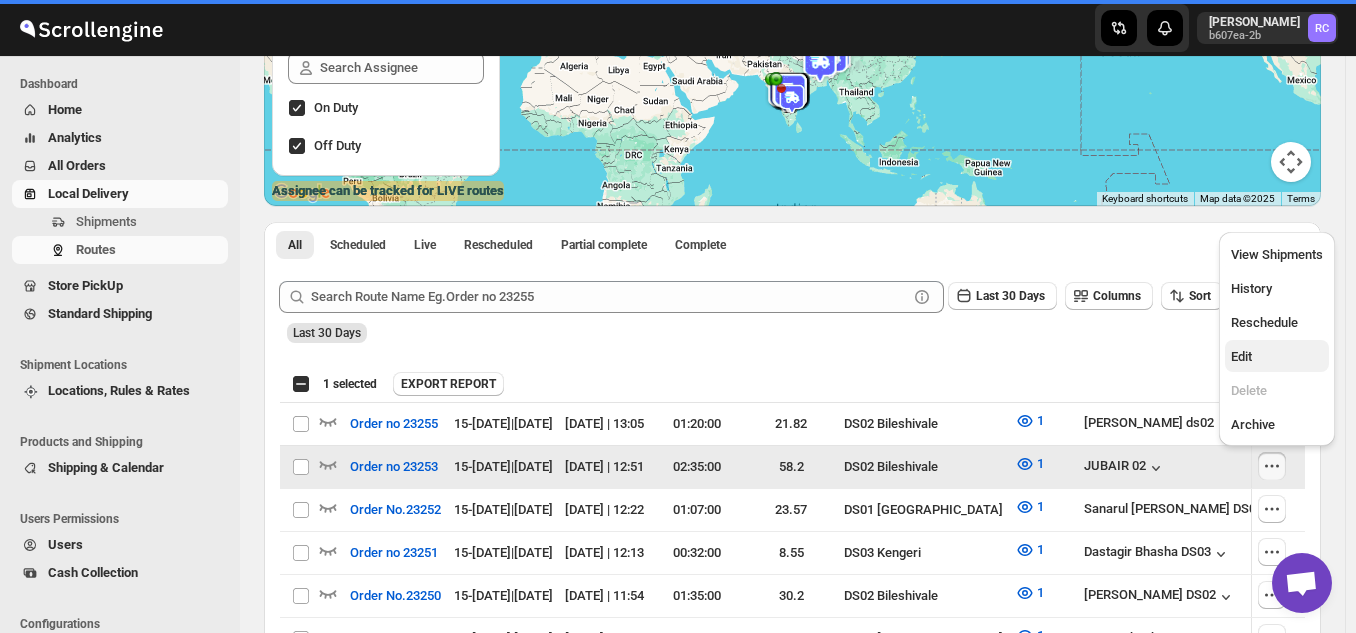 click on "Edit" at bounding box center (1277, 357) 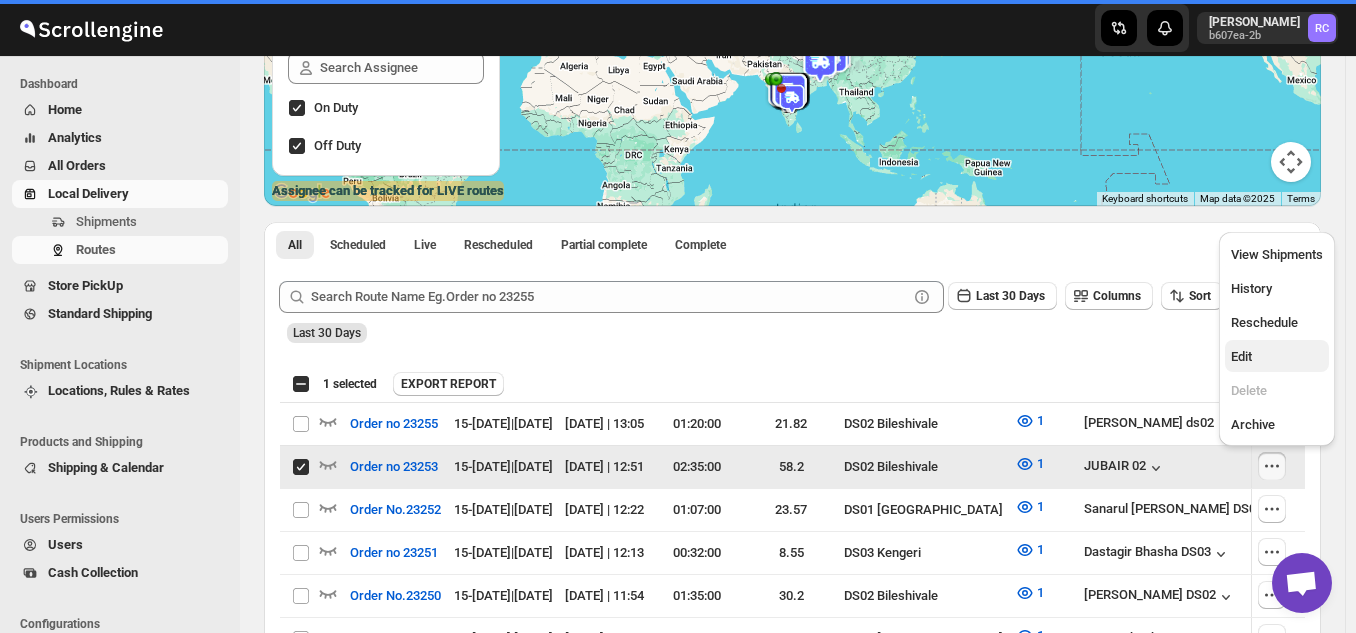 click on "Edit" at bounding box center [1277, 357] 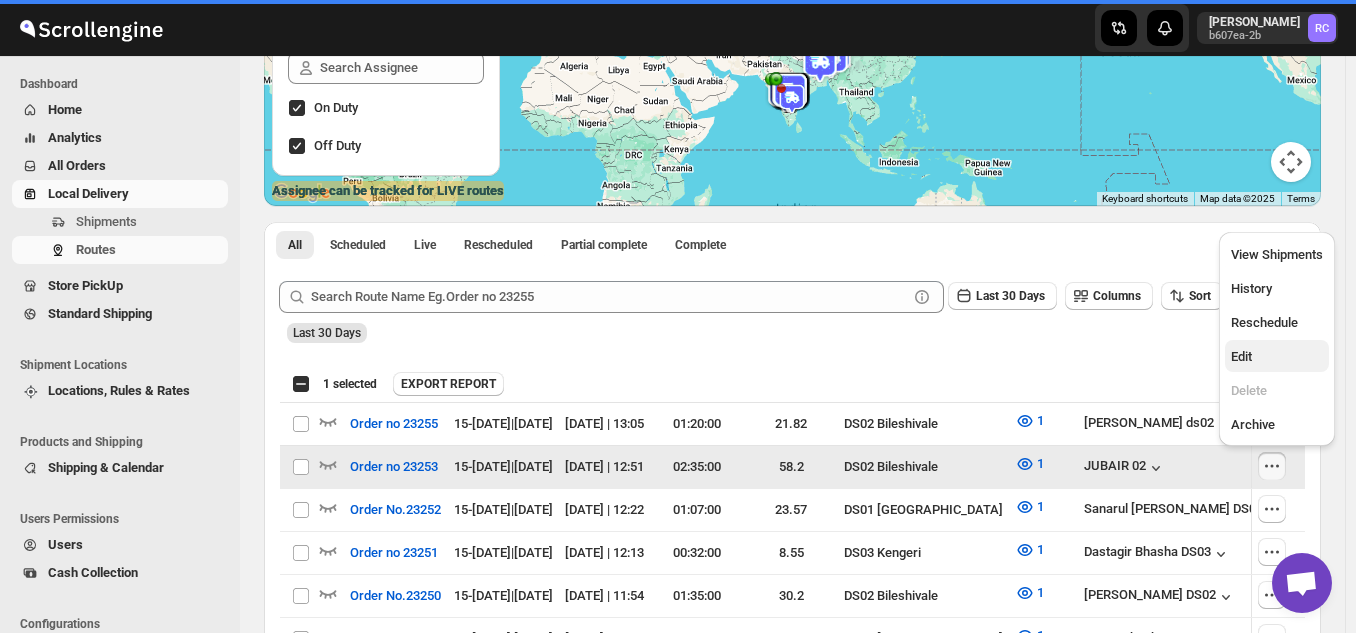 click on "Edit" at bounding box center (1277, 357) 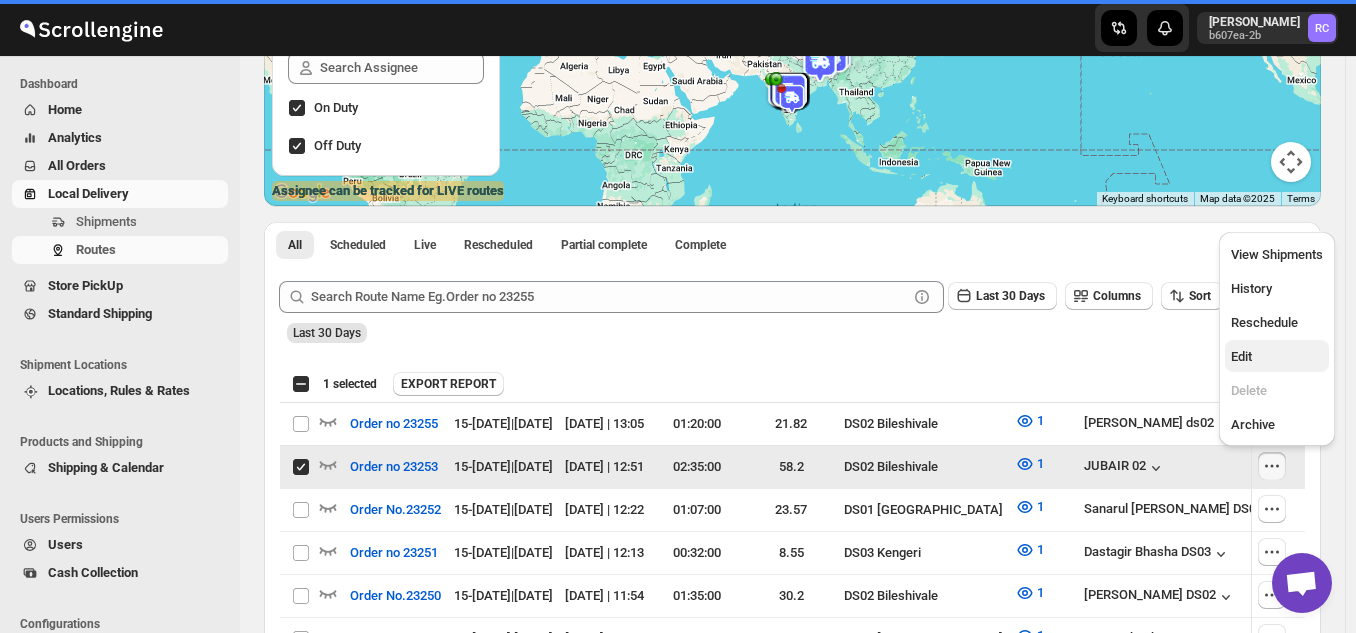 click on "Edit" at bounding box center (1277, 357) 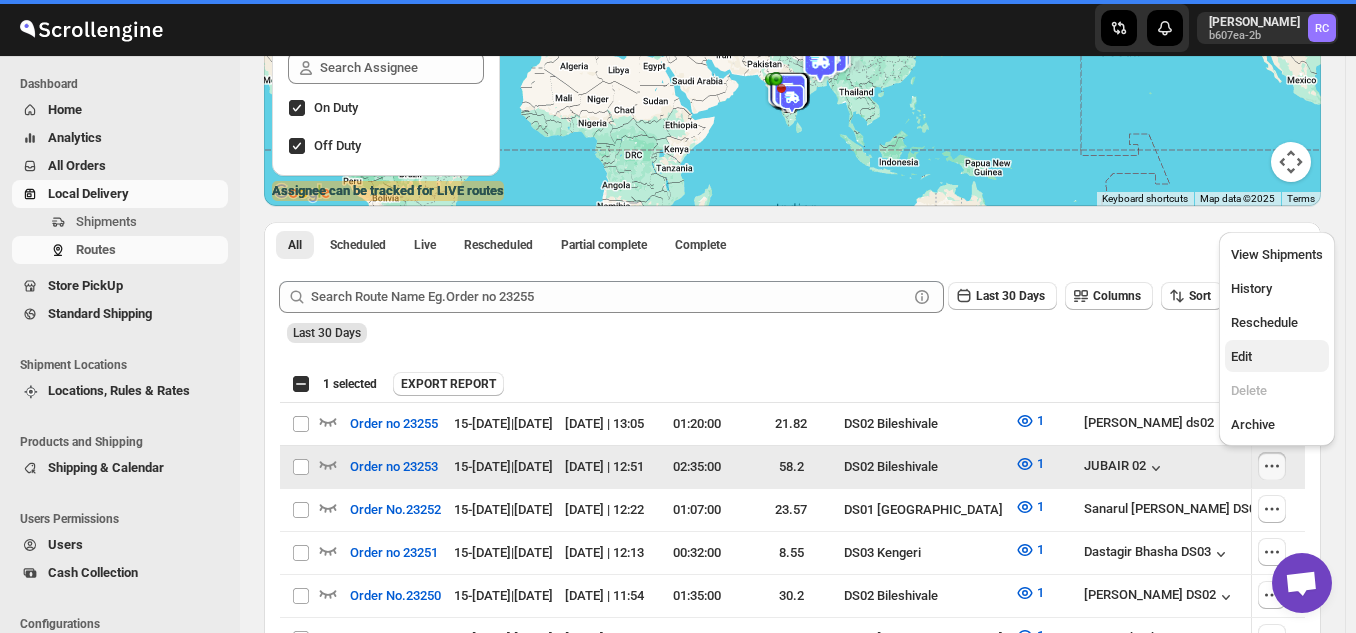 click on "Edit" at bounding box center [1277, 357] 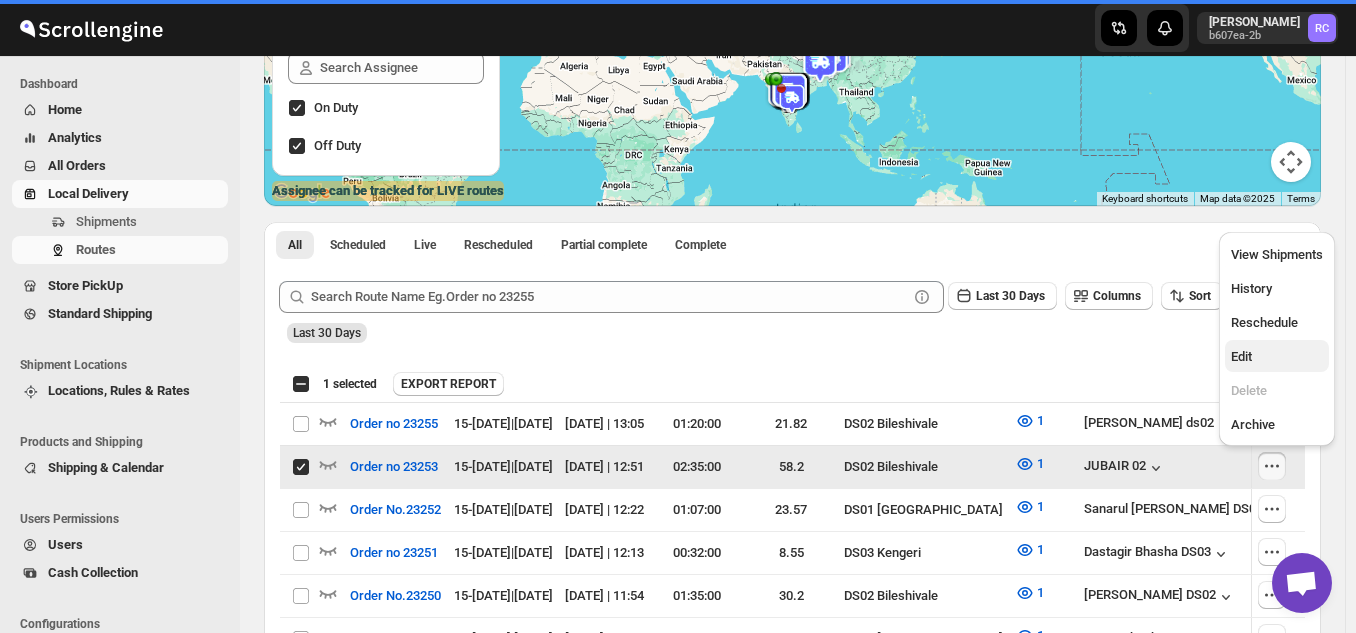 click on "Edit" at bounding box center [1277, 357] 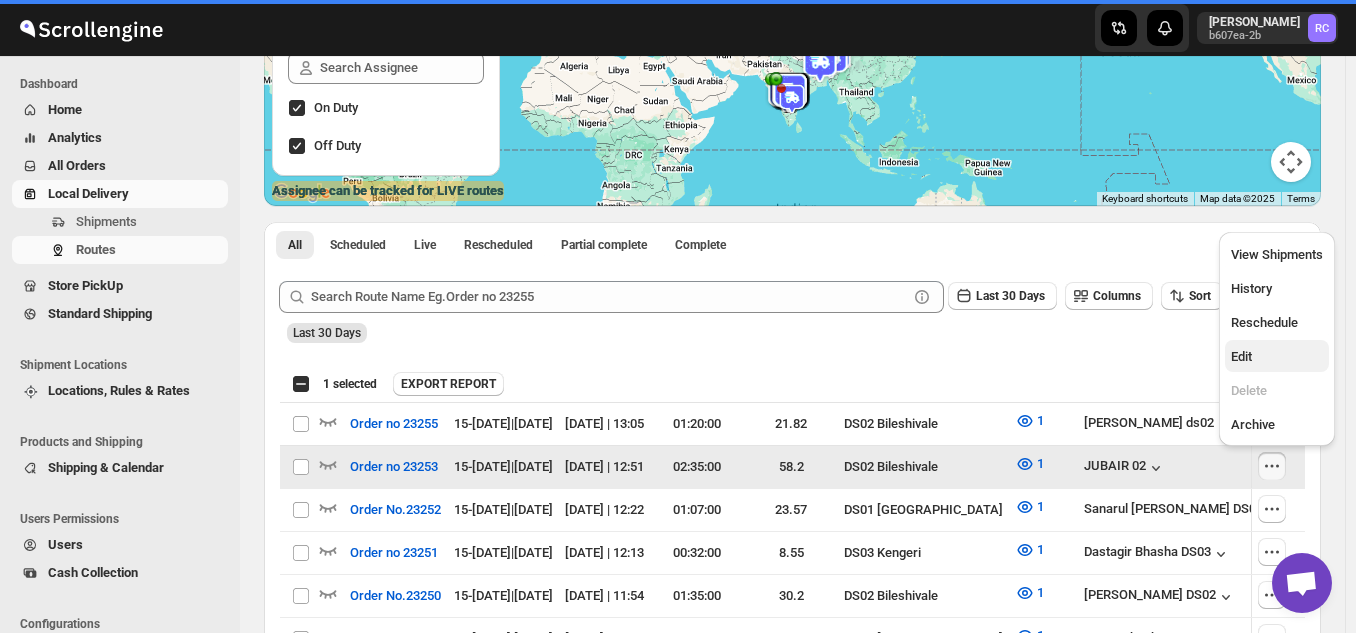 click on "Edit" at bounding box center (1277, 357) 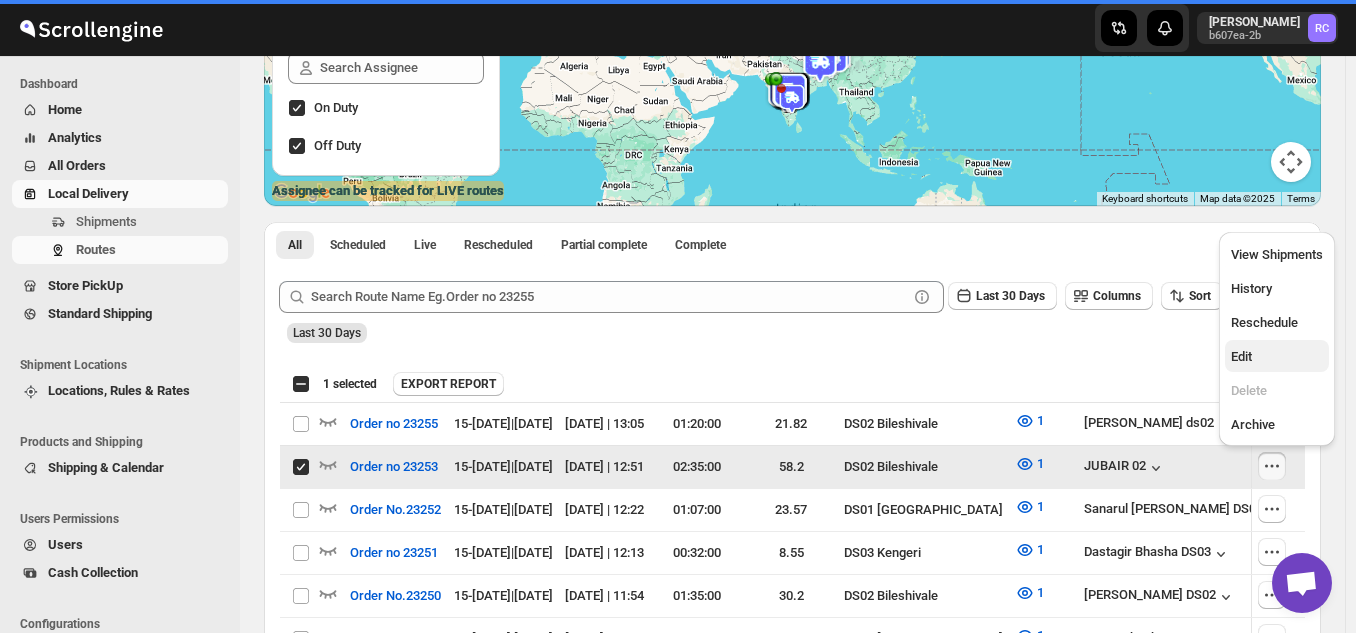click on "Edit" at bounding box center [1277, 357] 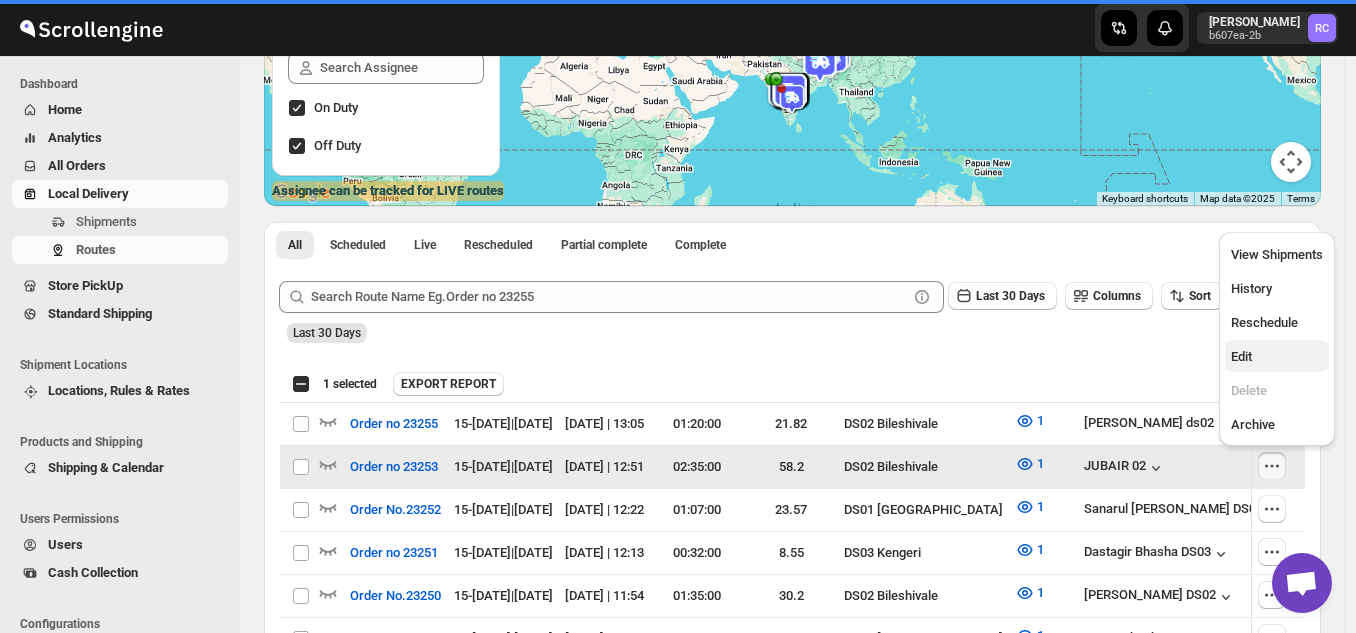 click on "Edit" at bounding box center (1277, 357) 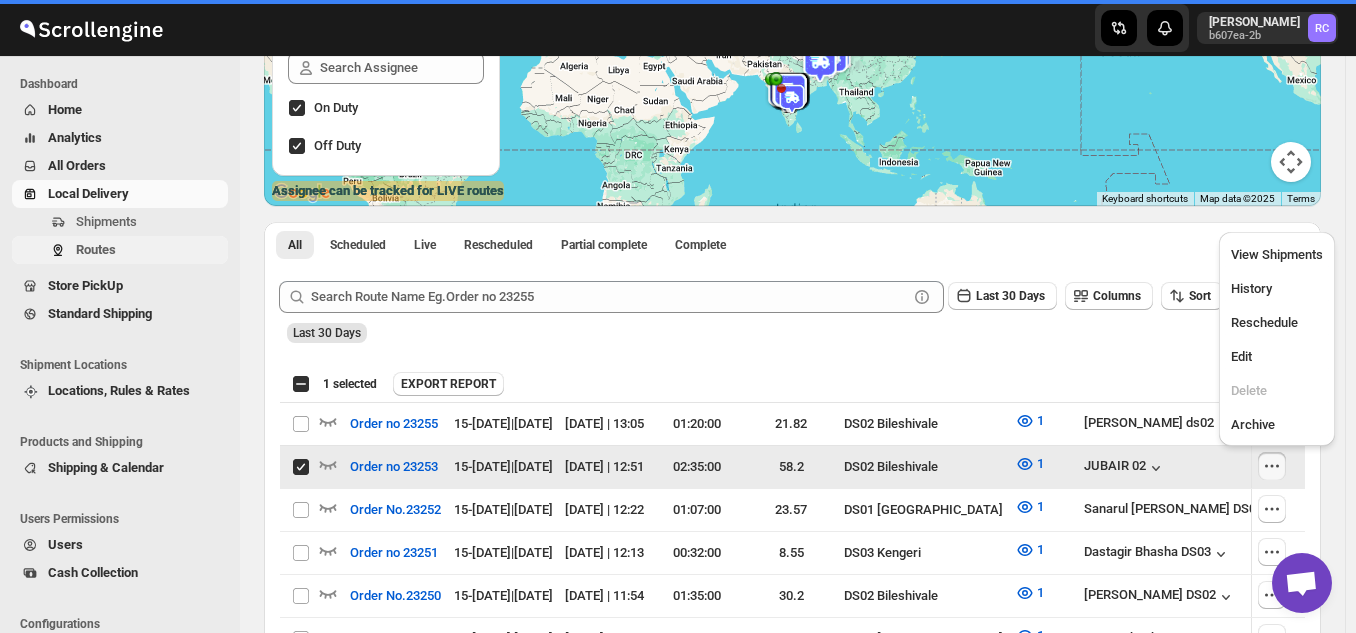 click on "Edit" at bounding box center [1277, 357] 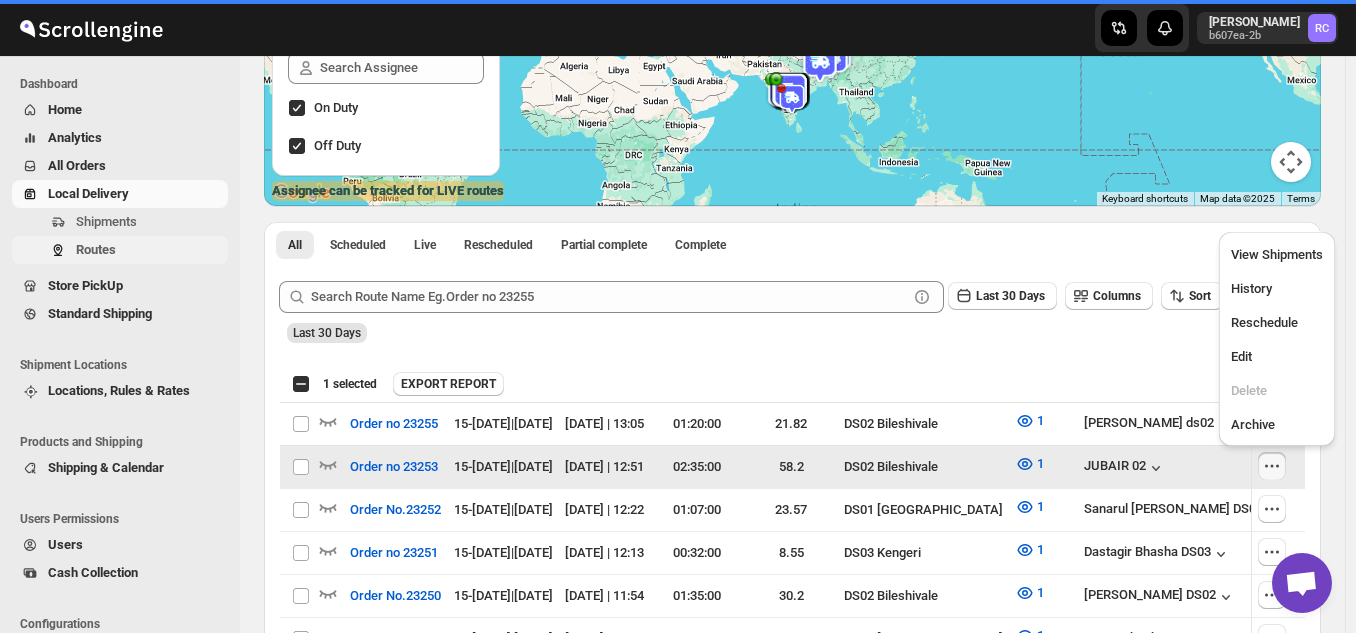 click on "Edit" at bounding box center (1277, 357) 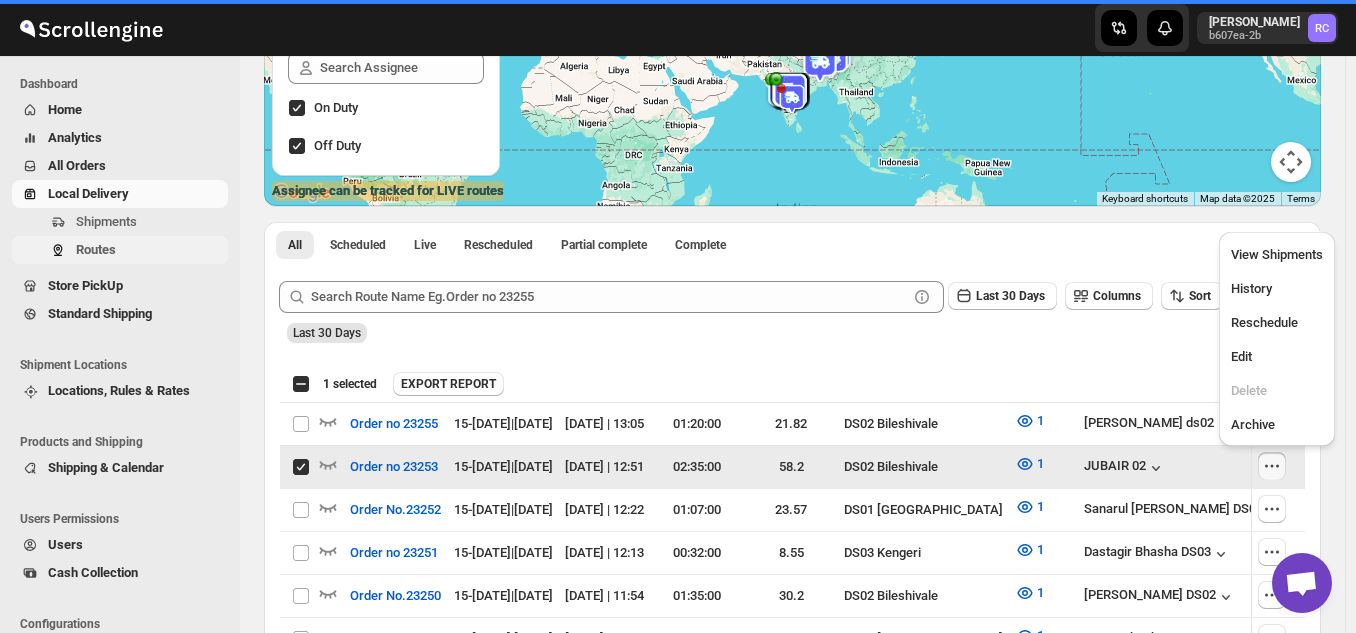 click on "Edit" at bounding box center [1277, 357] 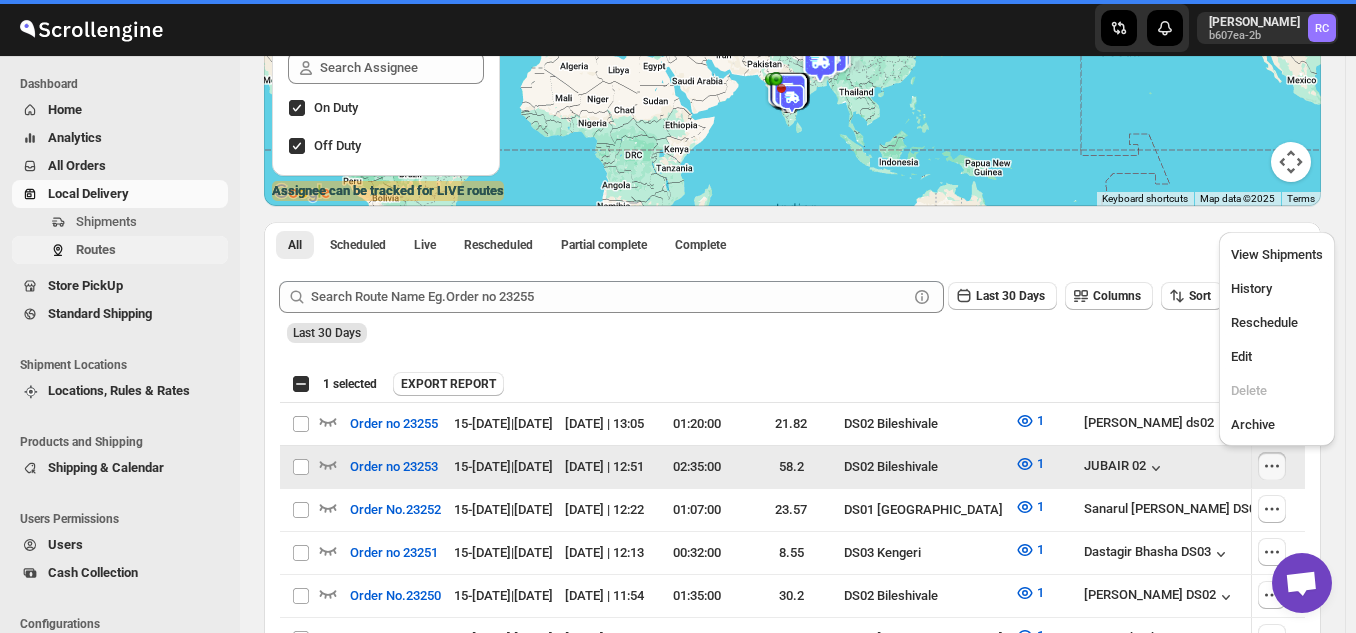 click on "Edit" at bounding box center [1277, 357] 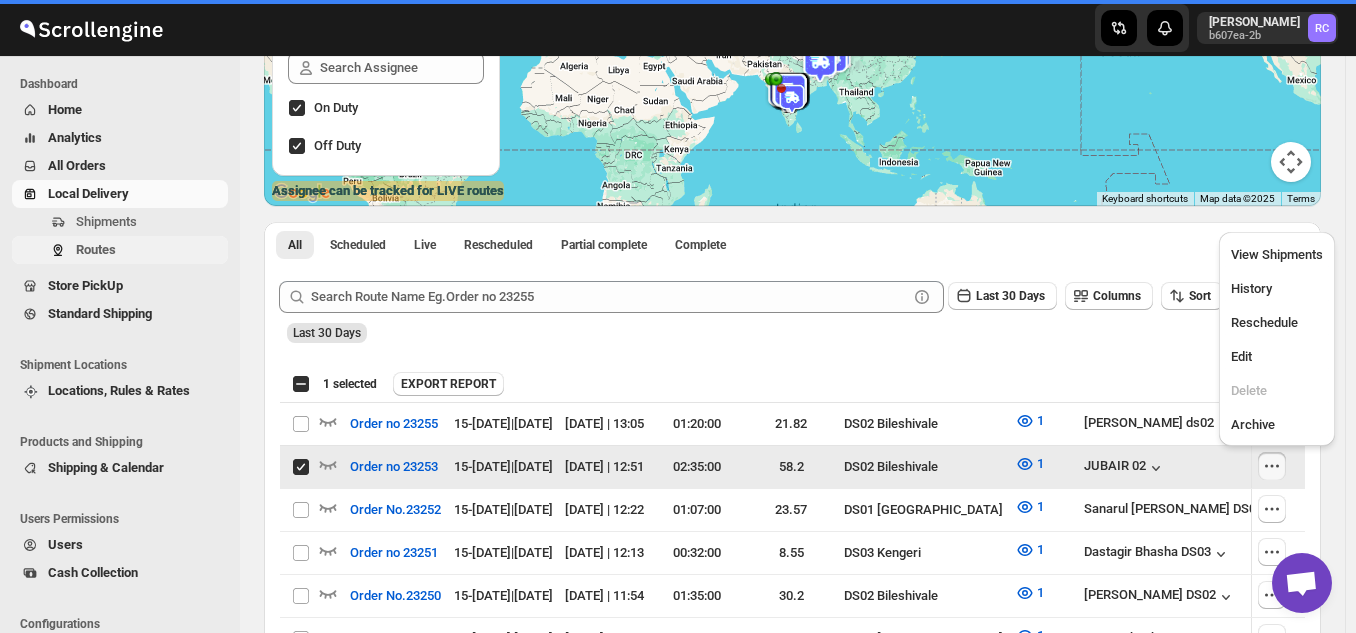 click on "Edit" at bounding box center (1277, 357) 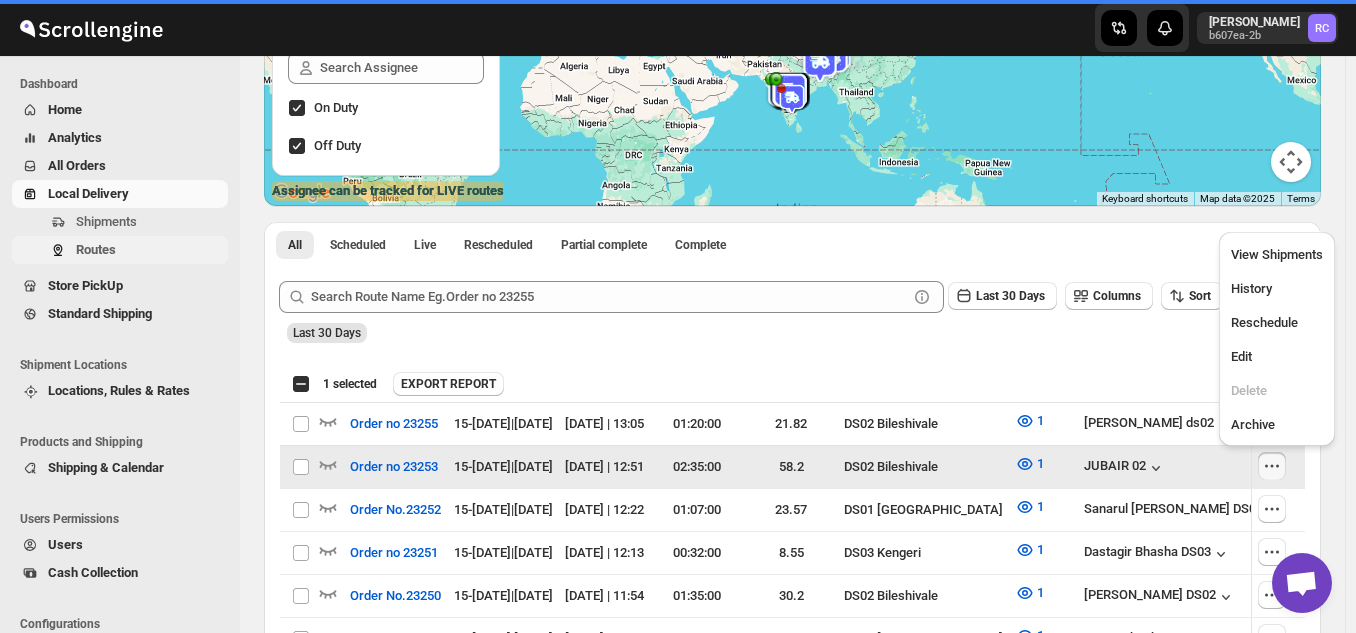 click on "Edit" at bounding box center [1277, 357] 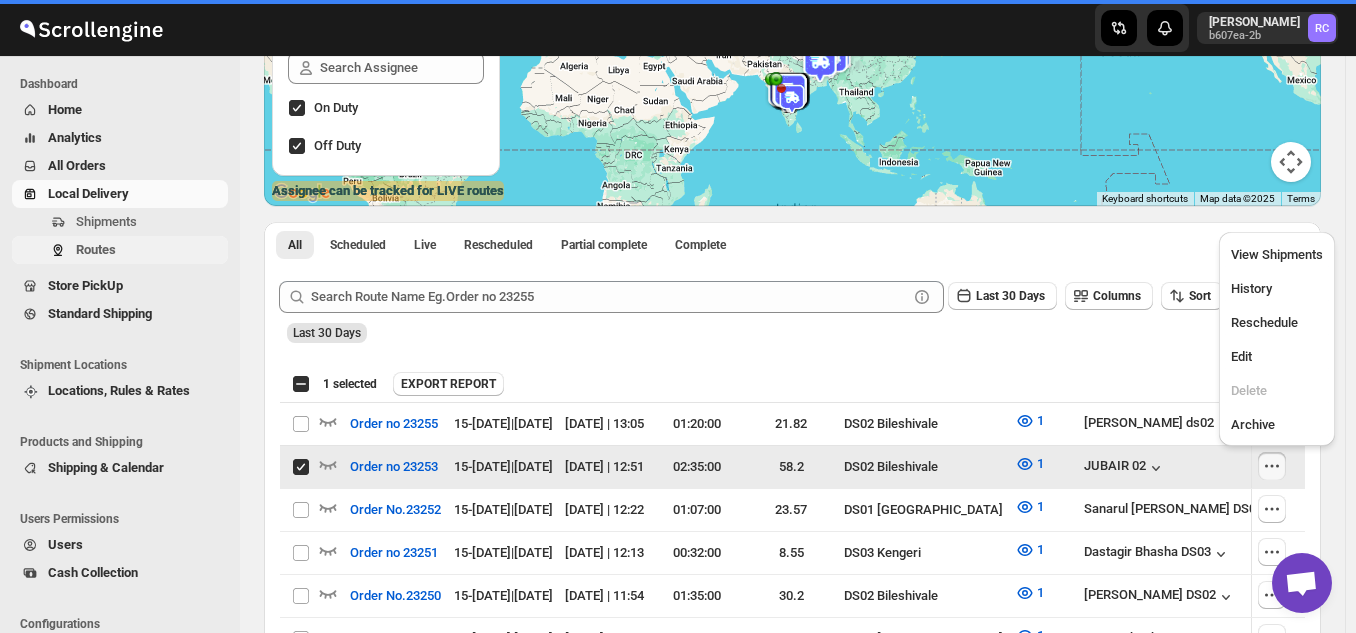 click on "Edit" at bounding box center [1277, 357] 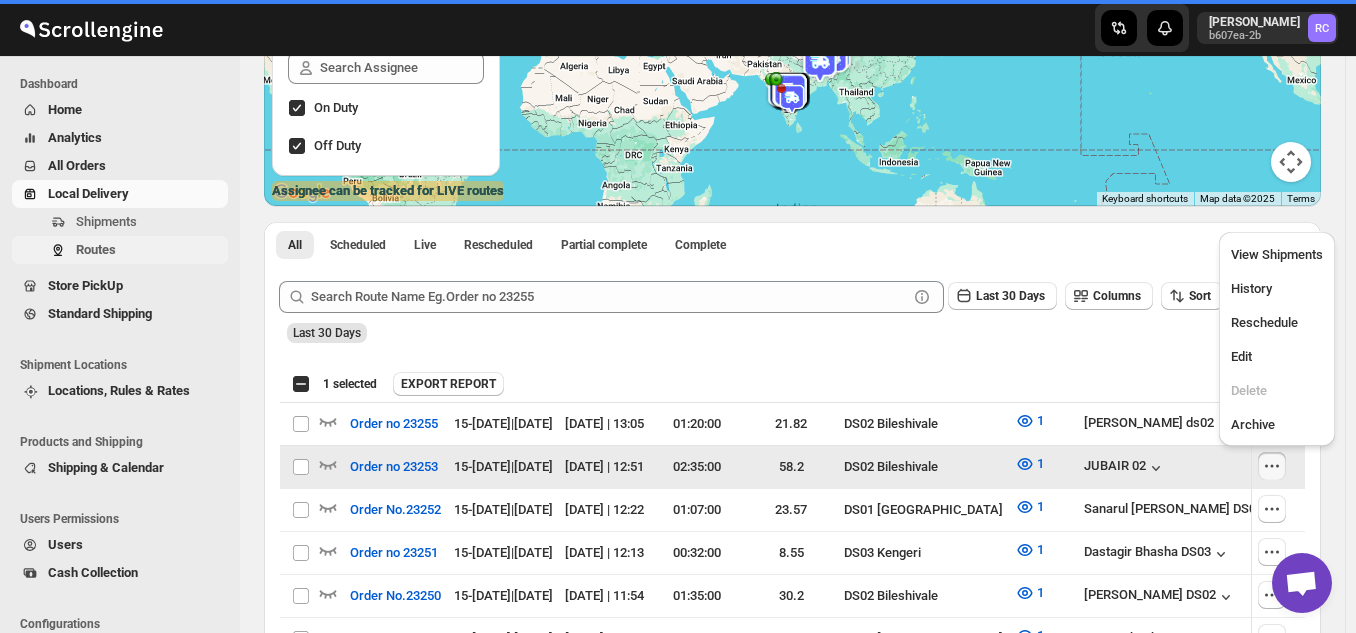 click on "Edit" at bounding box center [1277, 357] 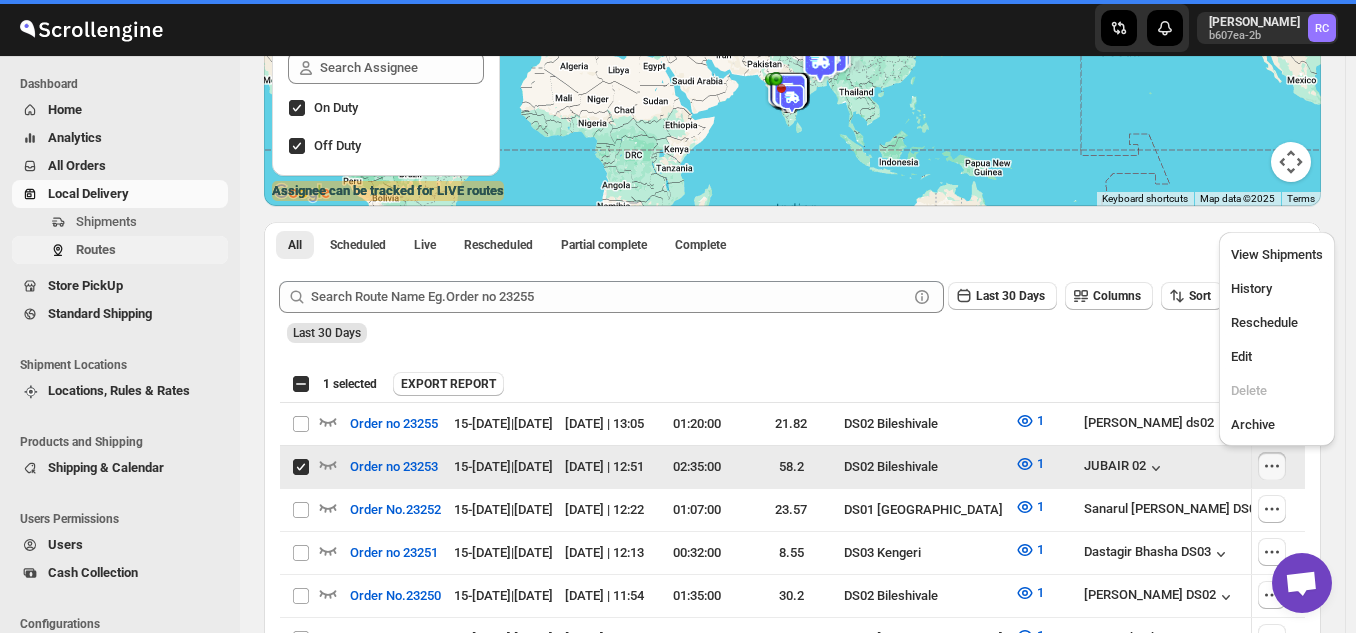 click on "Edit" at bounding box center [1277, 357] 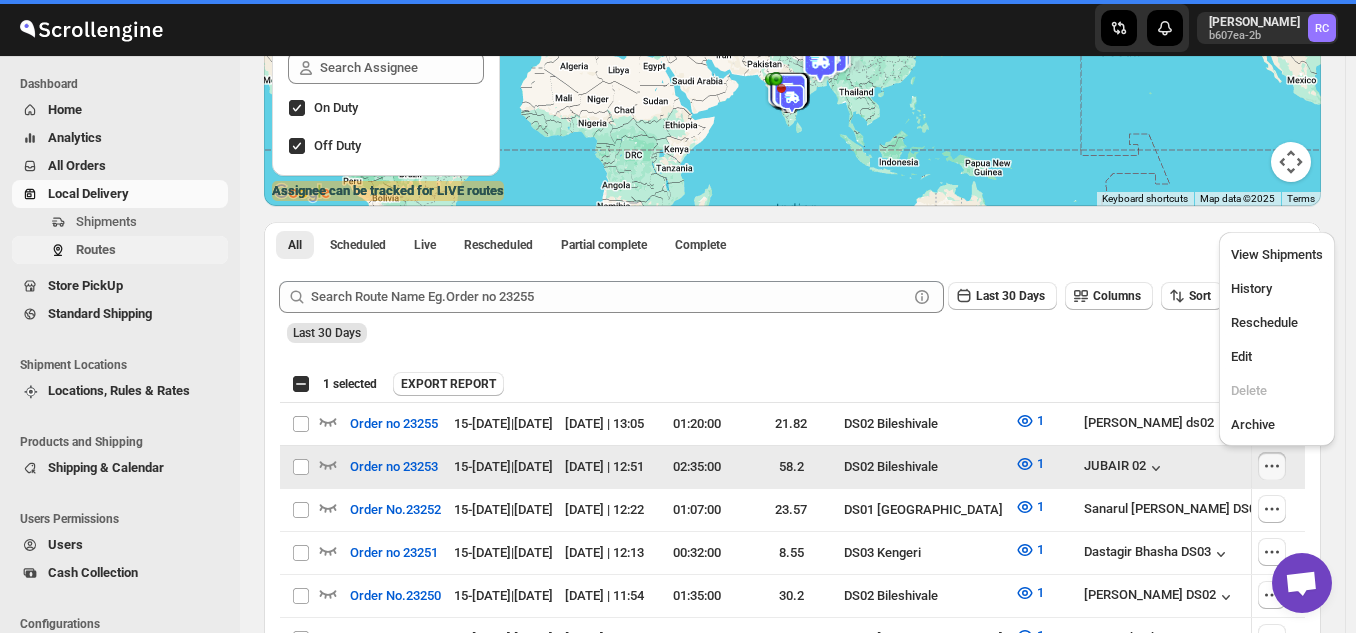 click on "Edit" at bounding box center [1277, 357] 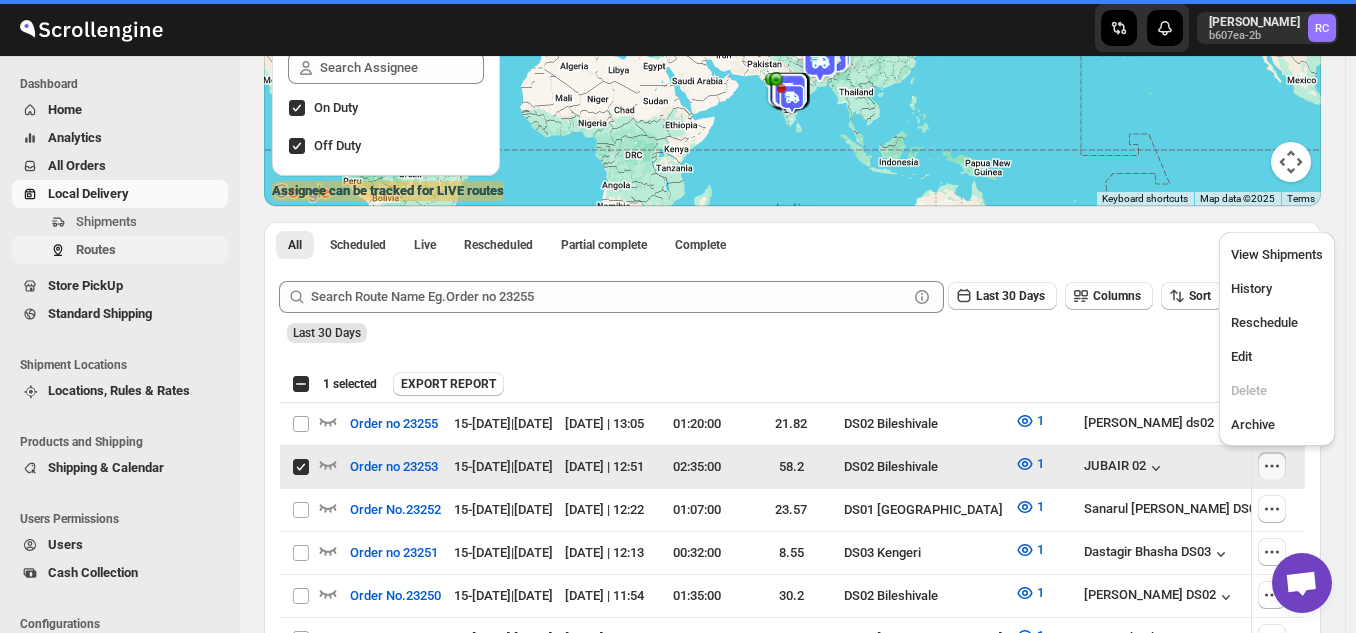 click on "Edit" at bounding box center [1277, 357] 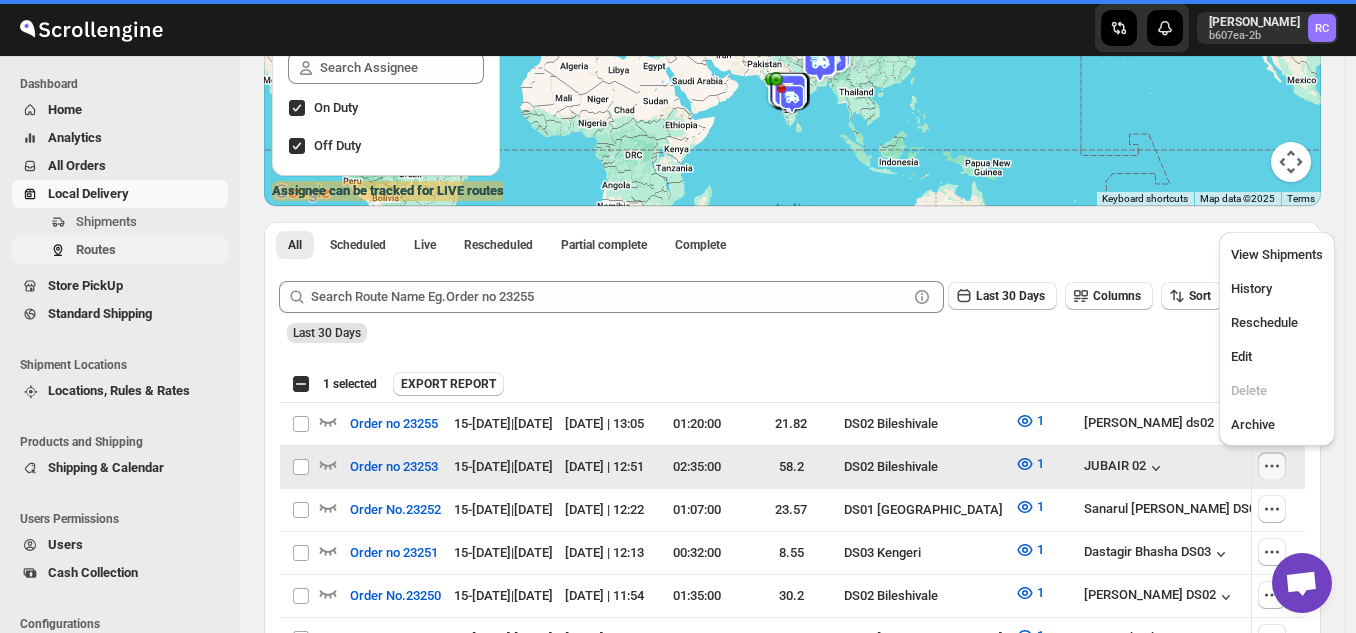 click at bounding box center [792, 79] 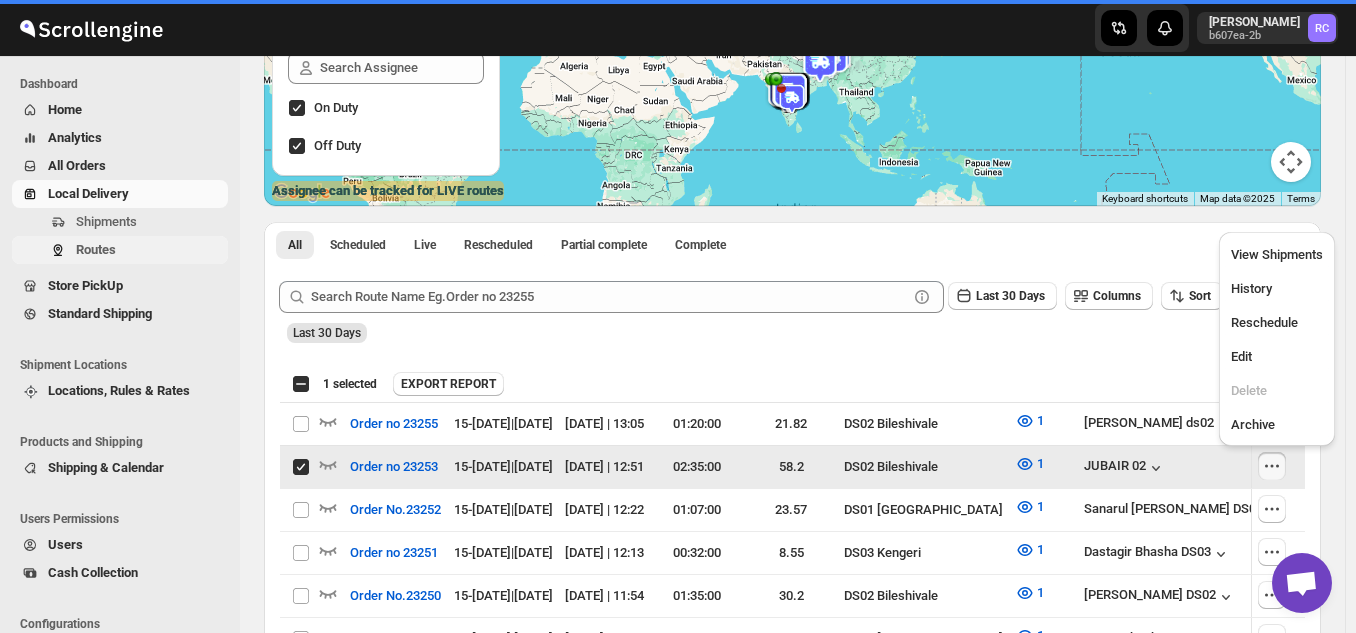 click on "Edit" at bounding box center [1277, 357] 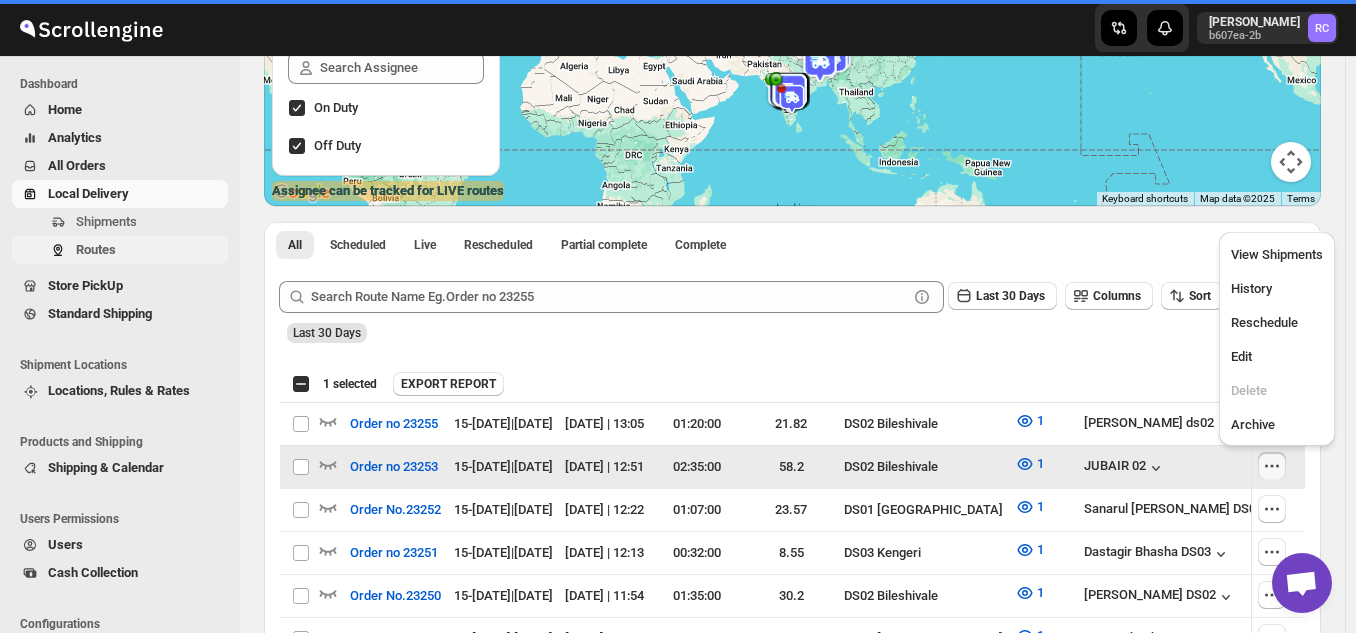 click on "Edit" at bounding box center (1277, 356) 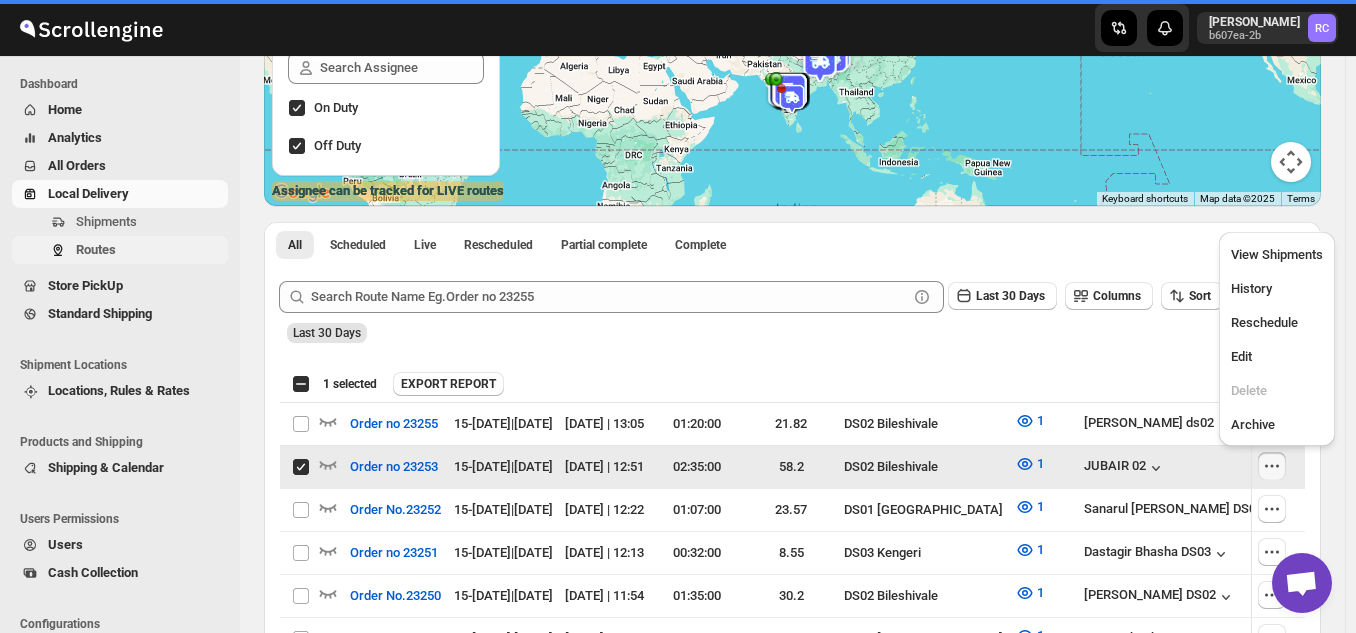 click on "All Scheduled Live Rescheduled Partial complete Complete More views" at bounding box center [543, 244] 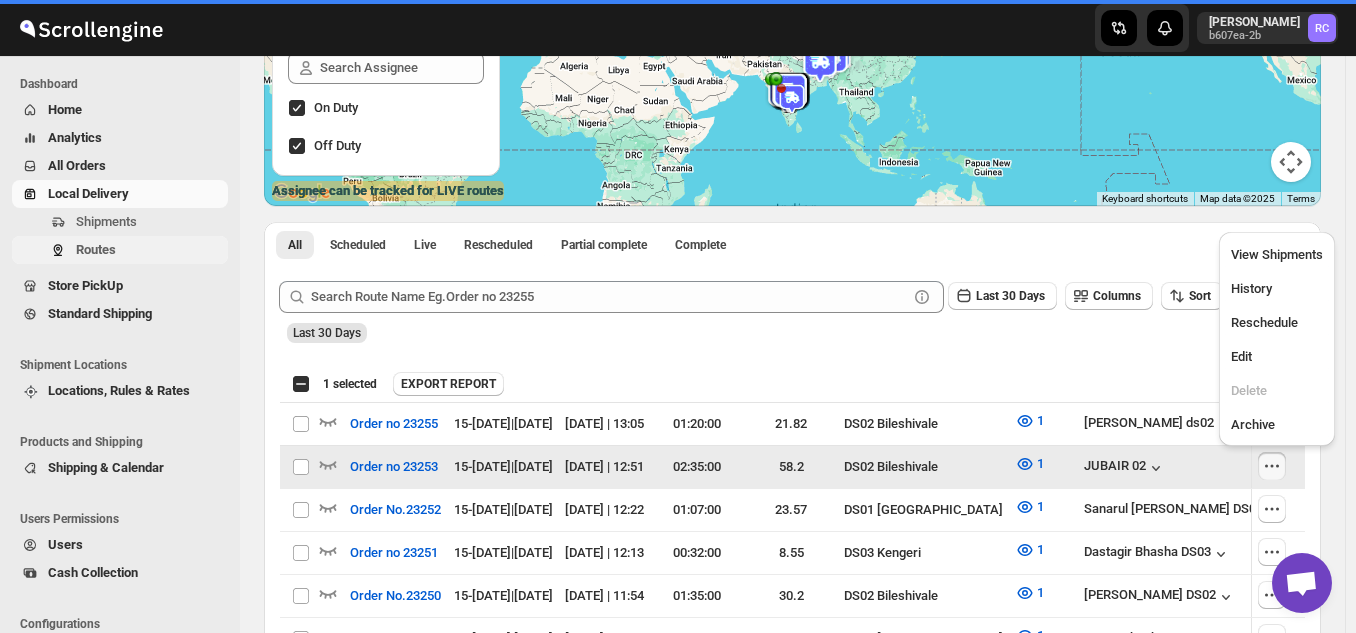 click on "Edit" at bounding box center [1277, 357] 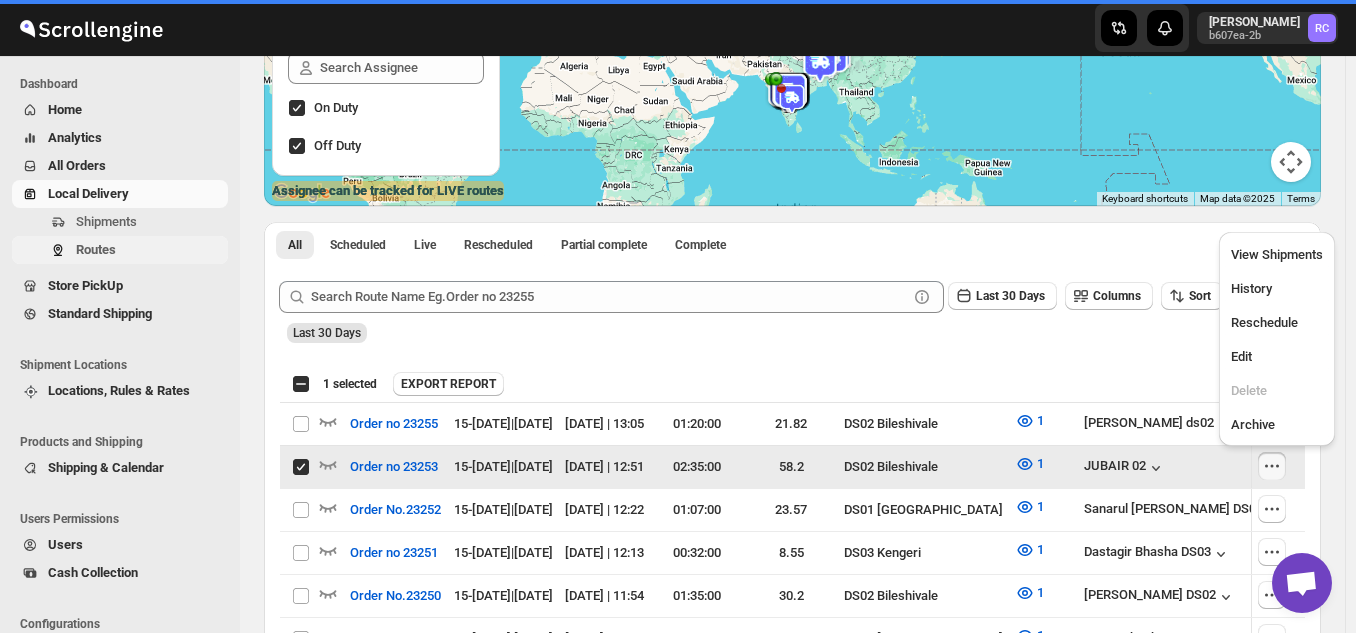 click on "Edit" at bounding box center (1277, 357) 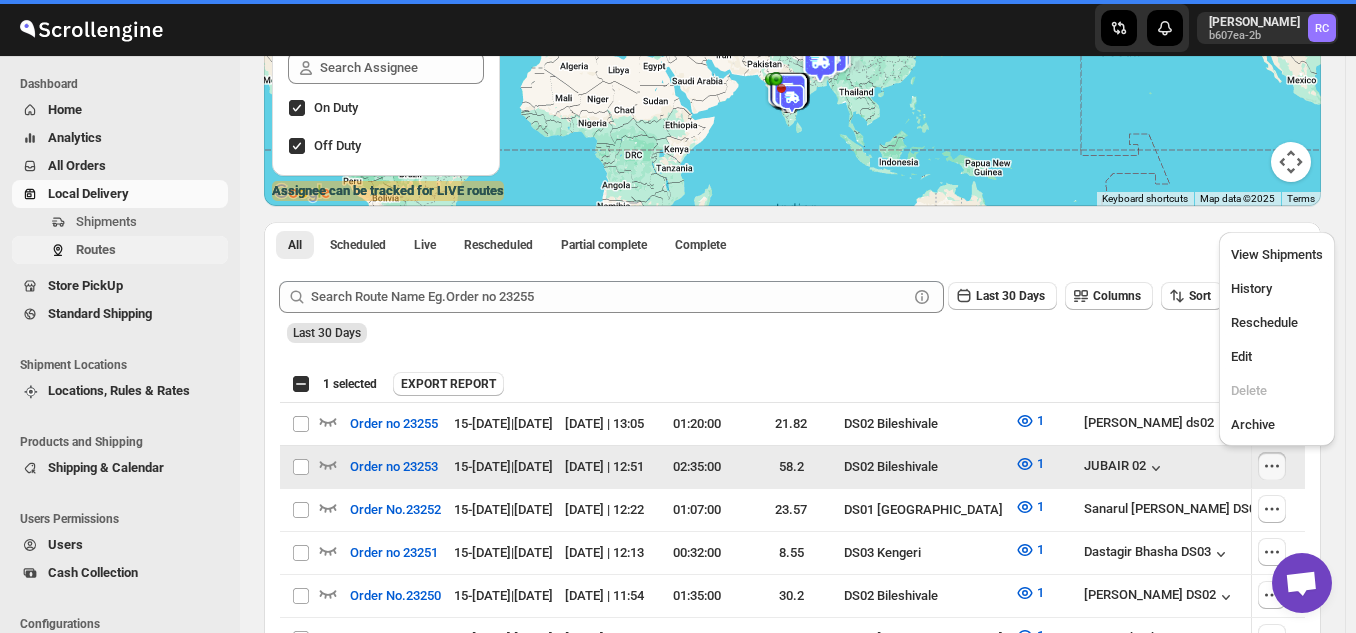 click on "Edit" at bounding box center (1277, 357) 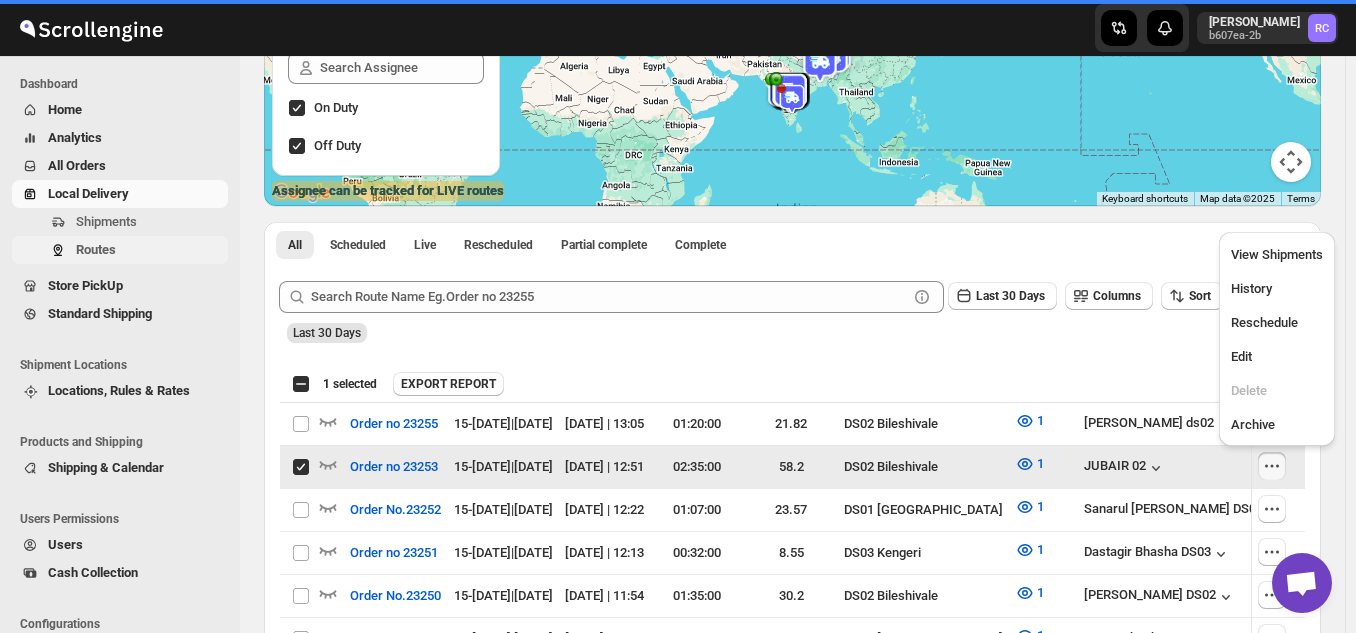 click on "Edit" at bounding box center (1277, 357) 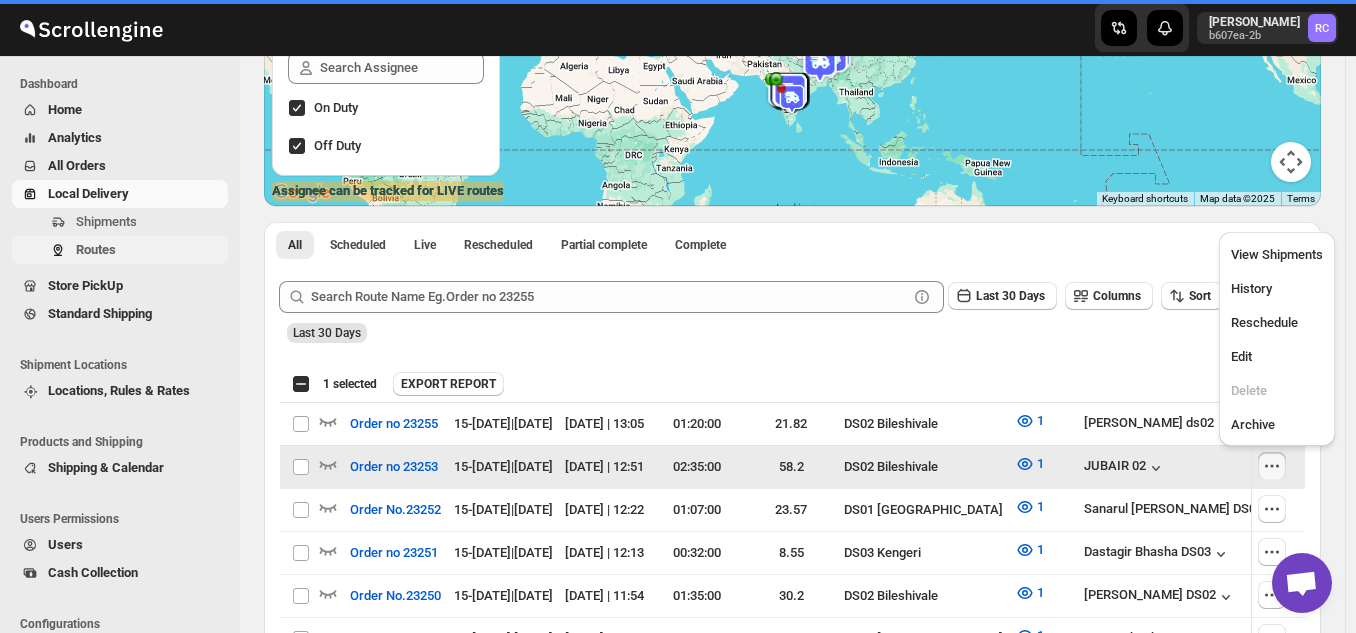 click on "Edit" at bounding box center [1277, 357] 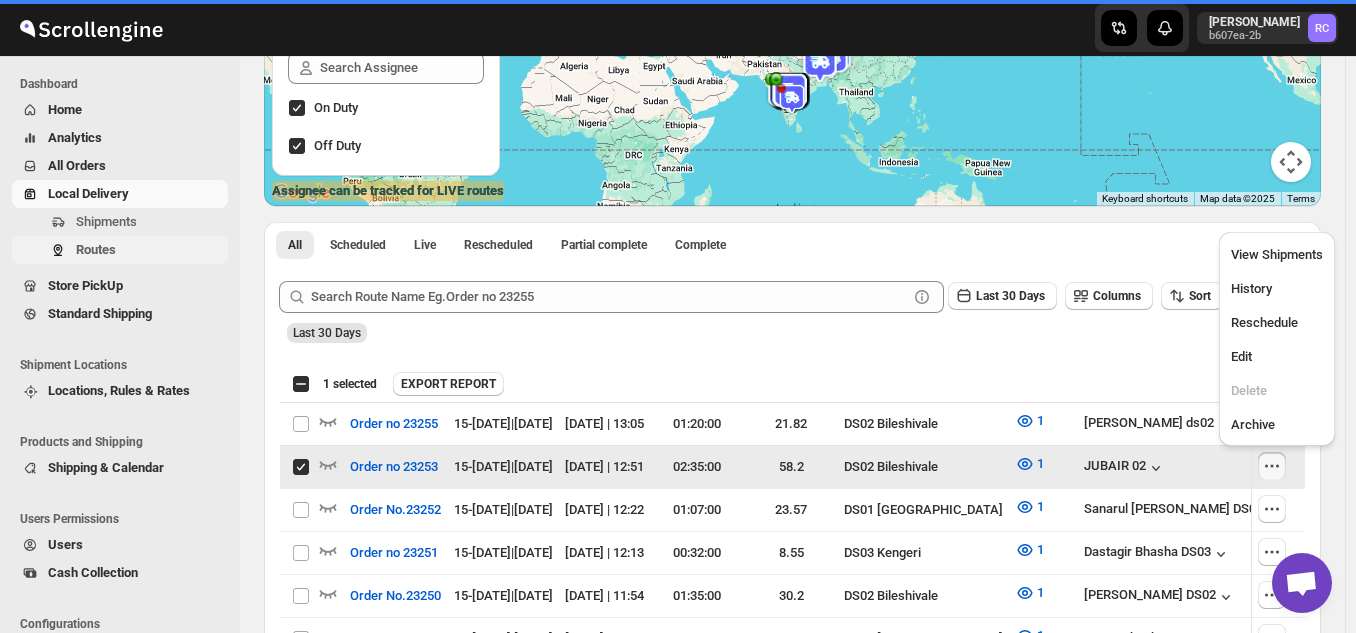click on "Edit" at bounding box center [1277, 357] 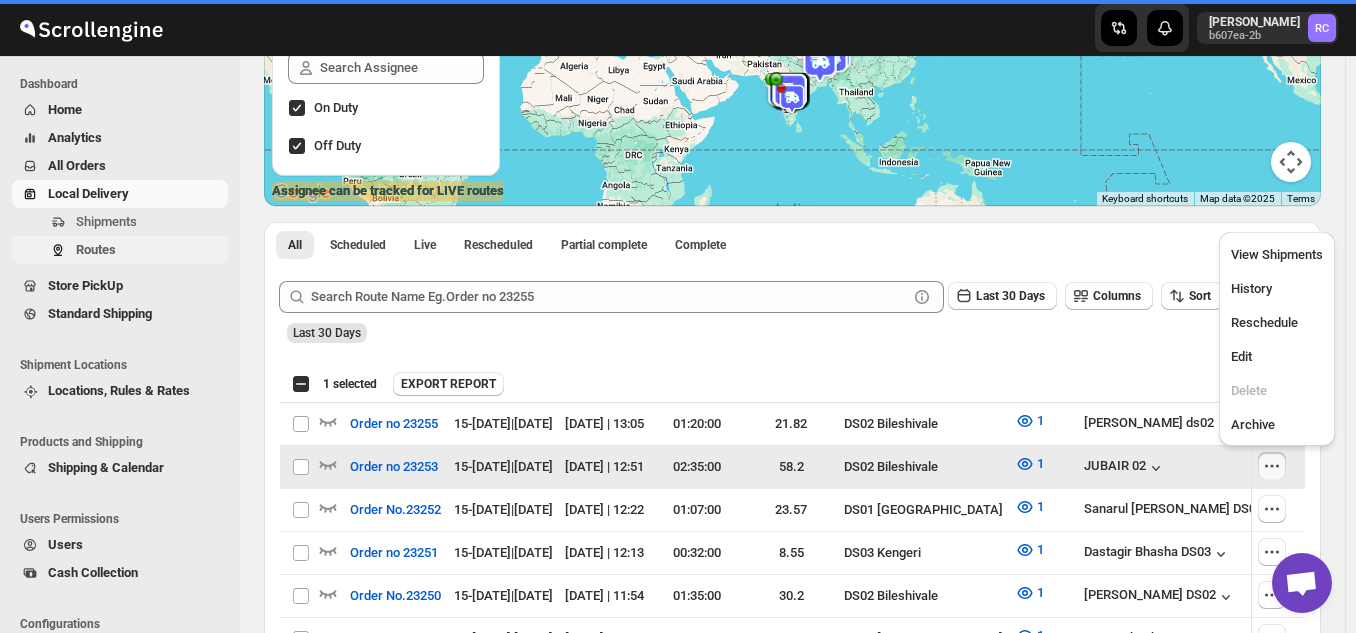 click on "All Scheduled Live Rescheduled Partial complete Complete More views All Scheduled Live Rescheduled Partial complete Complete More views" at bounding box center [792, 244] 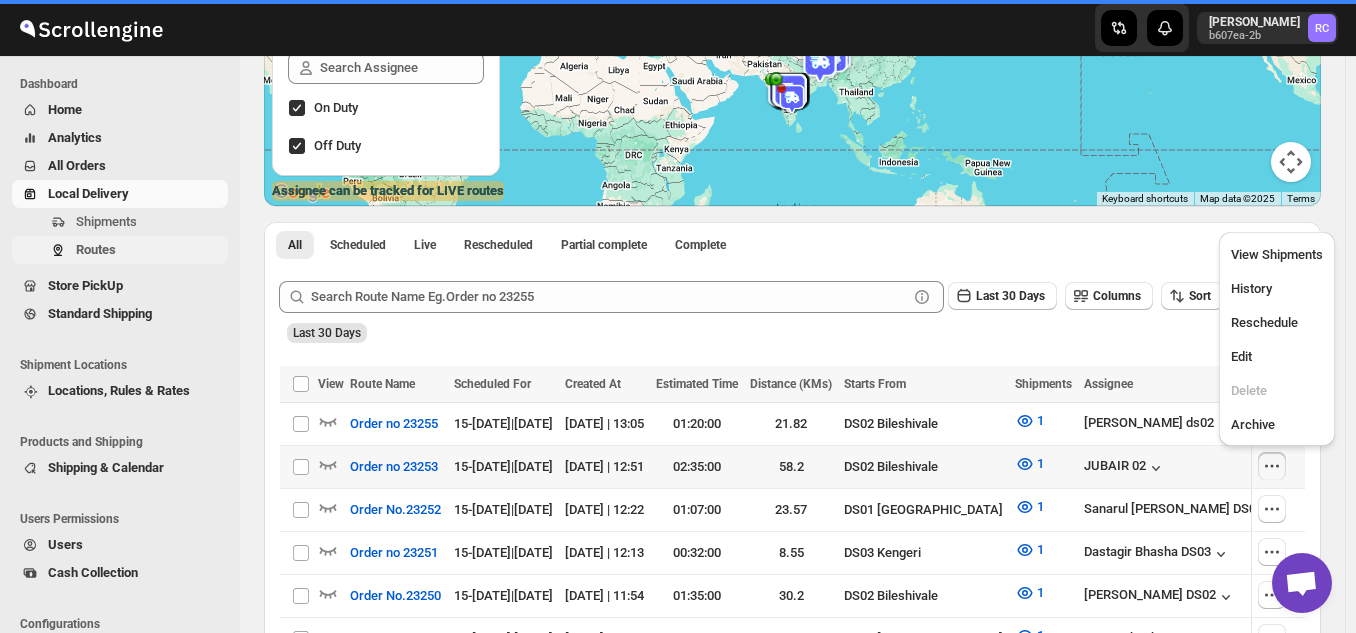 checkbox on "false" 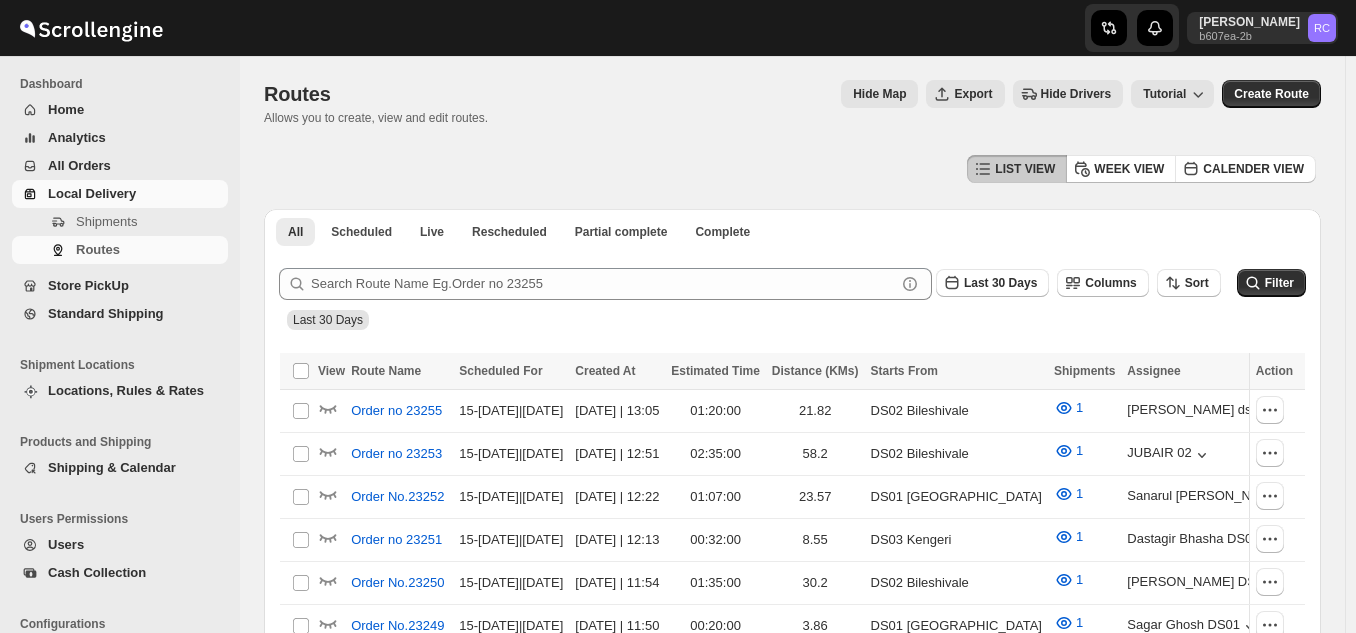 scroll, scrollTop: 0, scrollLeft: 0, axis: both 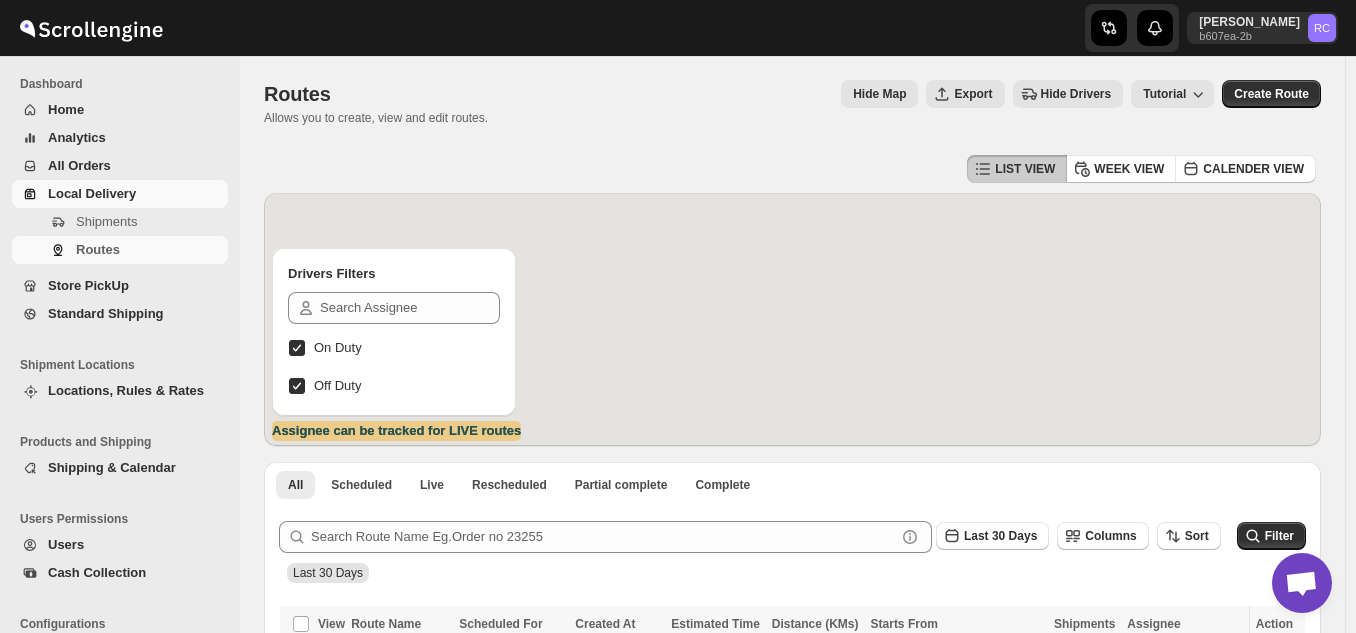 click on "LIST VIEW WEEK VIEW CALENDER VIEW Drivers Filters On Duty Off Duty Assignee can be tracked for LIVE routes All Scheduled Live Rescheduled Partial complete Complete More views All Scheduled Live Rescheduled Partial complete Complete More views Submit Last 30 Days   Columns Sort Filter Last 30 Days Select all Routes View Route Name Scheduled For Created At Estimated Time Distance (KMs) Starts From Shipments Assignee Route Status Optimization Status Action Select all 70 Routes 0 selected Select all Routes View Route Name Scheduled For Created At Estimated Time Distance (KMs) Starts From Shipments Assignee Route Status Optimization Status Action Select route Order no 23255   15-Jul  |  Today 15-Jul-25 | 13:05 01:20:00 21.82 DS02 Bileshivale 1 Rashidul ds02 Warning LIVE Success COMPLETED Select route Order no 23253   15-Jul  |  Today 15-Jul-25 | 12:51 02:35:00 58.2 DS02 Bileshivale 1 JUBAIR  02 Warning LIVE Success COMPLETED Select route Order No.23252   15-Jul  |  Today 15-Jul-25 | 12:22 01:07:00 23.57 1 Warning" at bounding box center [792, 1931] 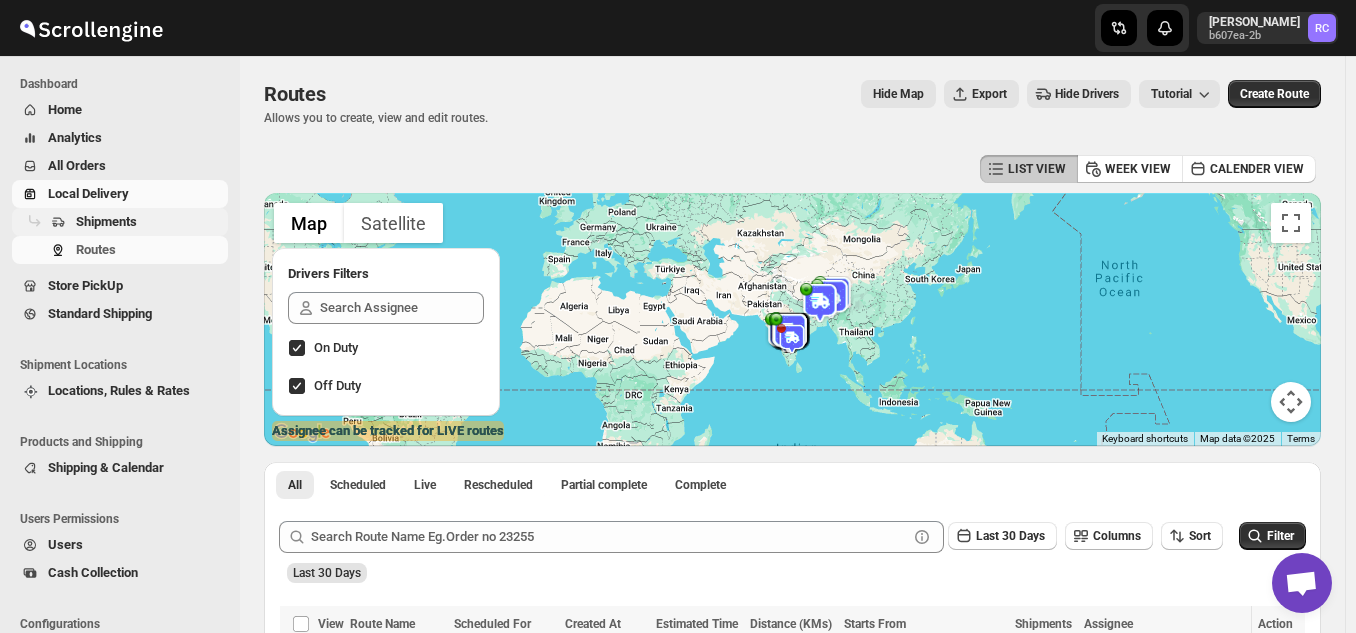 click on "Shipments" at bounding box center (106, 221) 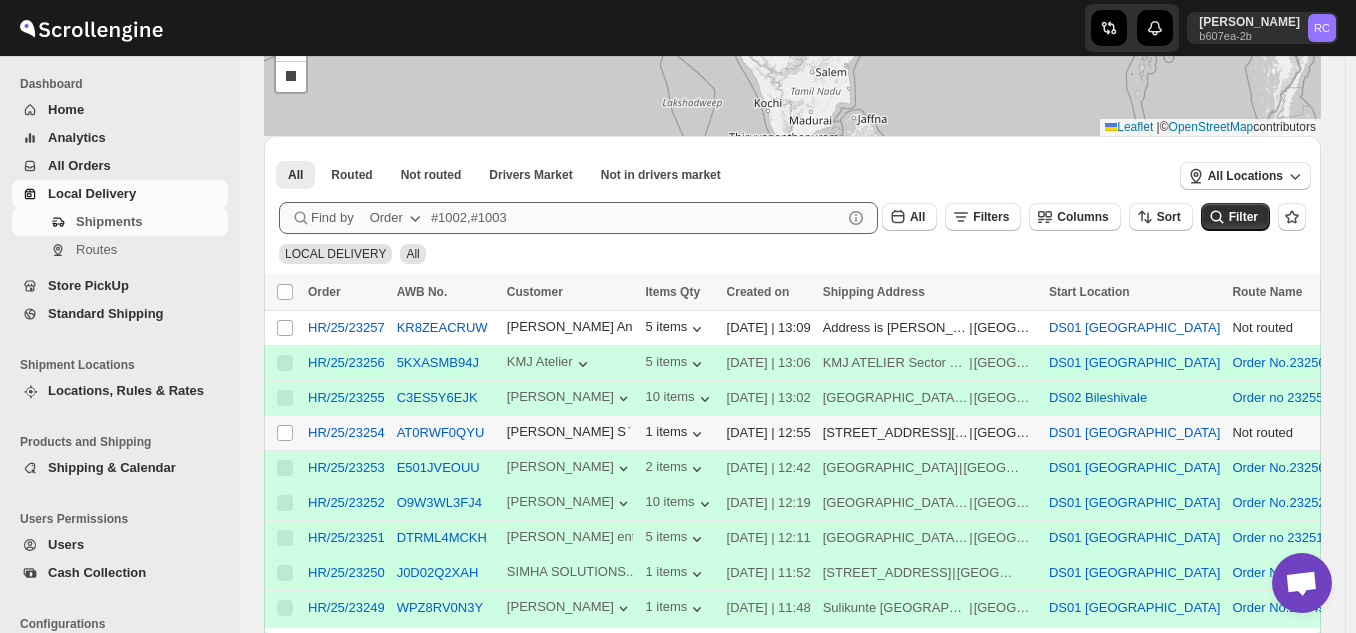 scroll, scrollTop: 206, scrollLeft: 0, axis: vertical 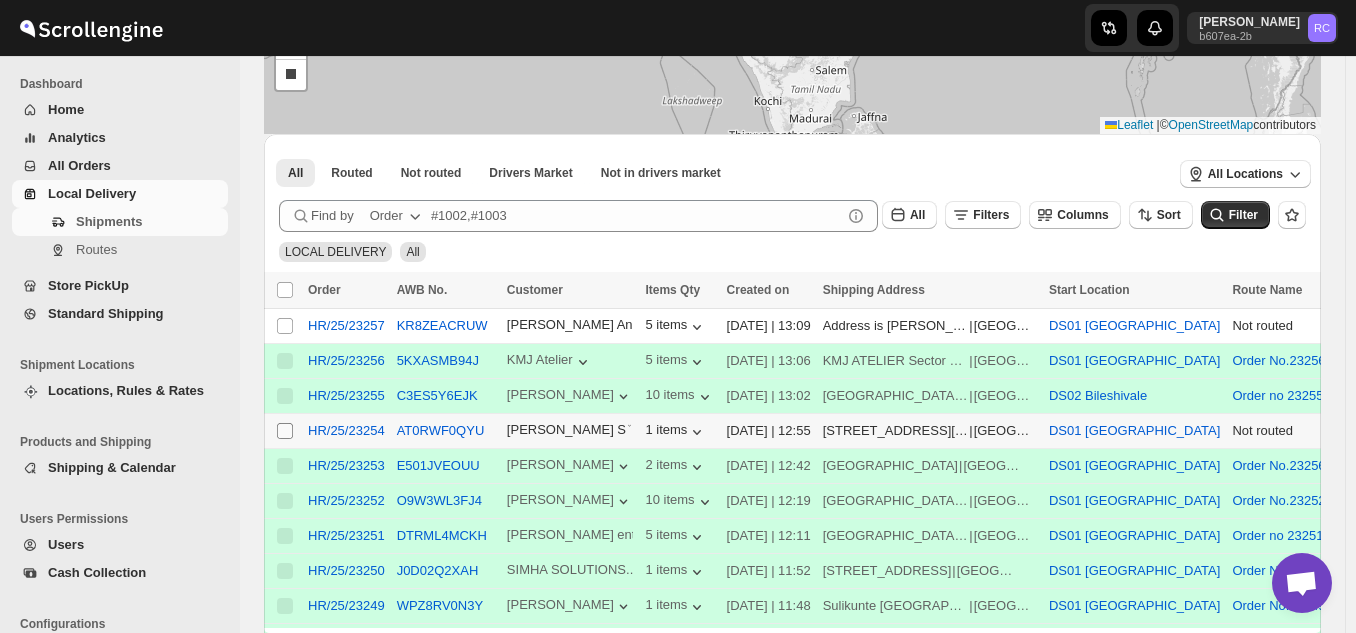 click on "Select shipment" at bounding box center (285, 431) 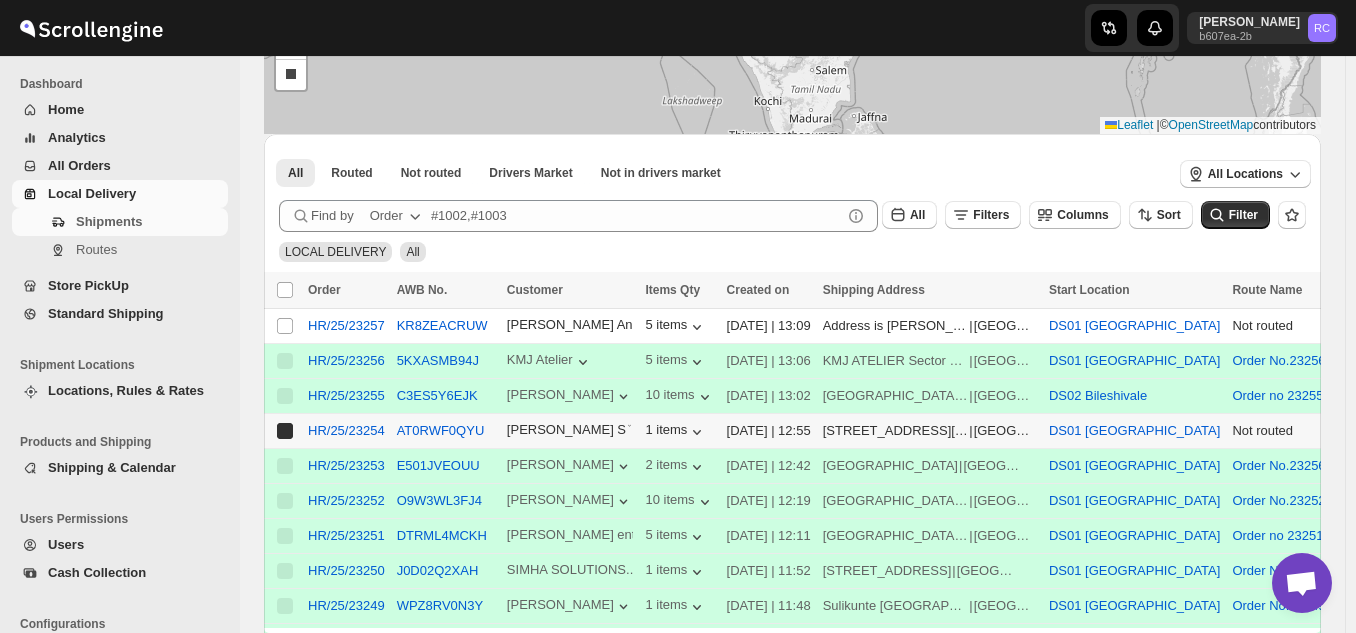 checkbox on "true" 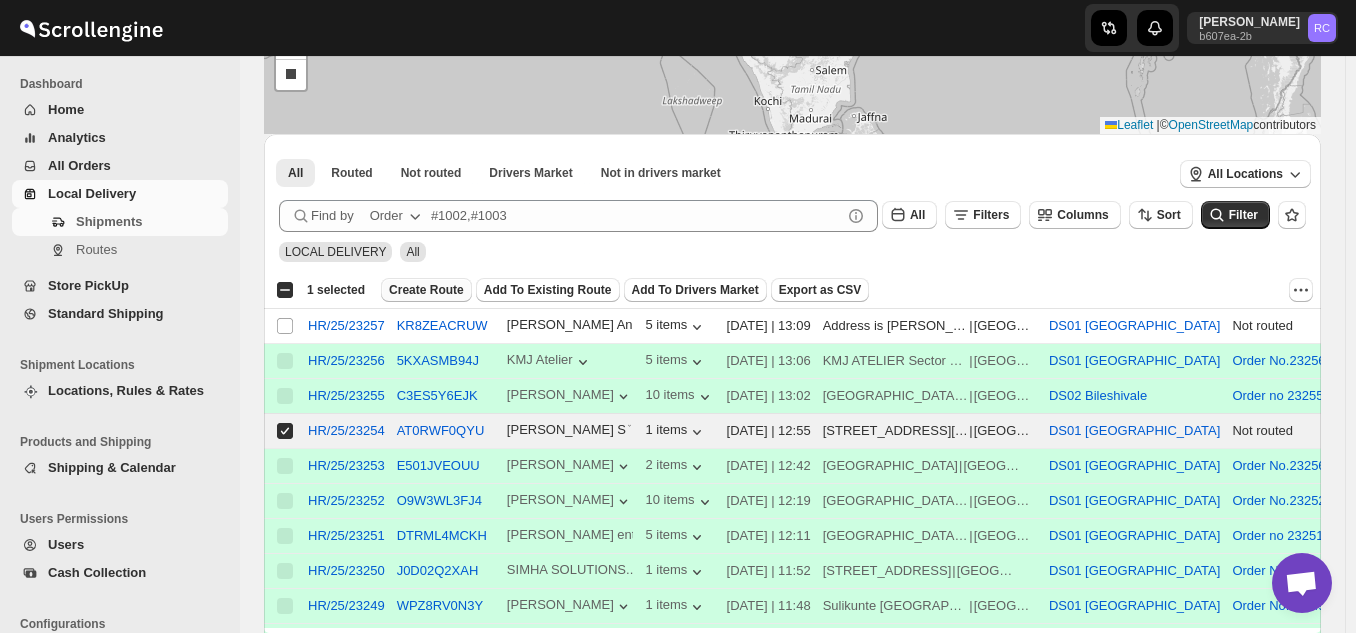 click on "Create Route" at bounding box center (426, 290) 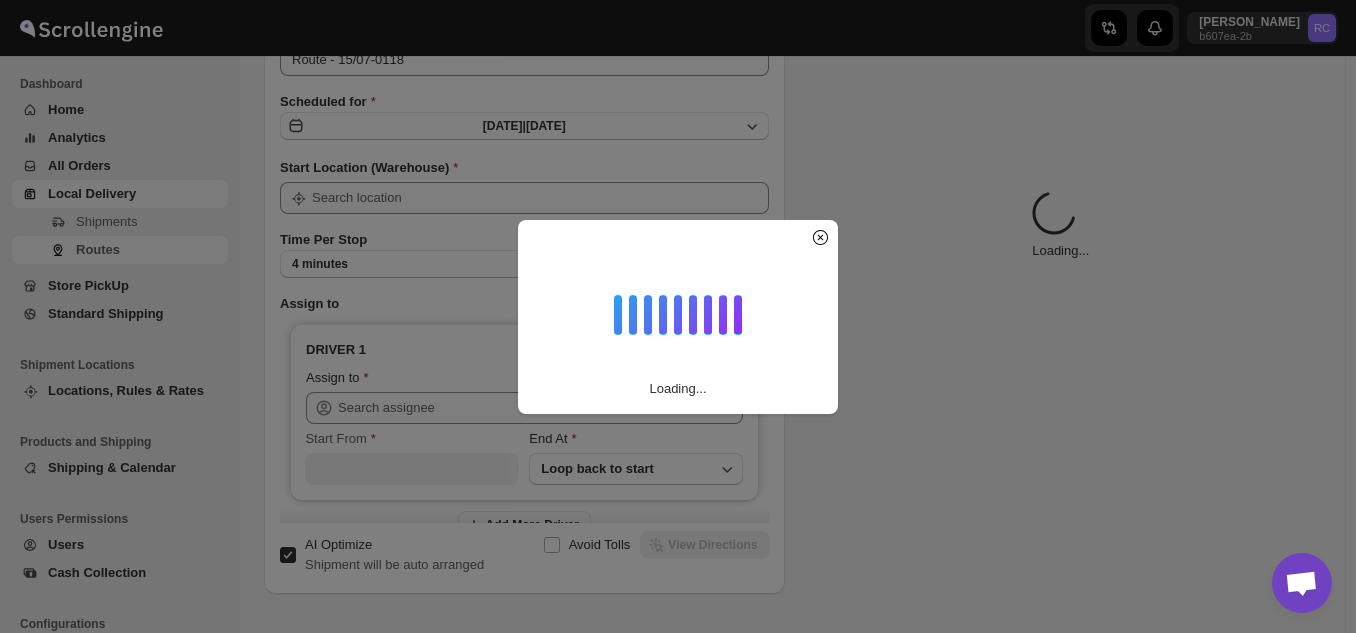 scroll, scrollTop: 0, scrollLeft: 0, axis: both 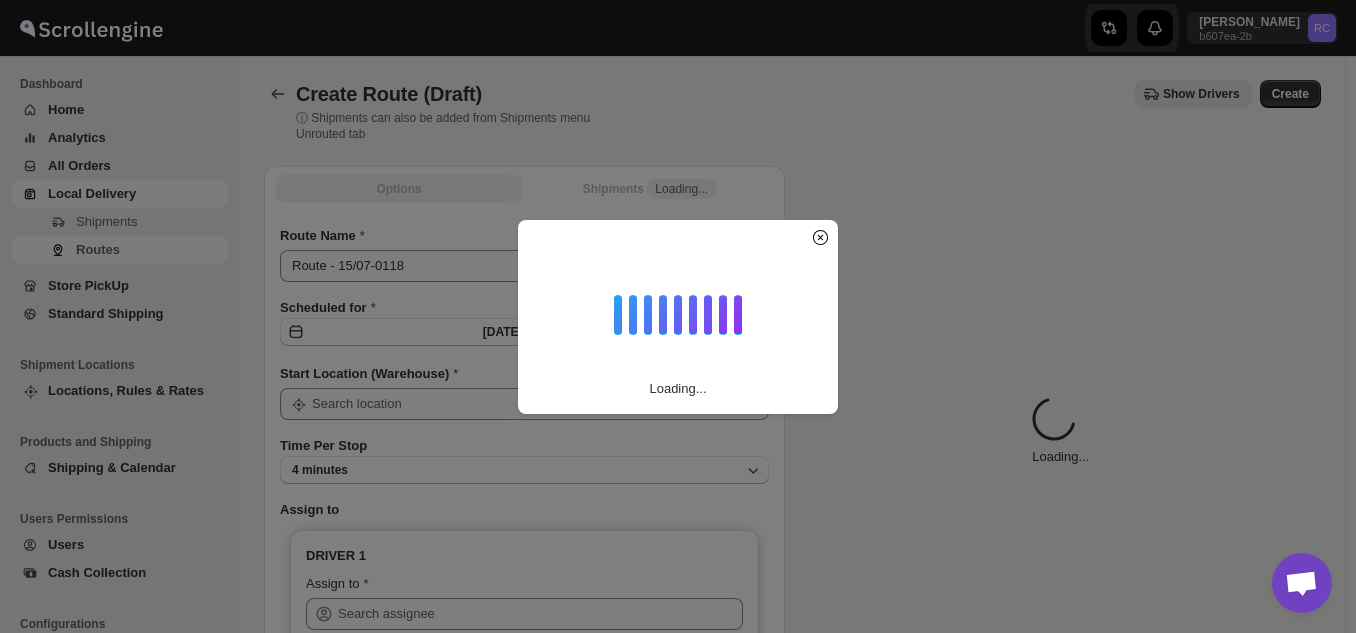 type on "DS01 [GEOGRAPHIC_DATA]" 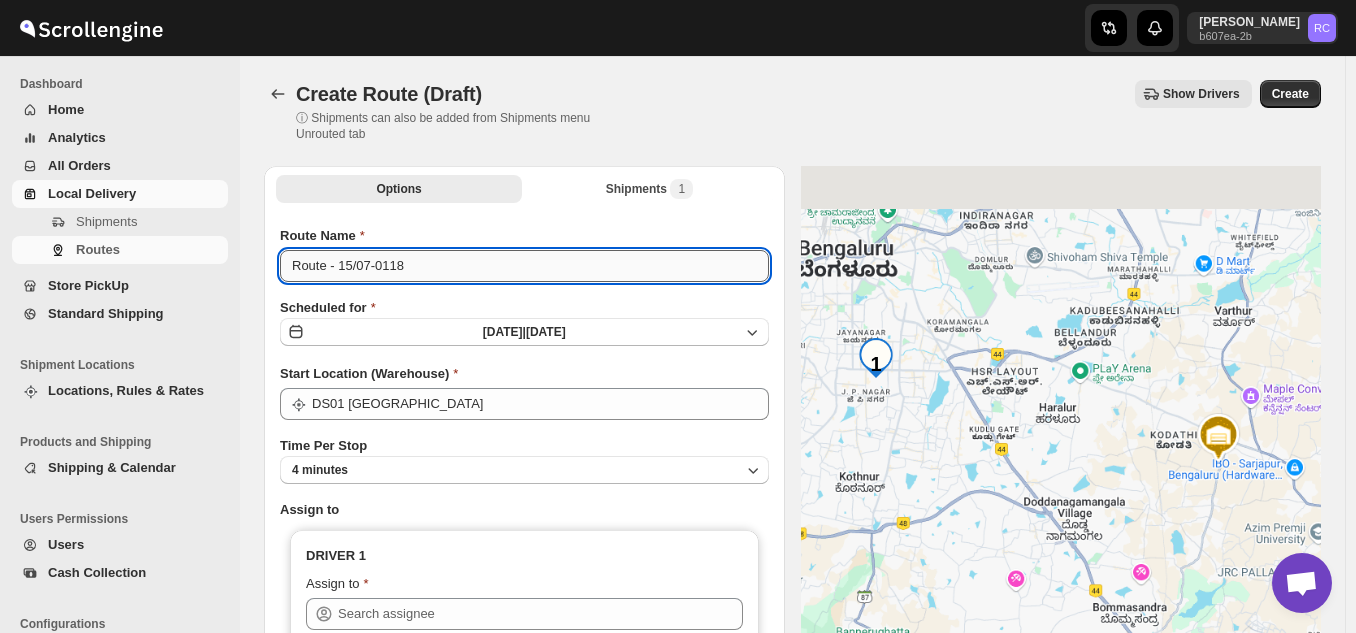 click on "Route - 15/07-0118" at bounding box center [524, 266] 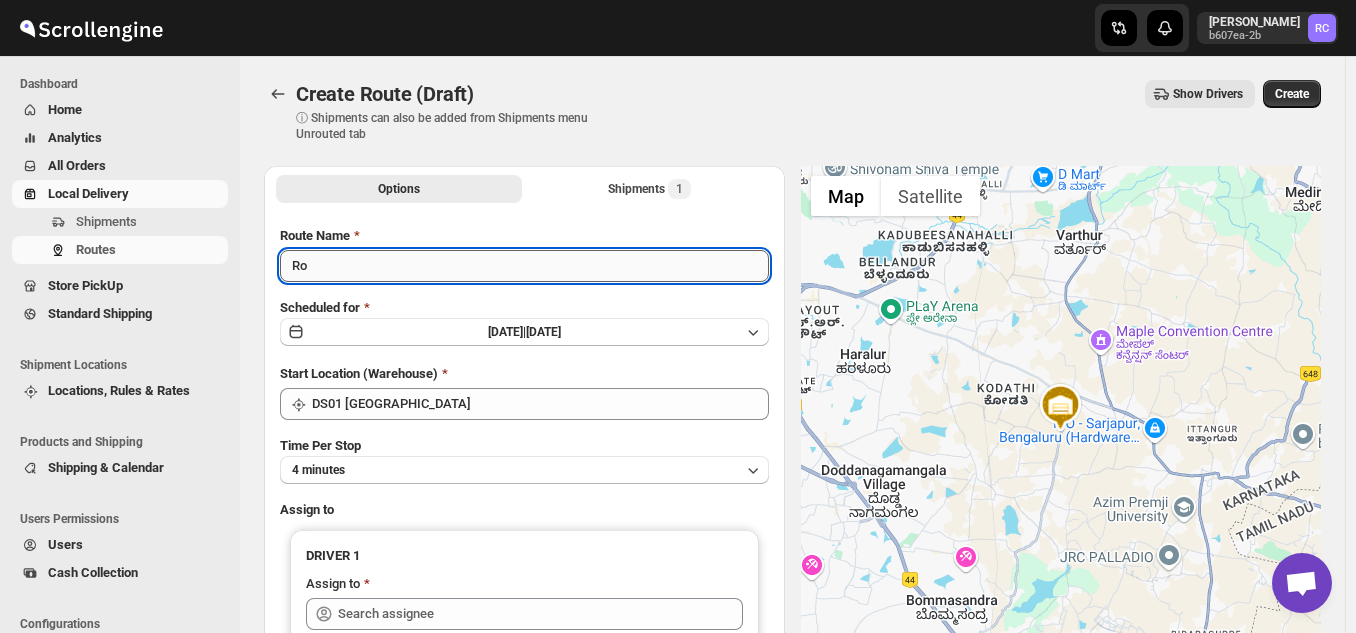 type on "R" 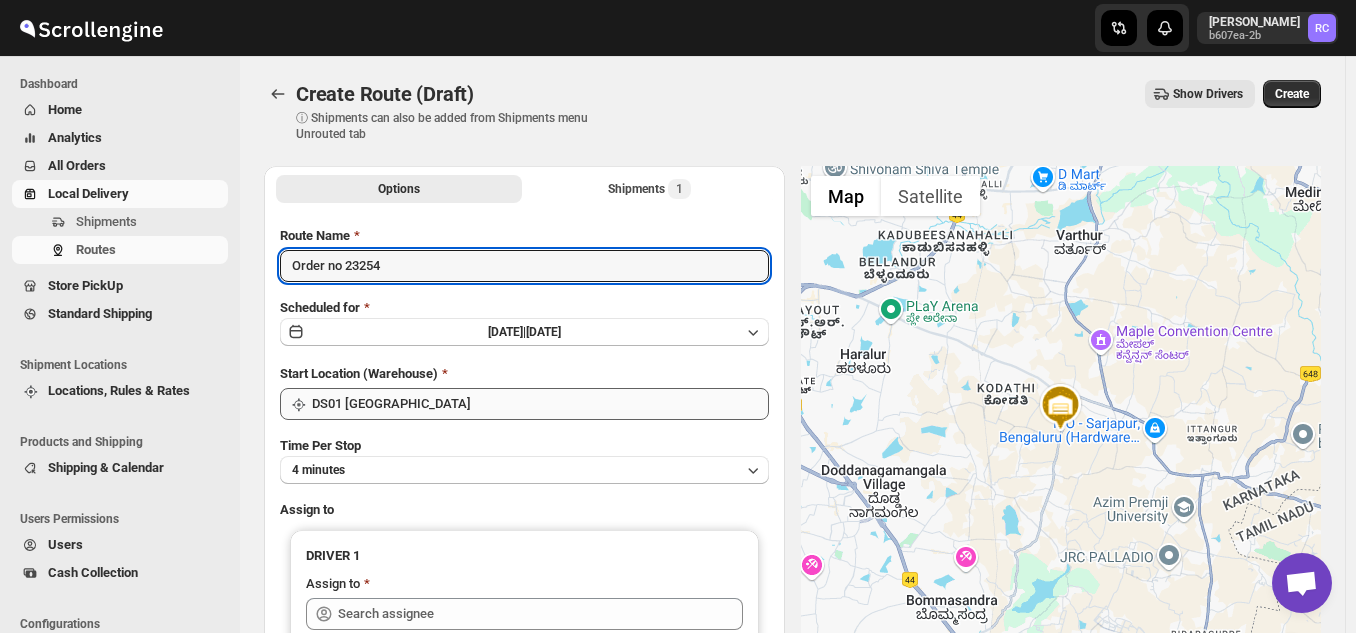 type on "Order no 23254" 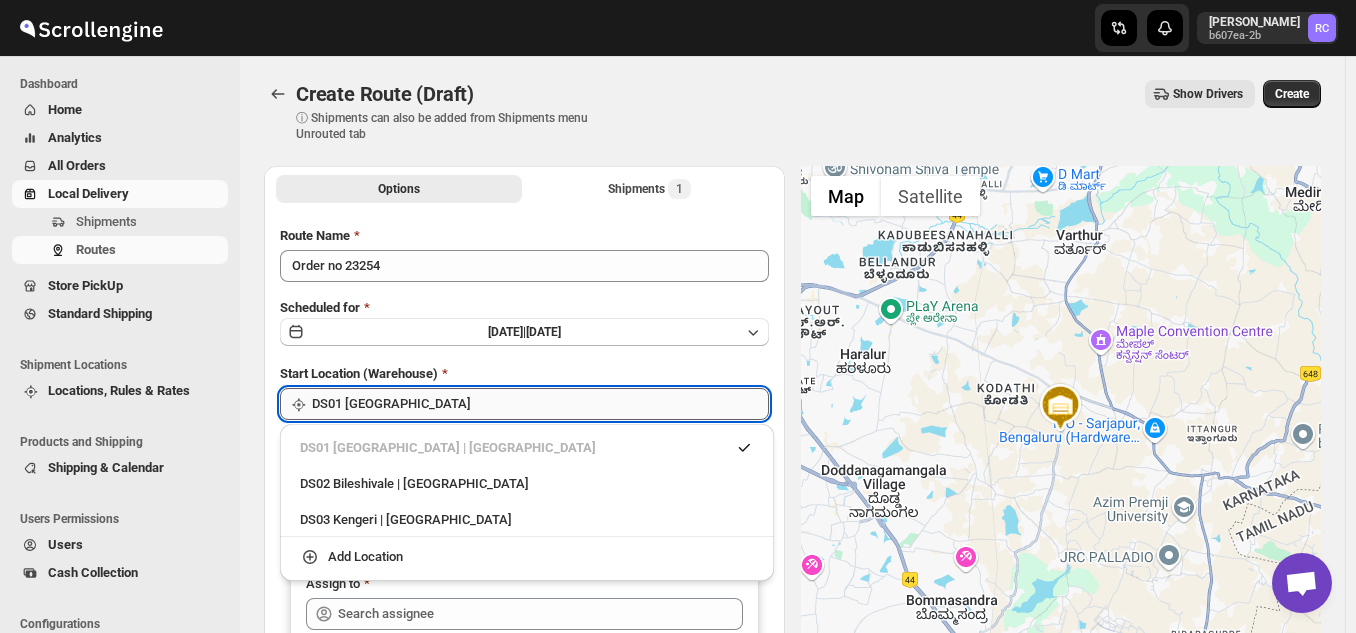click on "DS01 [GEOGRAPHIC_DATA]" at bounding box center [540, 404] 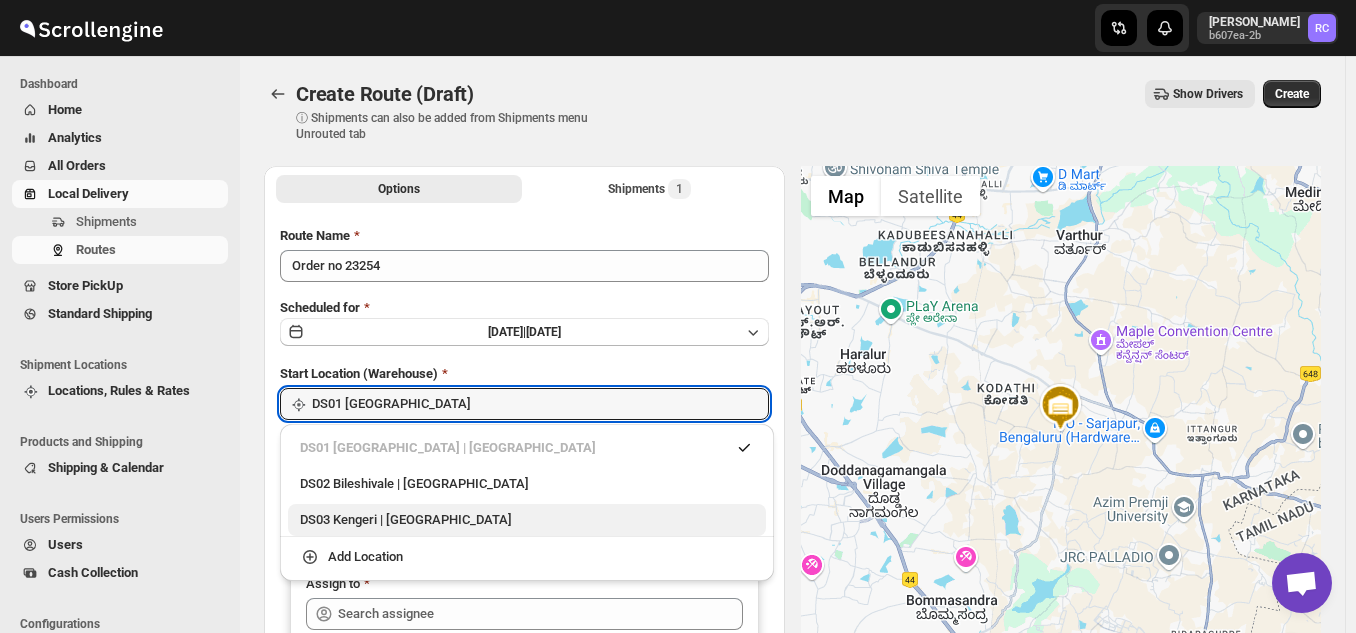 click on "DS03 Kengeri | [GEOGRAPHIC_DATA]" at bounding box center (527, 520) 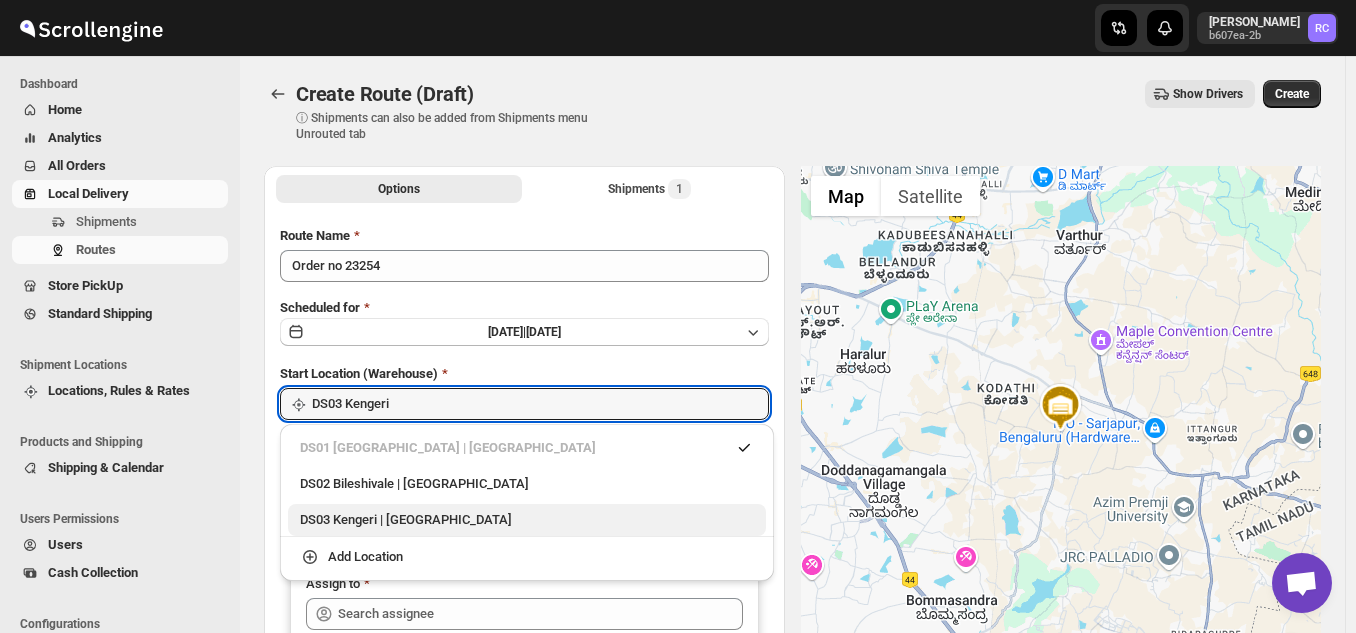 type on "DS03 Kengeri" 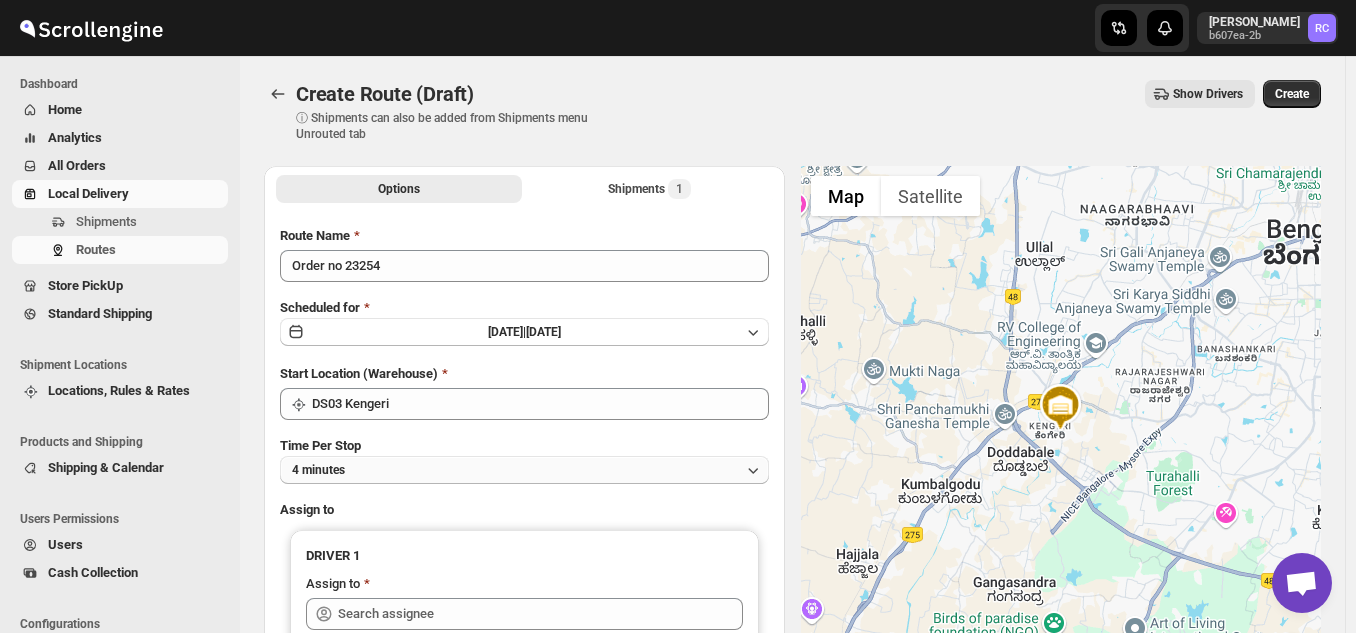 click on "4 minutes" at bounding box center (524, 470) 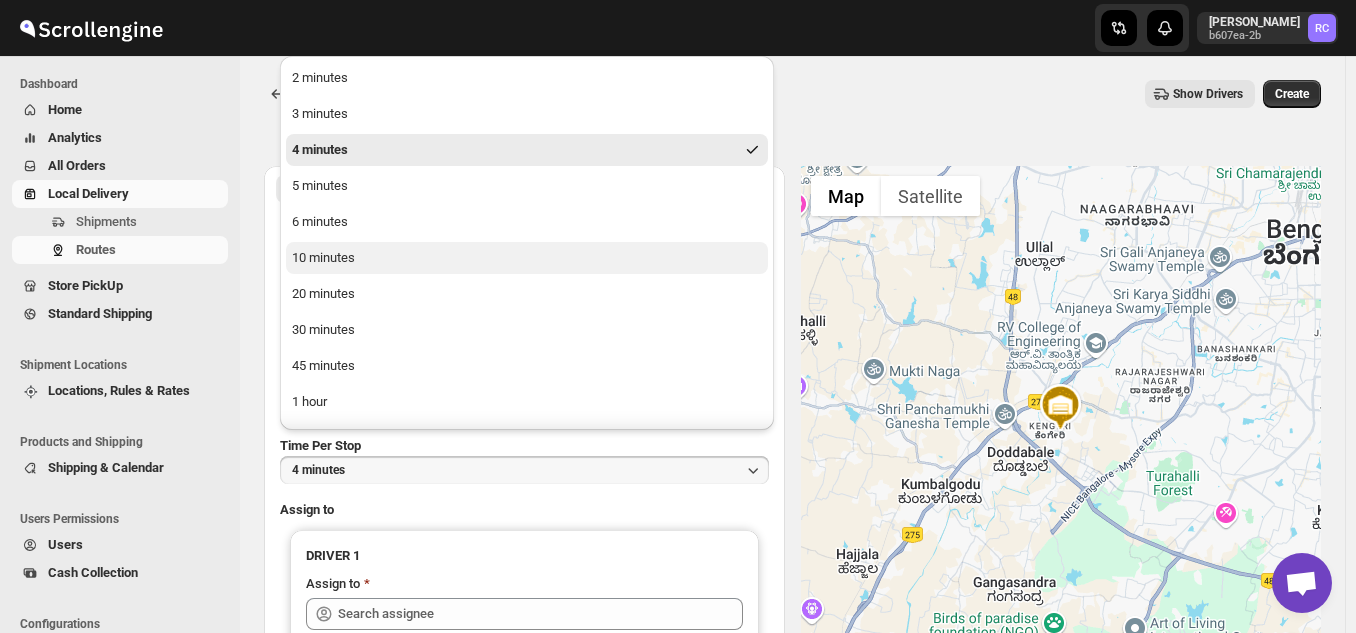 click on "10 minutes" at bounding box center [527, 258] 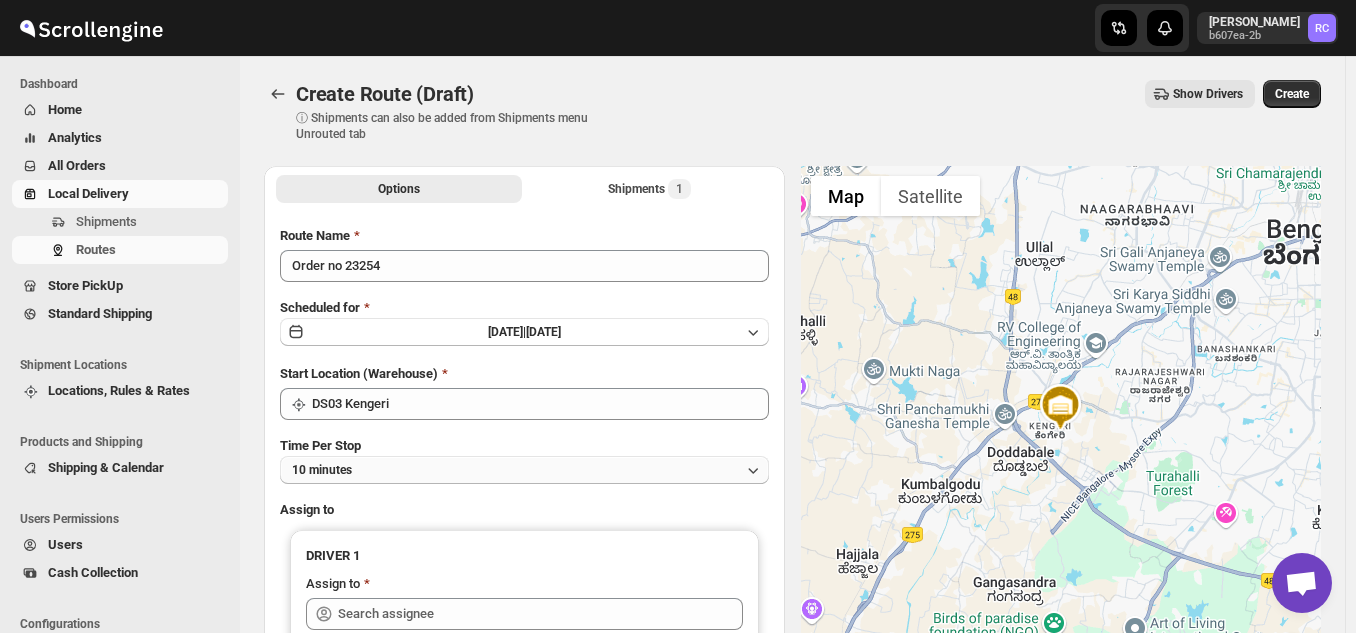 click on "10 minutes" at bounding box center (524, 470) 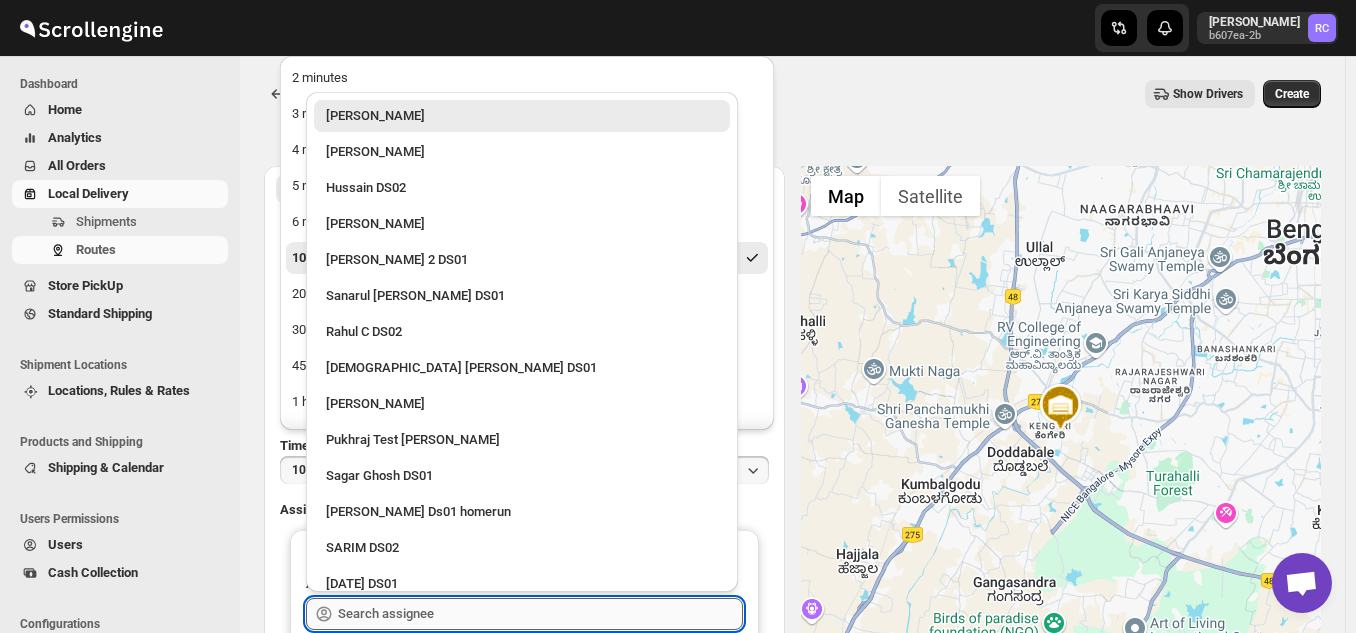 click at bounding box center (540, 614) 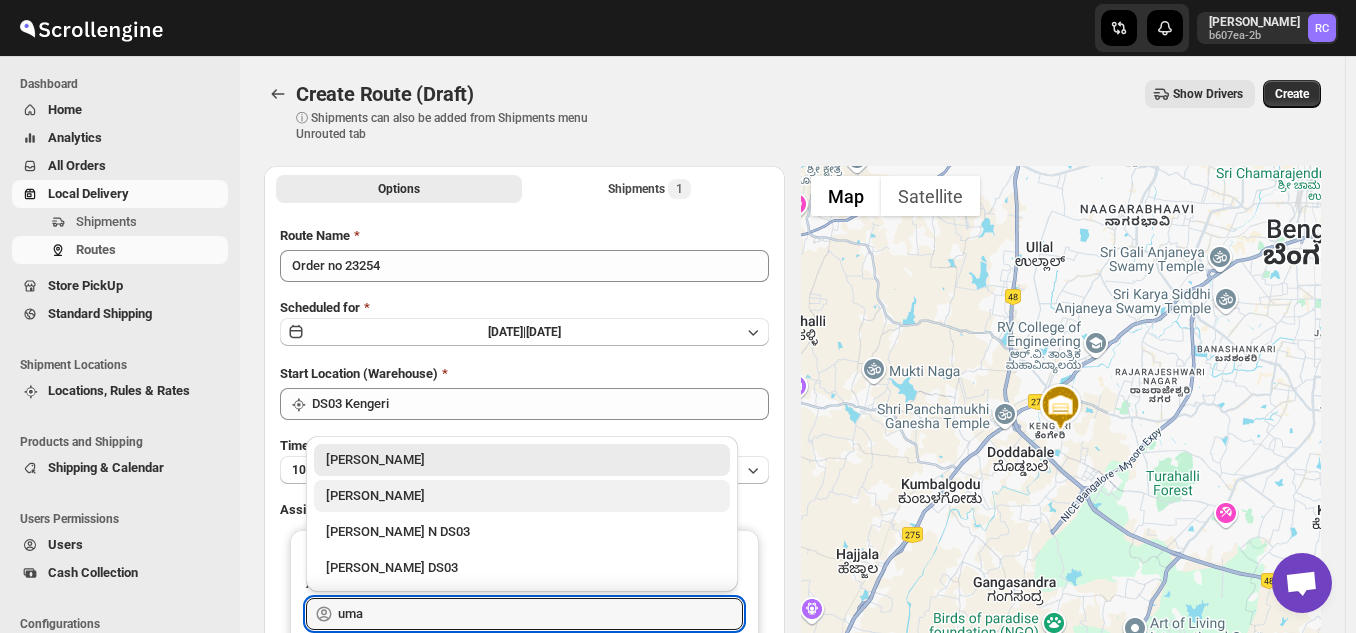 click on "[PERSON_NAME]" at bounding box center [522, 496] 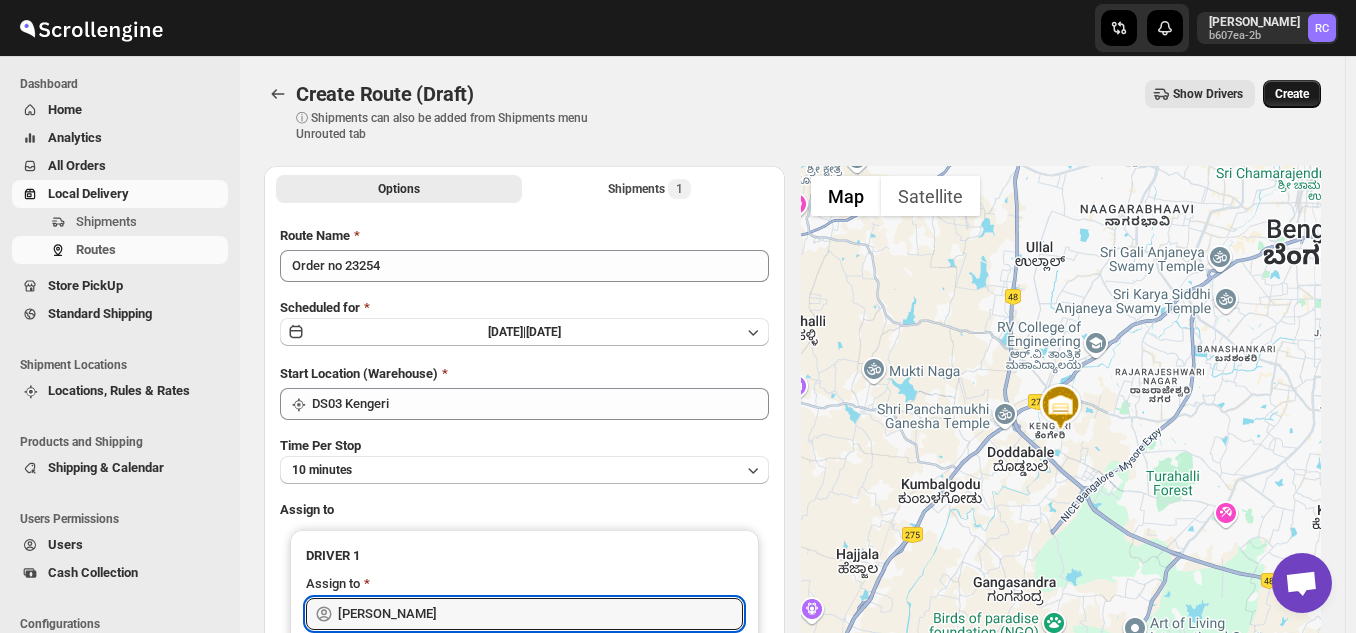 type on "[PERSON_NAME]" 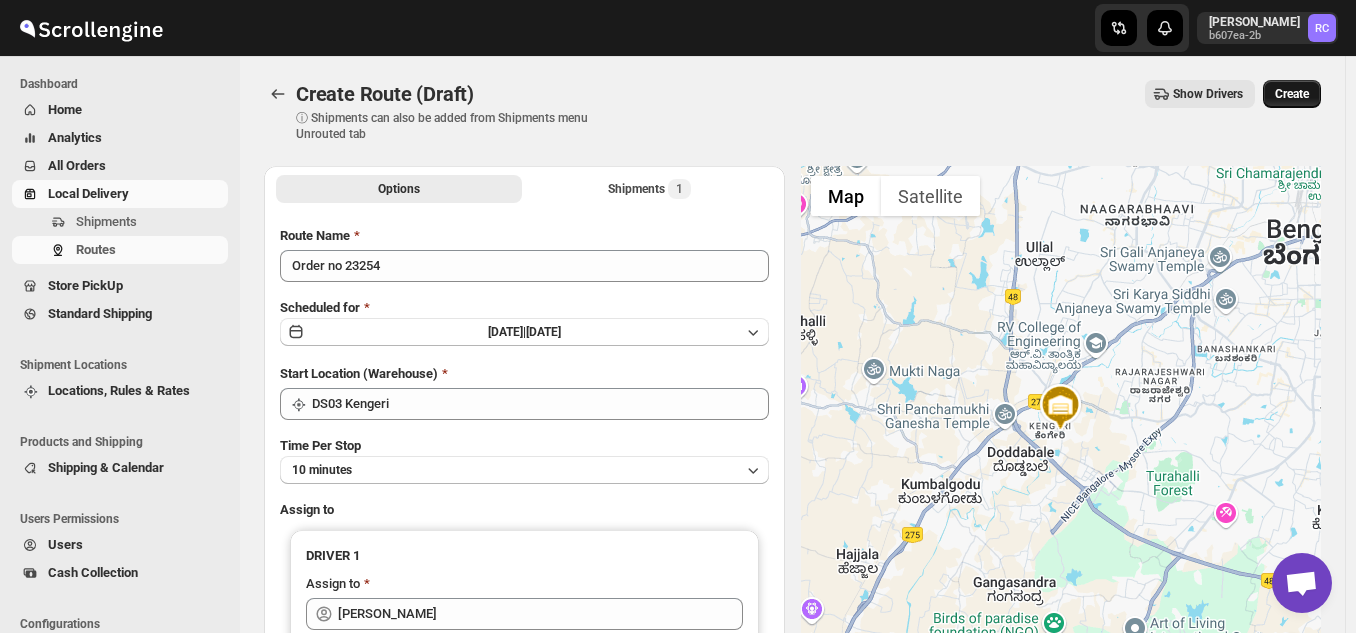 click on "Create" at bounding box center (1292, 94) 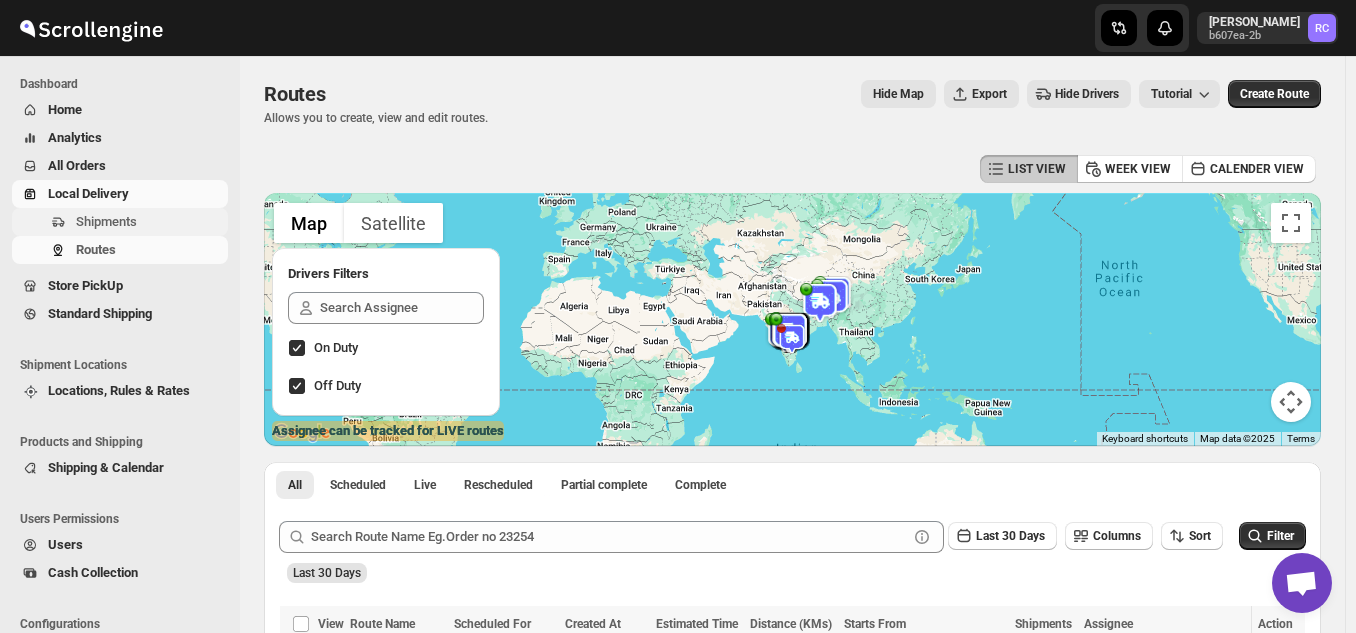 click on "Shipments" at bounding box center [106, 221] 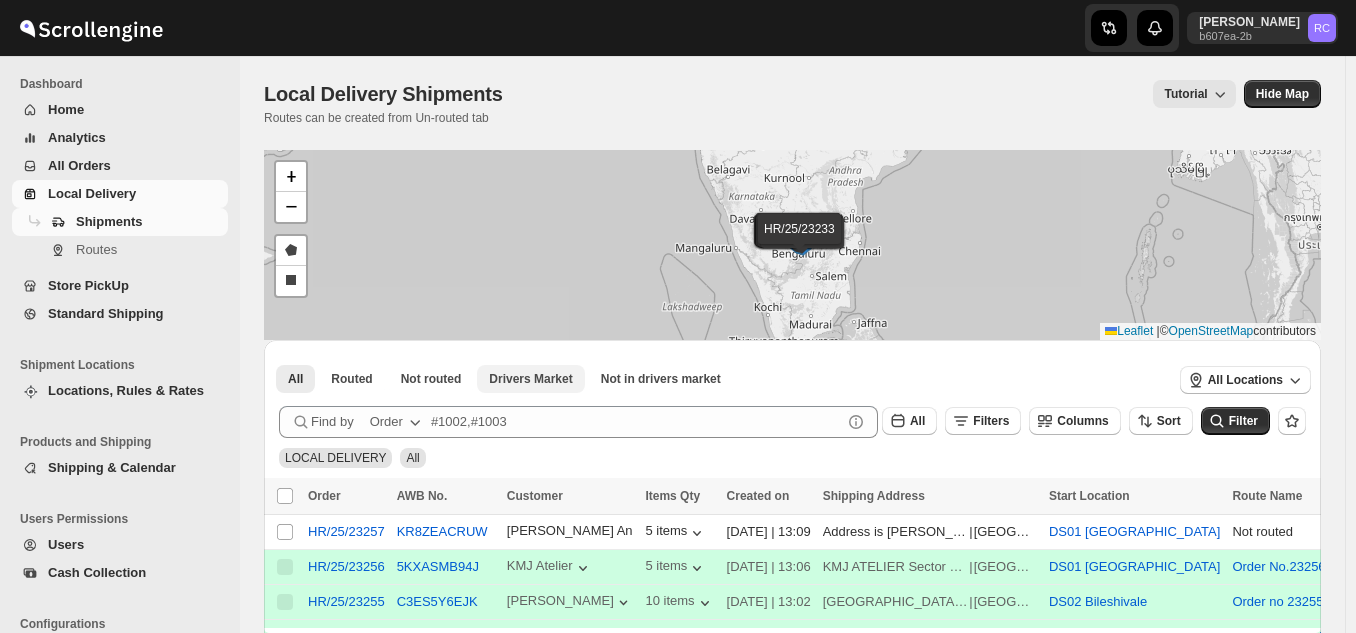 scroll, scrollTop: 0, scrollLeft: 0, axis: both 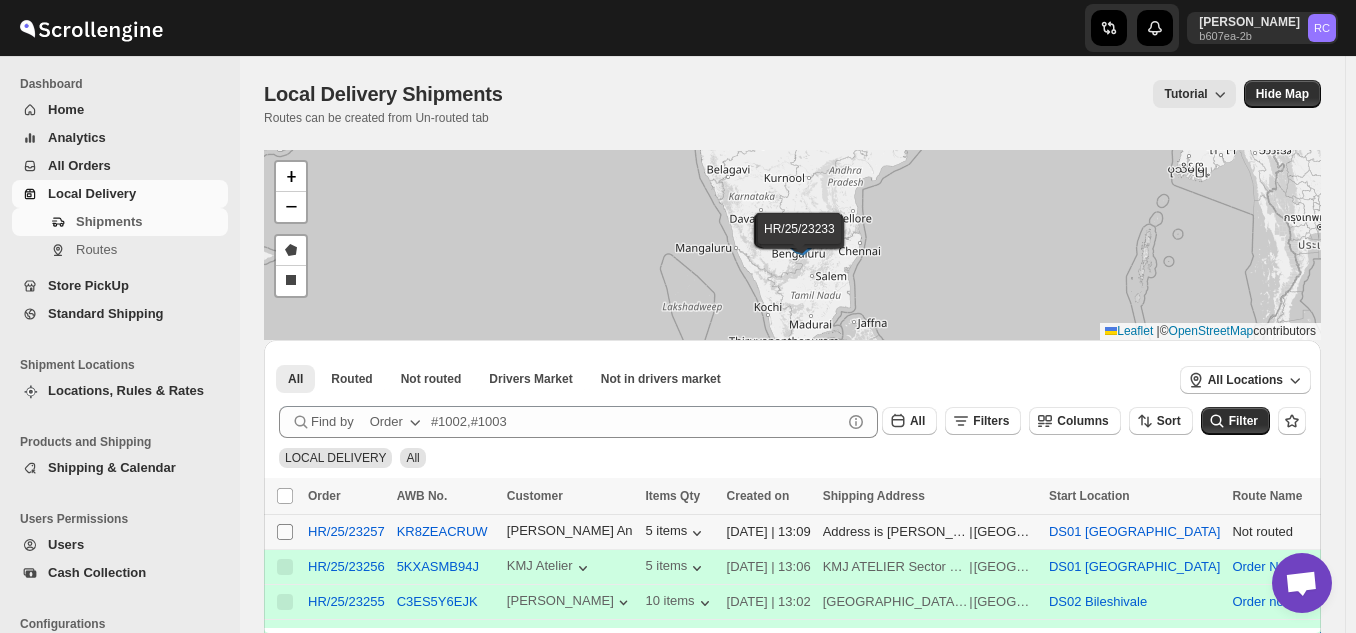 click on "Select shipment" at bounding box center (285, 532) 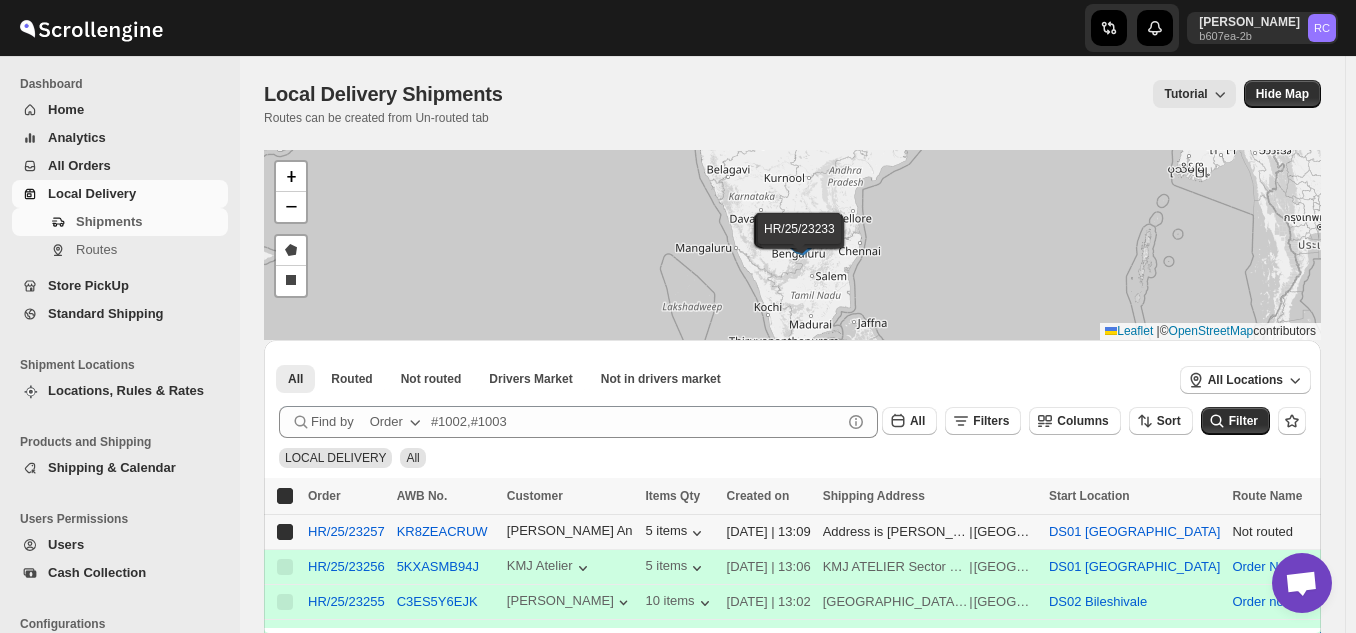 checkbox on "true" 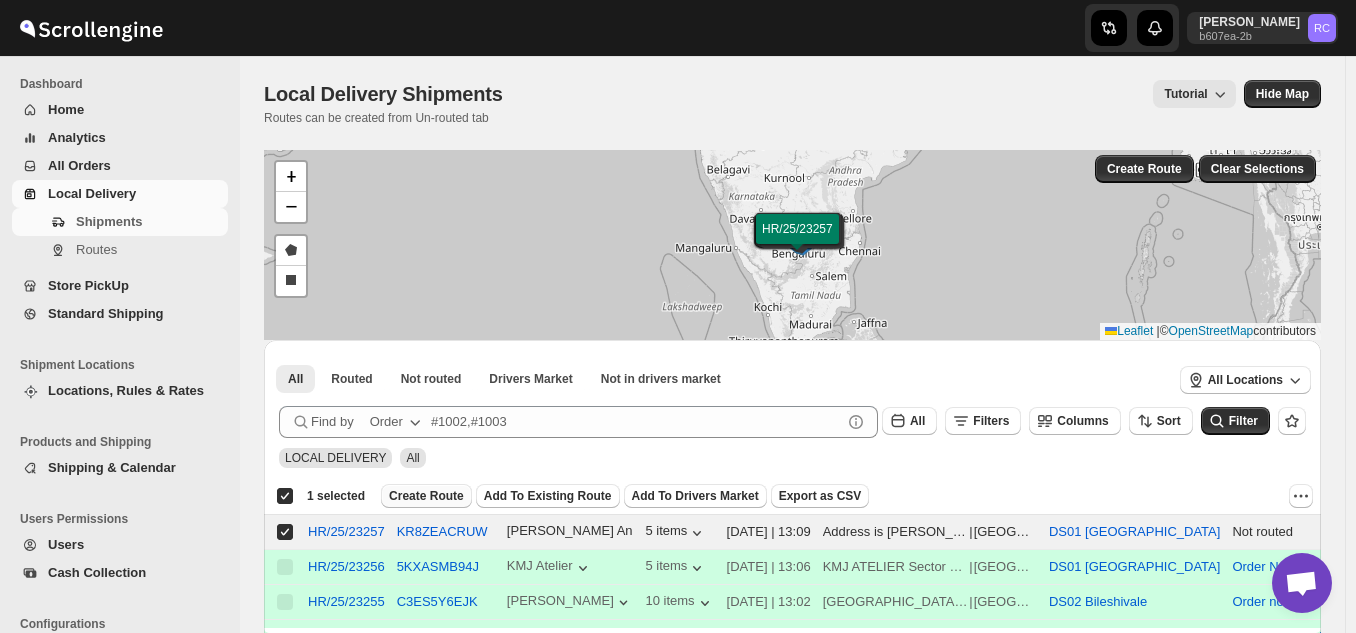 click on "Create Route" at bounding box center (426, 496) 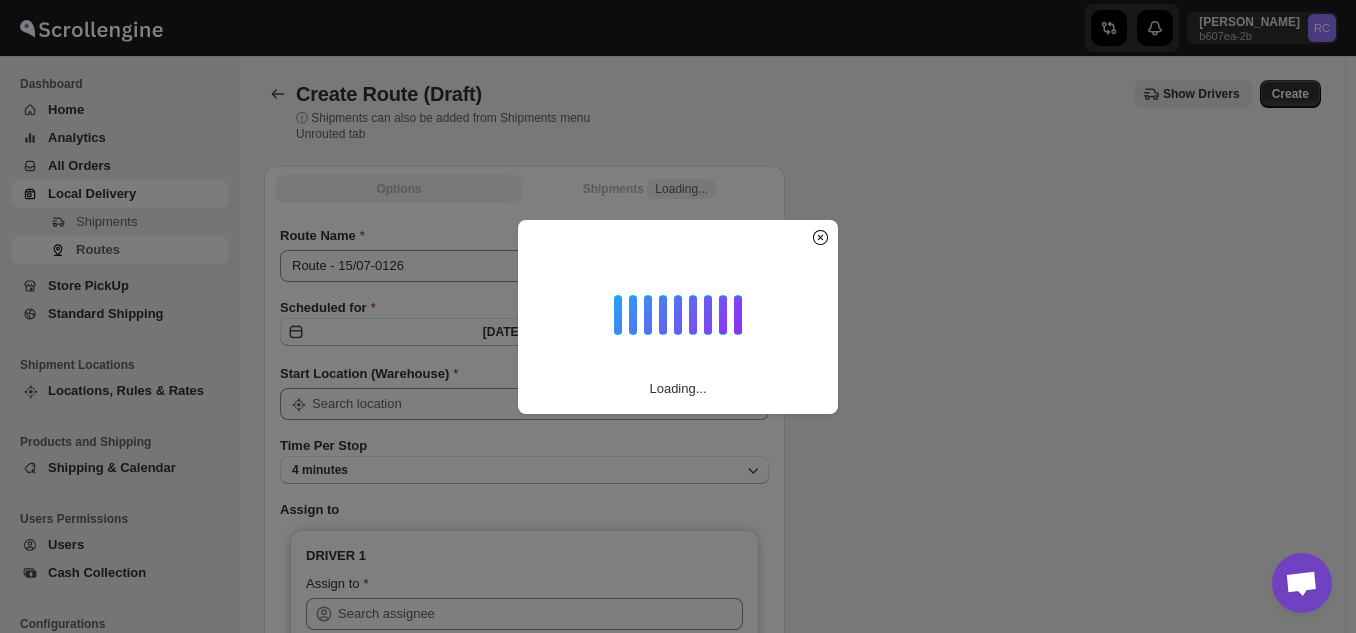 type on "DS01 [GEOGRAPHIC_DATA]" 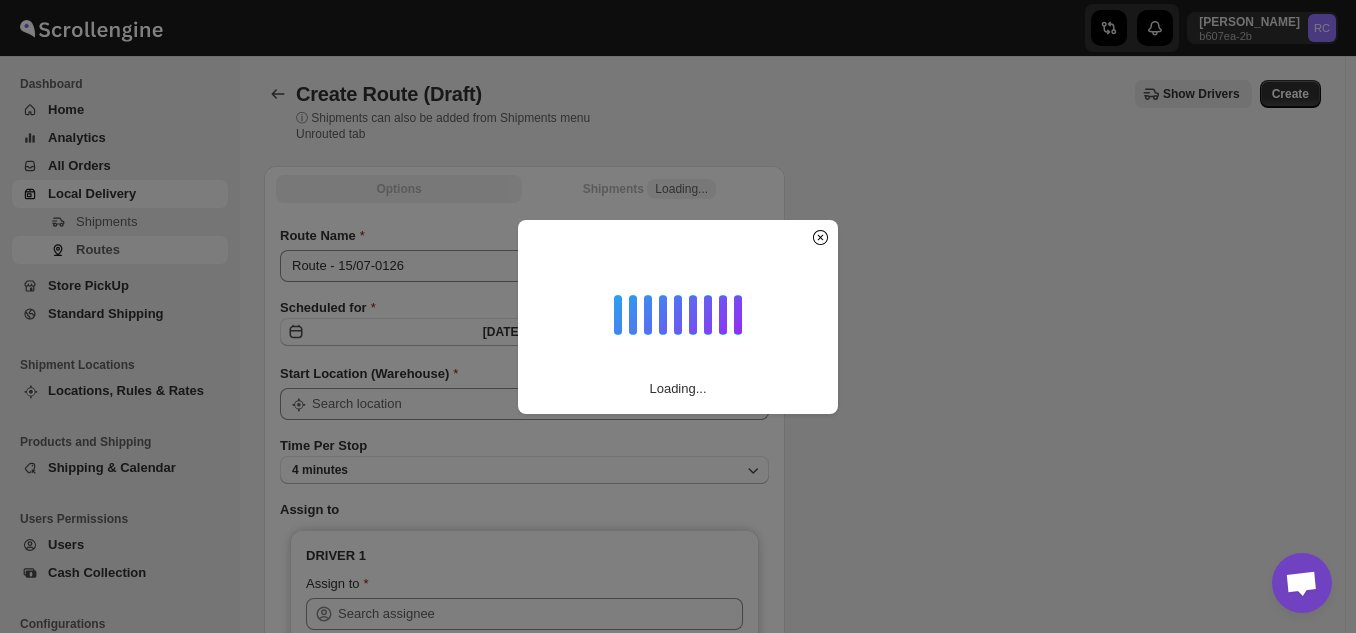 type on "DS01 [GEOGRAPHIC_DATA]" 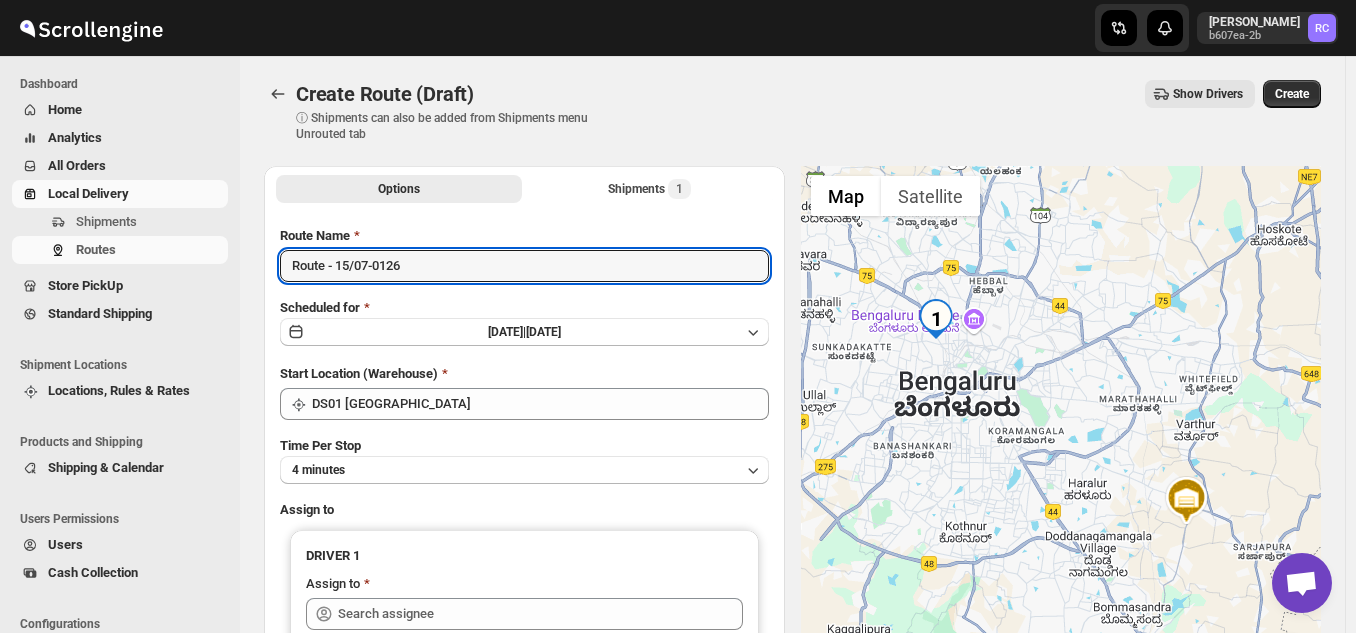 drag, startPoint x: 421, startPoint y: 268, endPoint x: 200, endPoint y: 274, distance: 221.08144 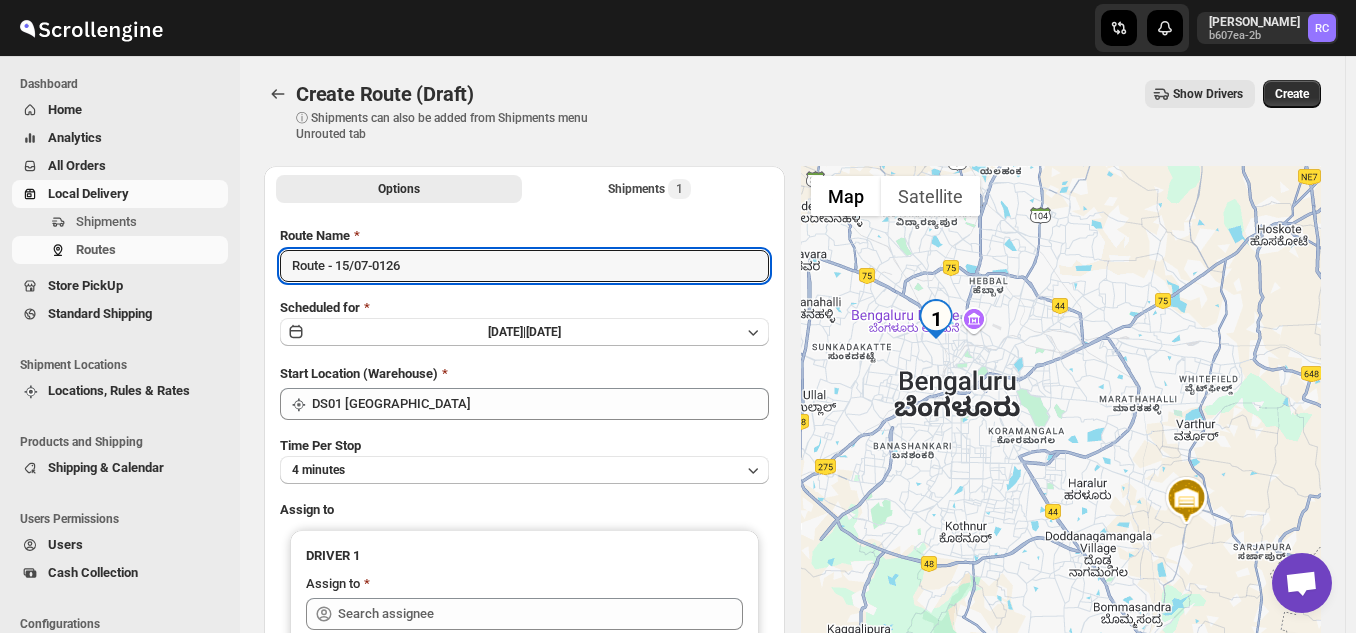 click on "Skip to content Rahul Chopra b607ea-2b RC Dashboard Home Analytics All Orders Local Delivery Shipments Routes Store PickUp Standard Shipping Shipment Locations Locations, Rules & Rates Products and Shipping Shipping & Calendar Users Permissions Users Cash Collection Configurations Widgets Tracking Notifications Delivery Apps WorkFlow Billing Plans Settings Create Route (Draft). This page is ready Create Route (Draft) ⓘ Shipments can also be added from Shipments menu Unrouted tab Show Drivers More actions Show Drivers Create Options Shipments   1 More views Options Shipments   1 More views Route Name Route - 15/07-0126 Scheduled for Tue Jul 15 2025   |   Today Start Location (Warehouse) DS01 Sarjapur Time Per Stop 4 minutes Assign to DRIVER 1 Assign to Start From DS01 Sarjapur End At Loop back to start Add More Driver AI Optimize   Shipment will be auto arranged Avoid Tolls View Directions ← Move left → Move right ↑ Move up ↓ Move down + Zoom in - Zoom out Home Jump left by 75% End Page Up 1 Map" at bounding box center (678, 450) 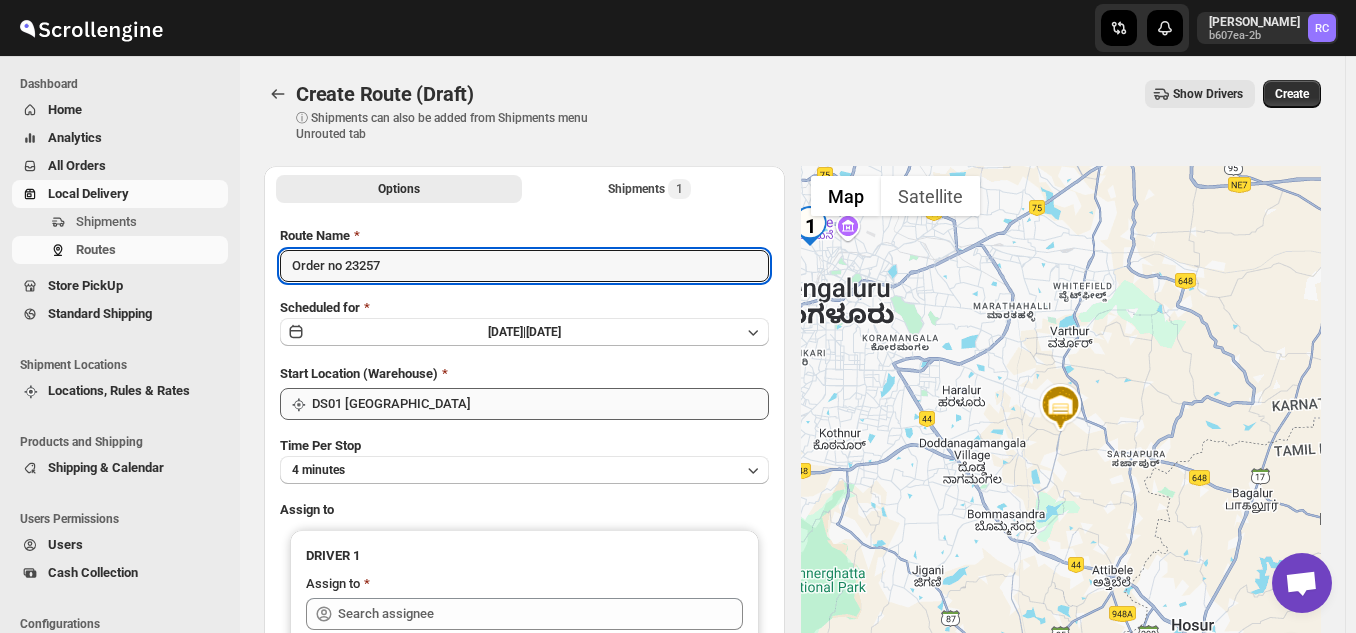 type on "Order no 23257" 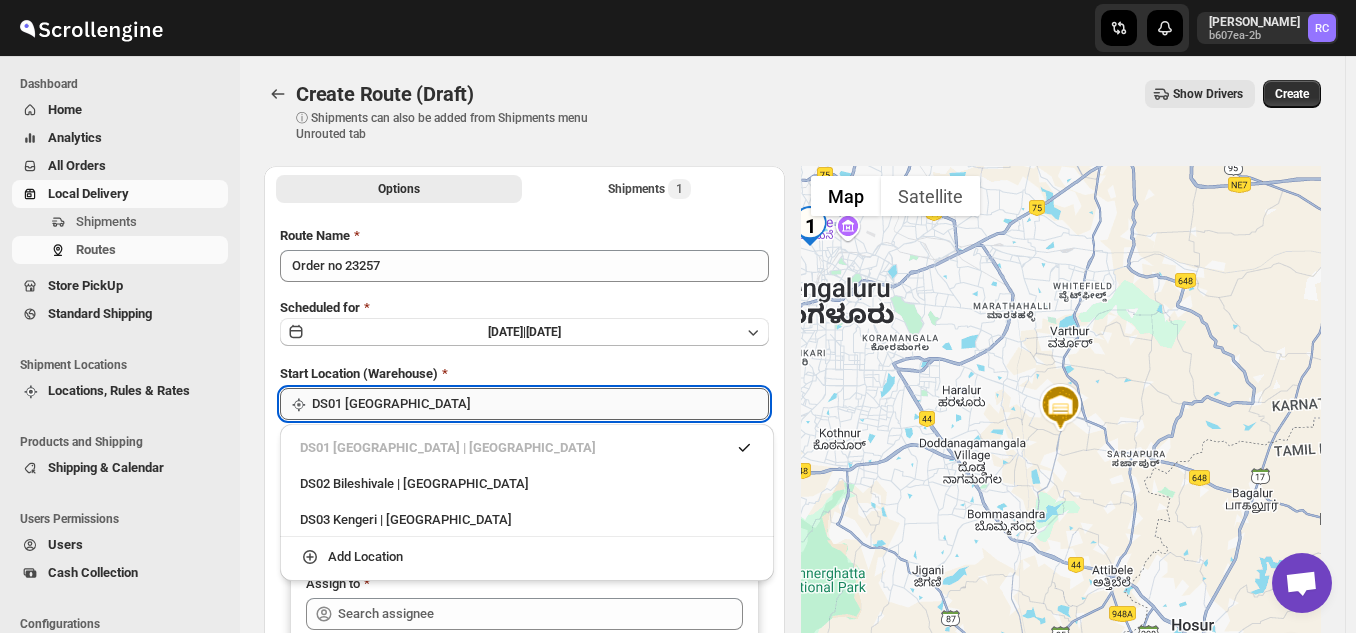 click on "DS01 [GEOGRAPHIC_DATA]" at bounding box center (540, 404) 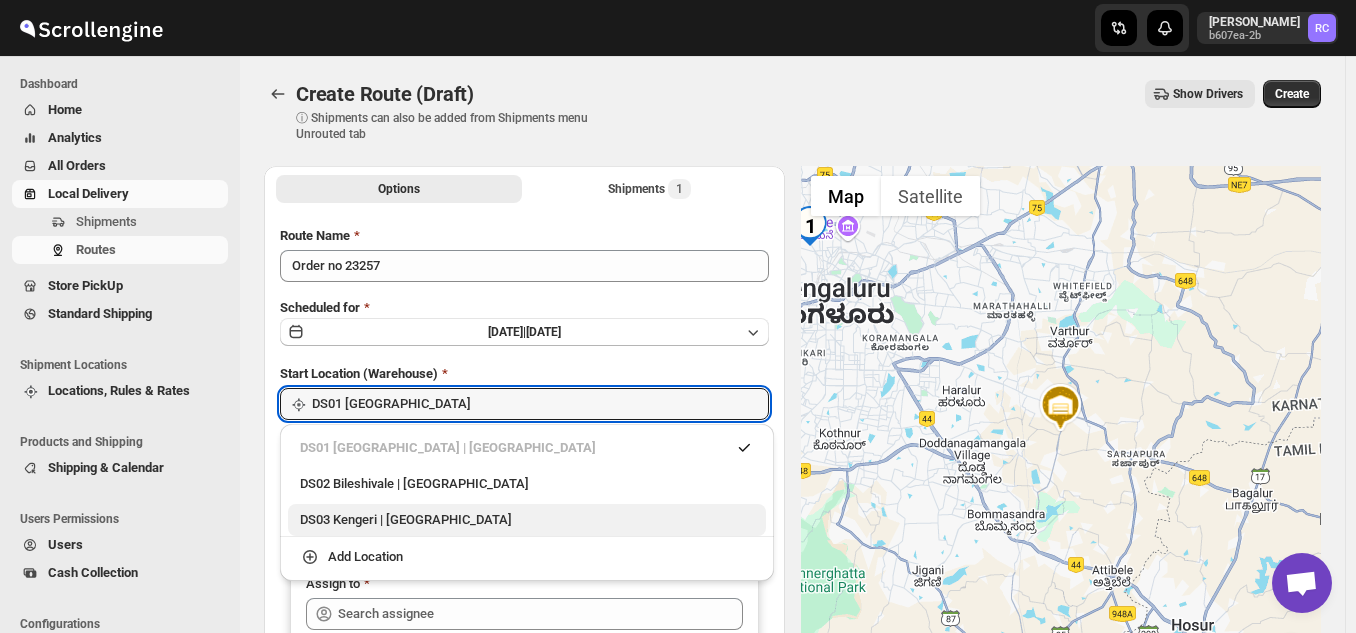 click on "DS03 Kengeri | [GEOGRAPHIC_DATA]" at bounding box center [527, 520] 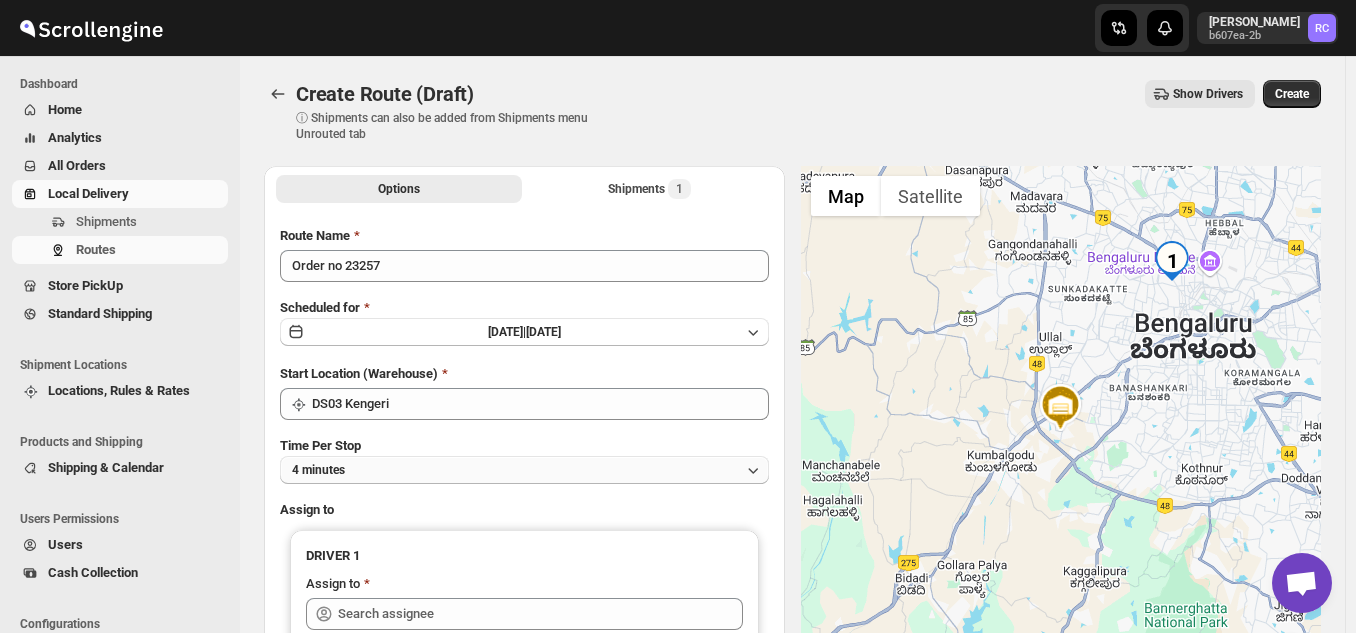 click on "4 minutes" at bounding box center (524, 470) 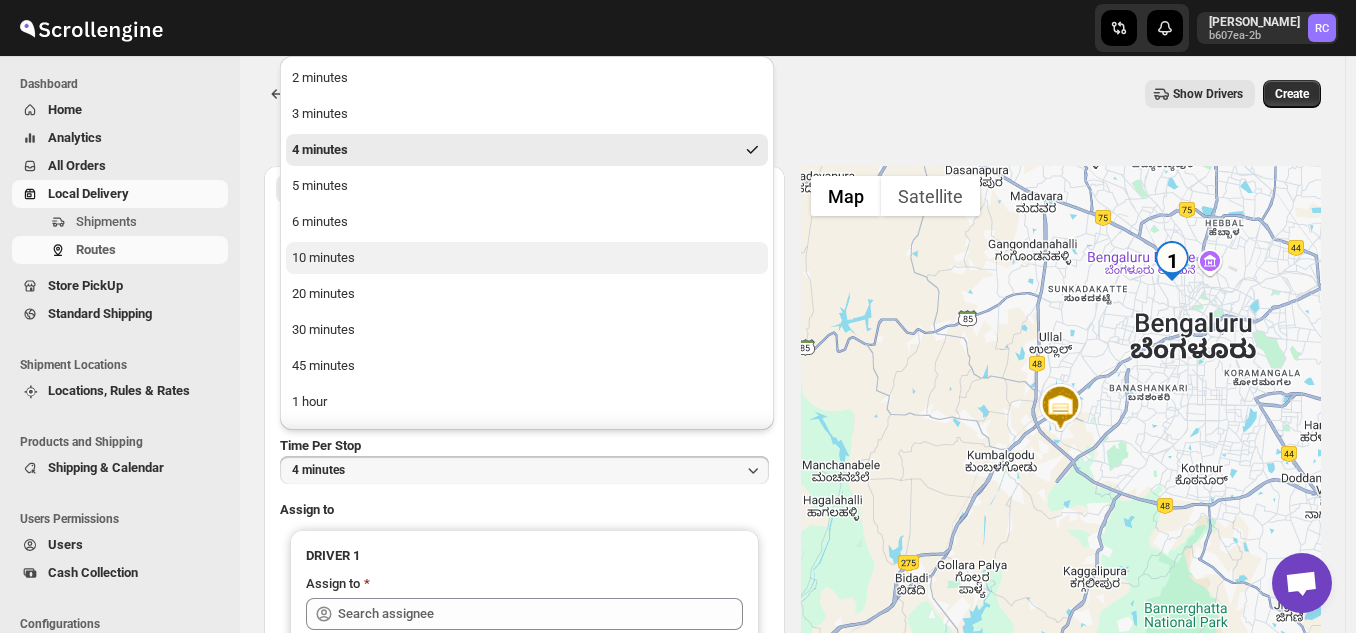 click on "10 minutes" at bounding box center [323, 258] 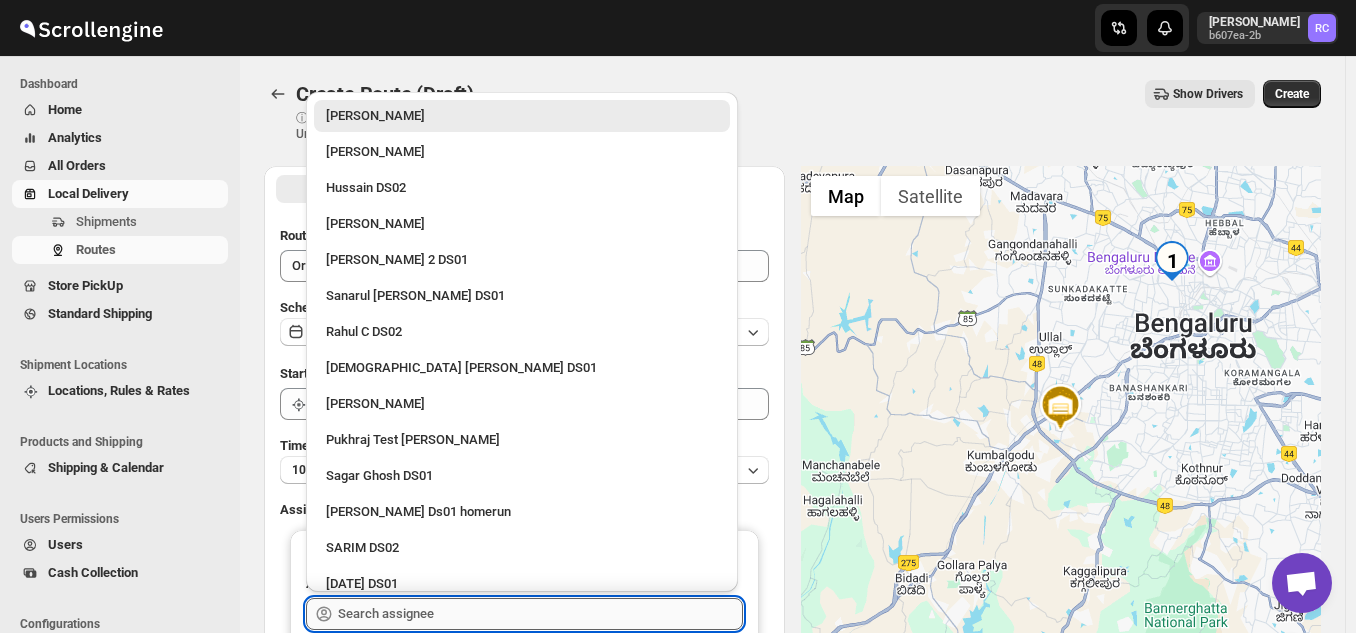 click at bounding box center [540, 614] 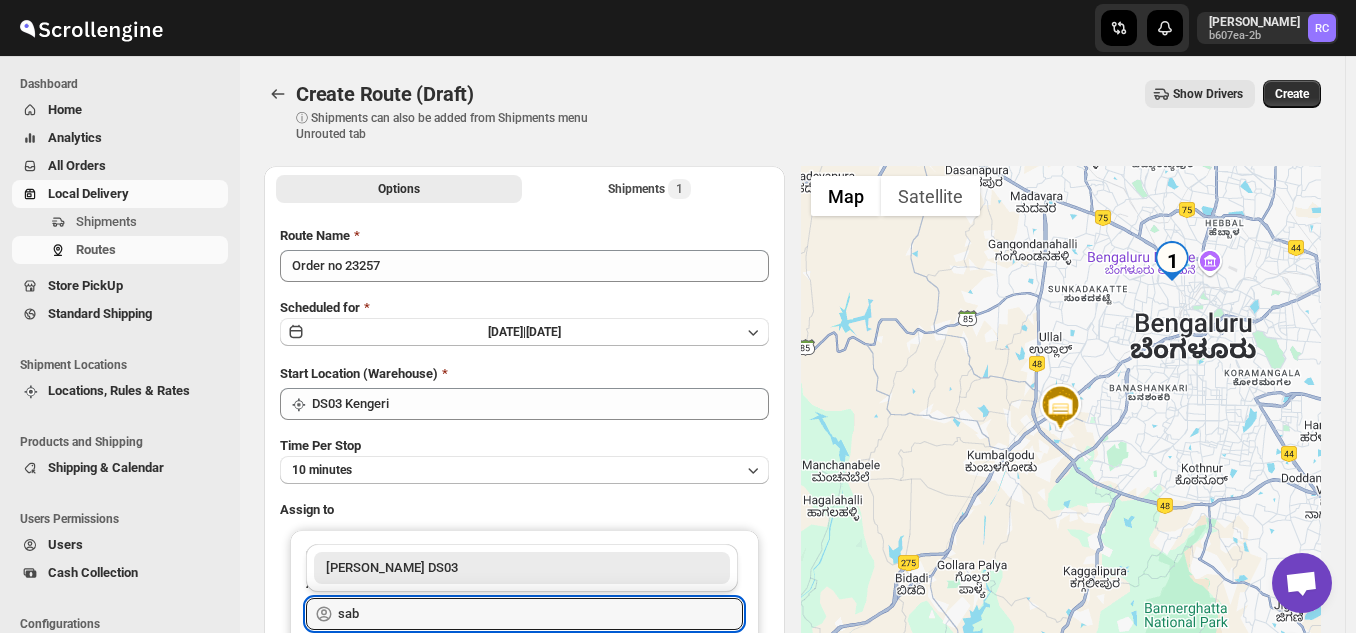 click on "[PERSON_NAME] DS03" at bounding box center (522, 568) 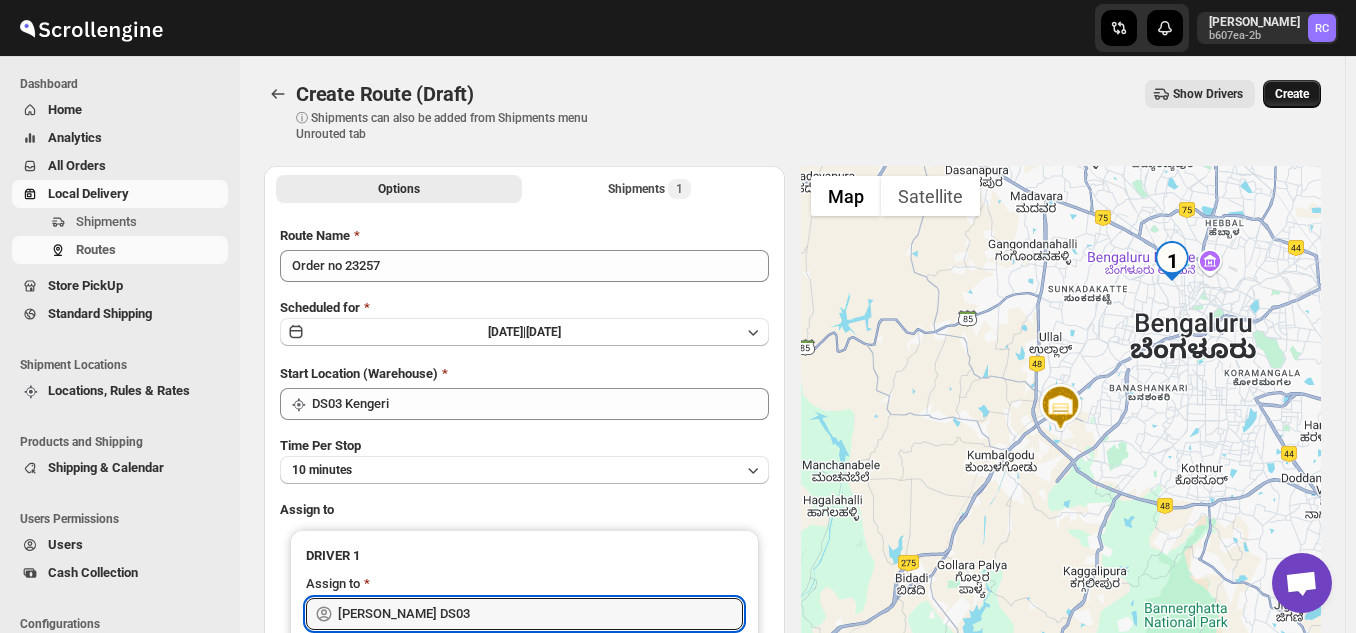 type on "[PERSON_NAME] DS03" 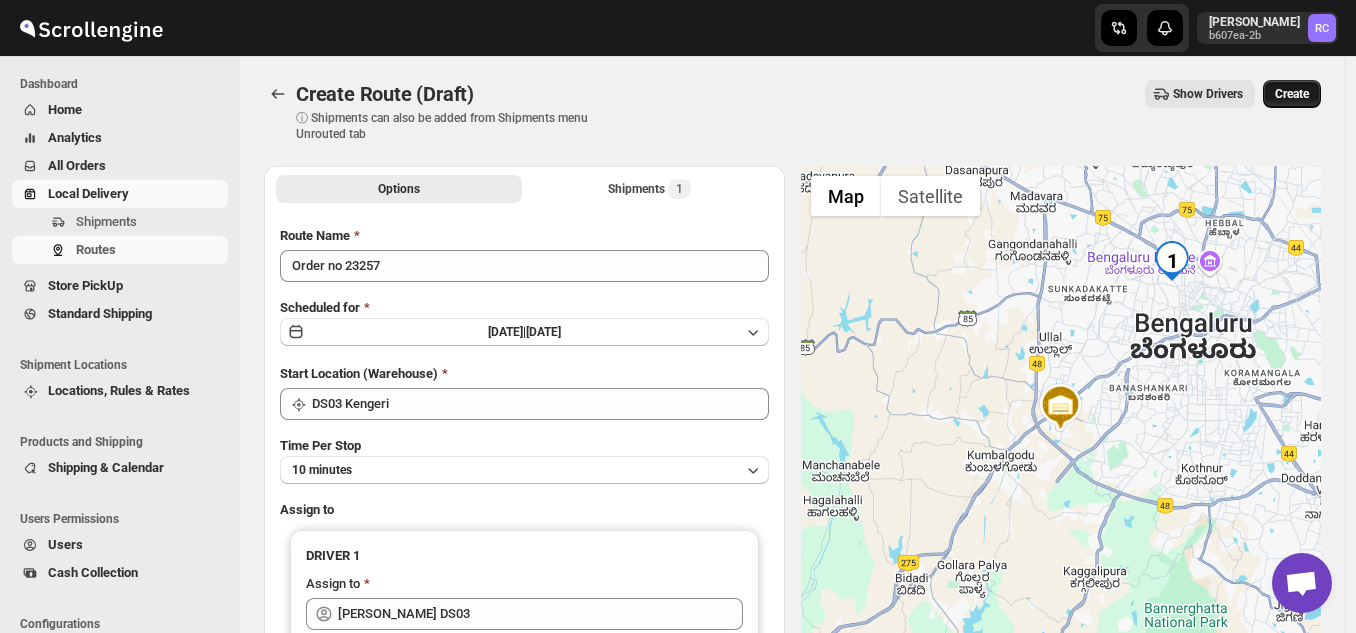 click on "Create" at bounding box center (1292, 94) 